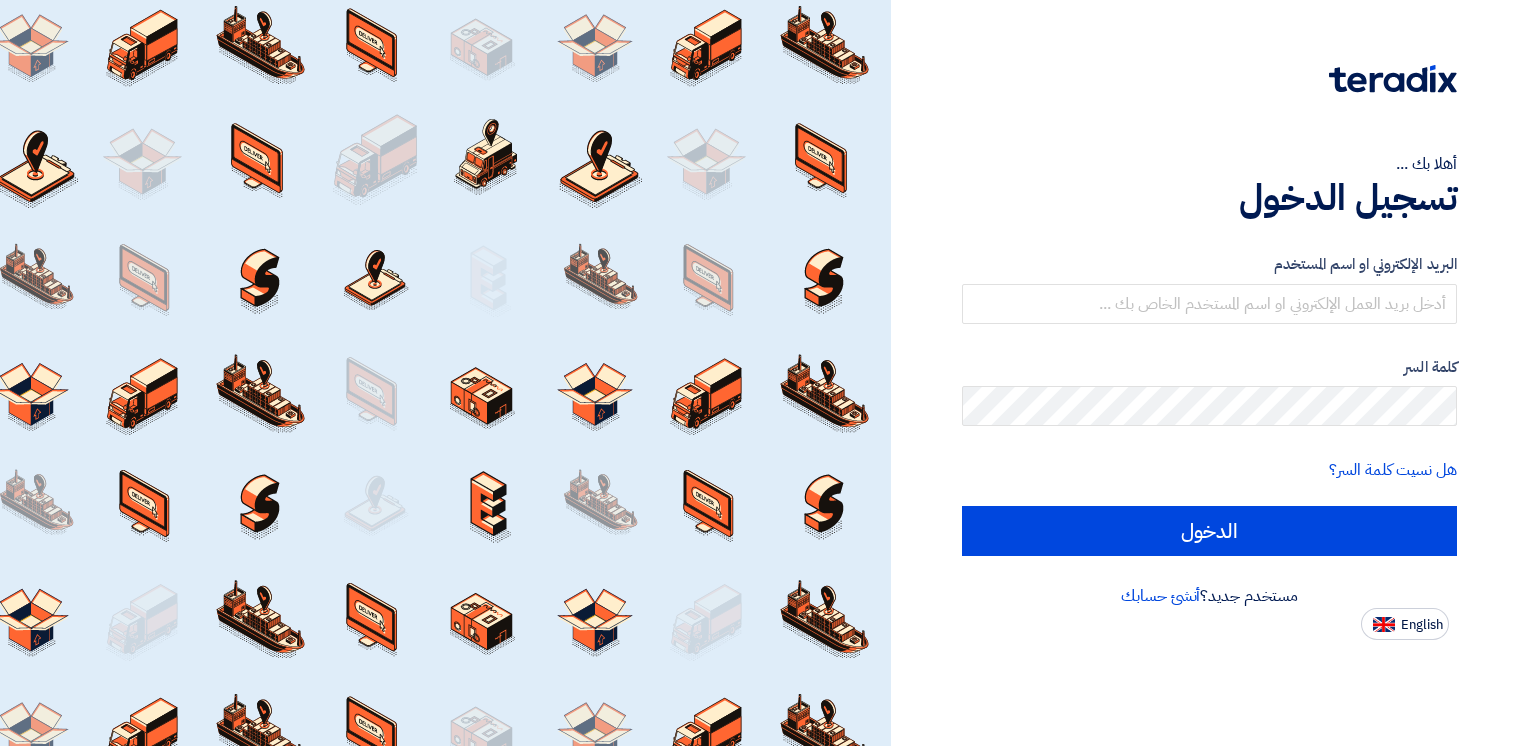 scroll, scrollTop: 0, scrollLeft: 0, axis: both 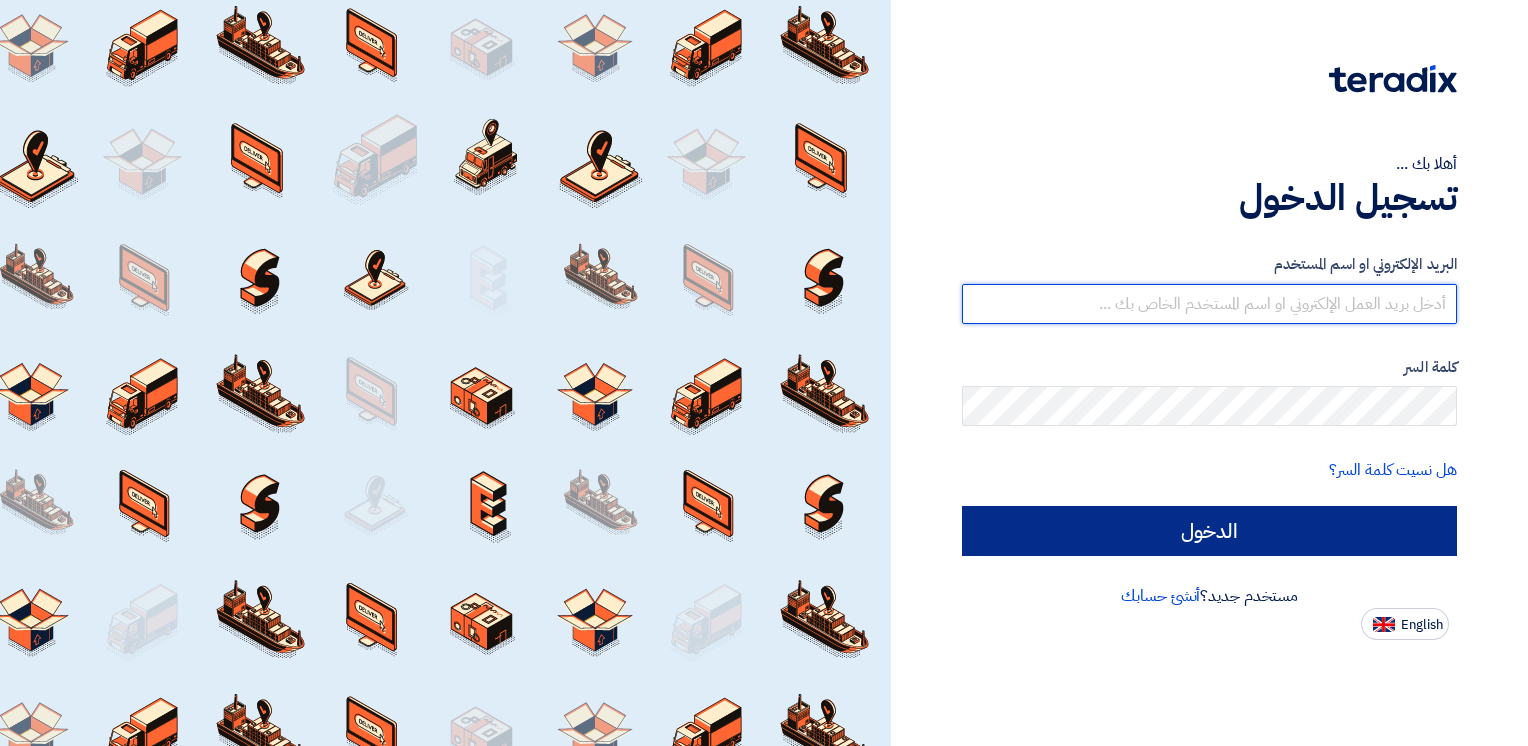 type on "[FIRST][LAST]@[DOMAIN]" 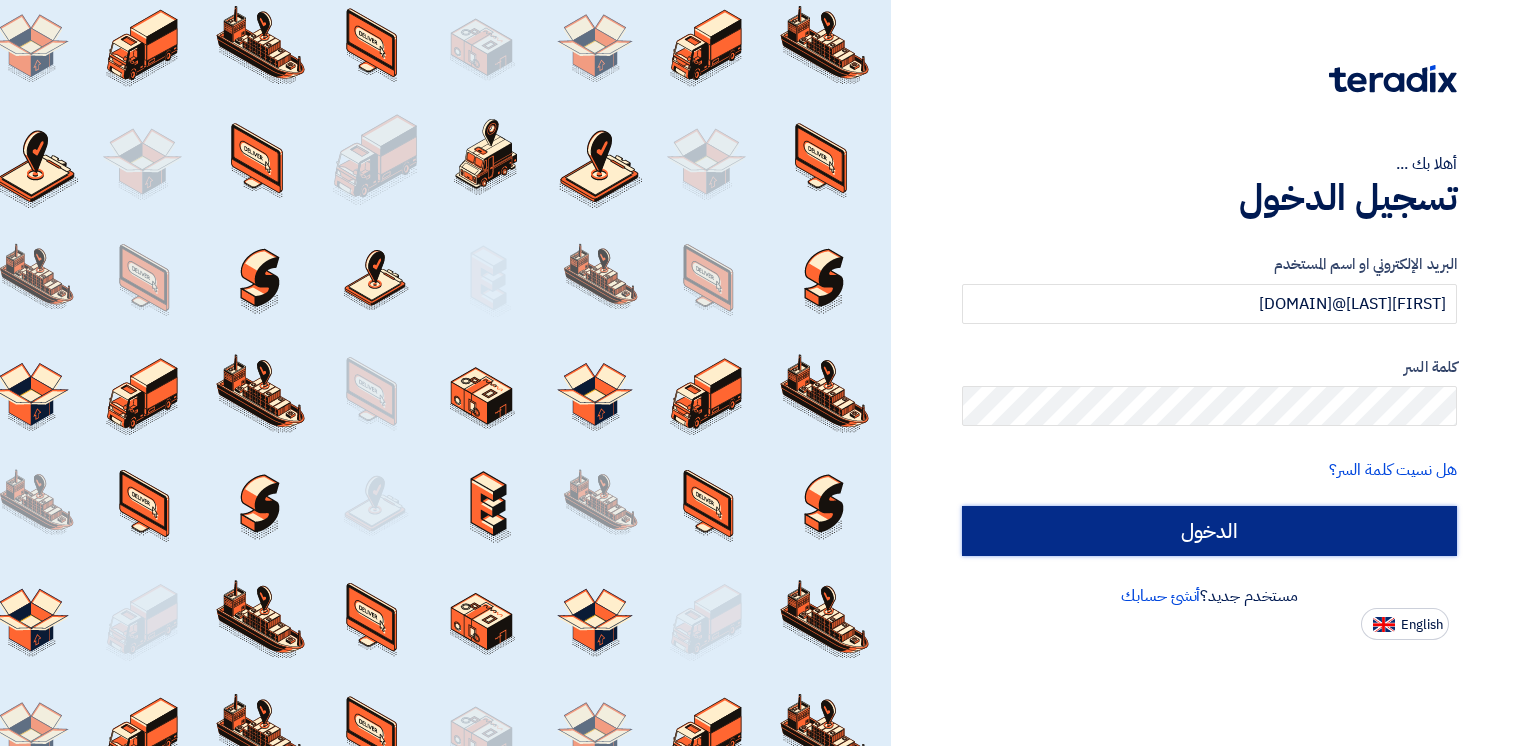 click on "الدخول" 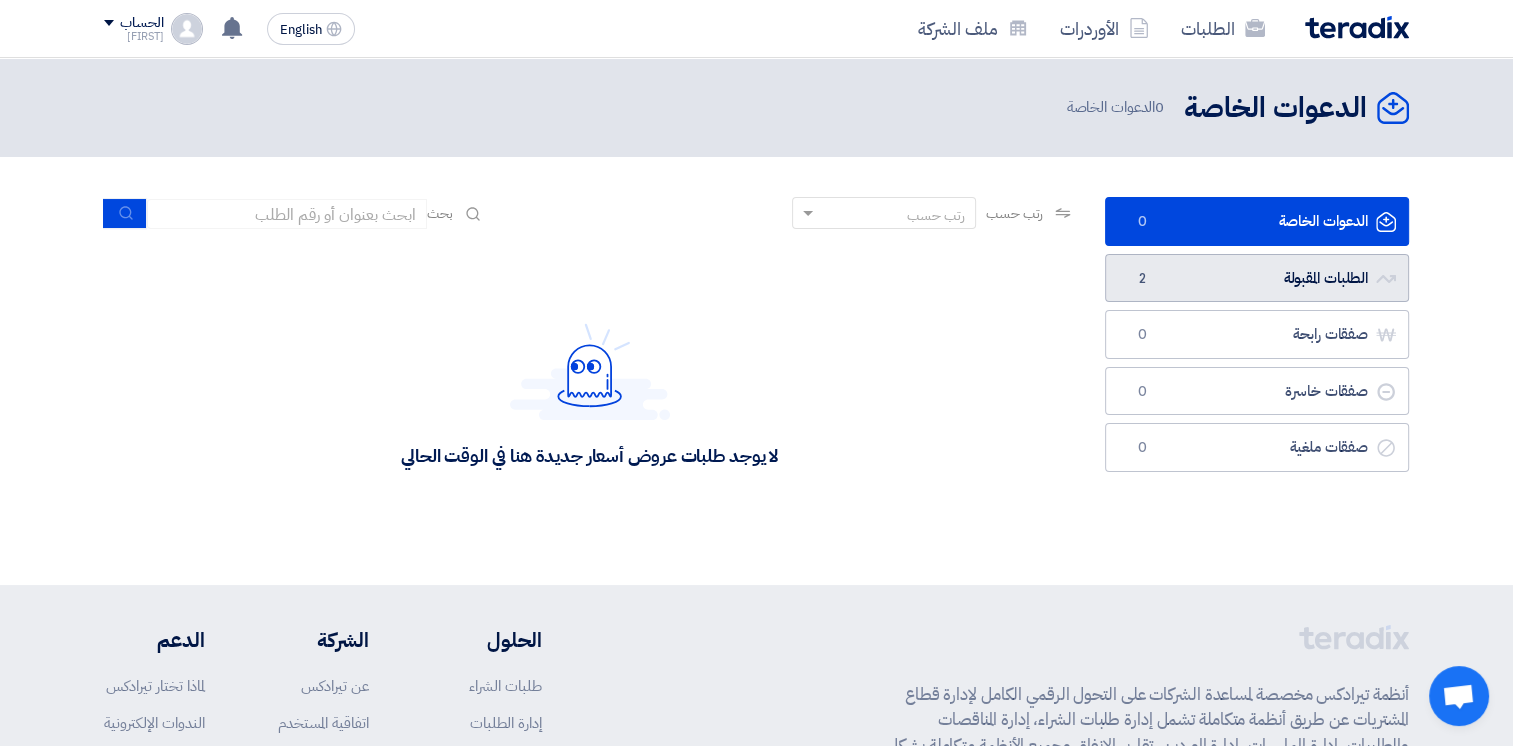 click on "الطلبات المقبولة
الطلبات المقبولة
2" 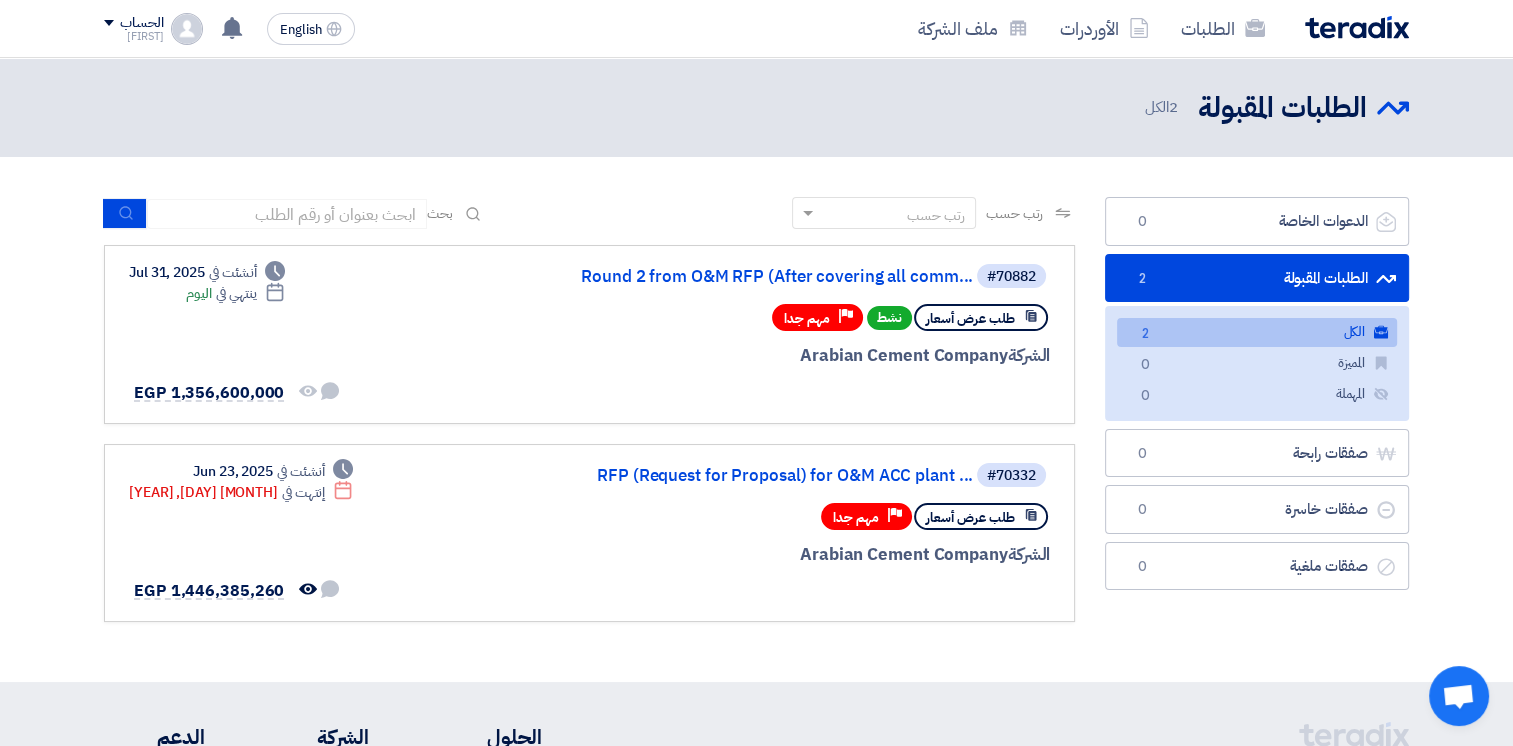 click on "الكل
الكل
2" 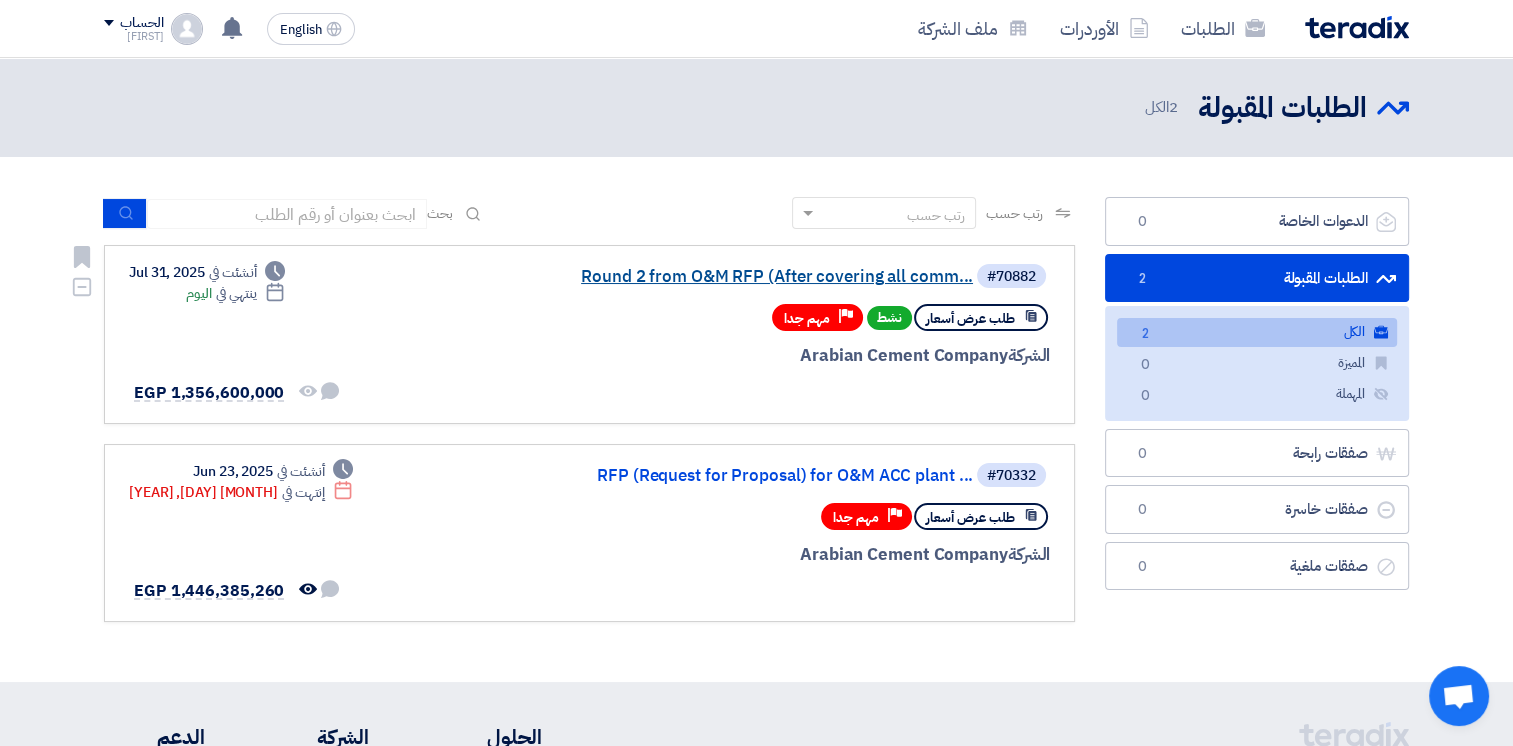 click on "Round 2 from O&M RFP (After covering all comm..." 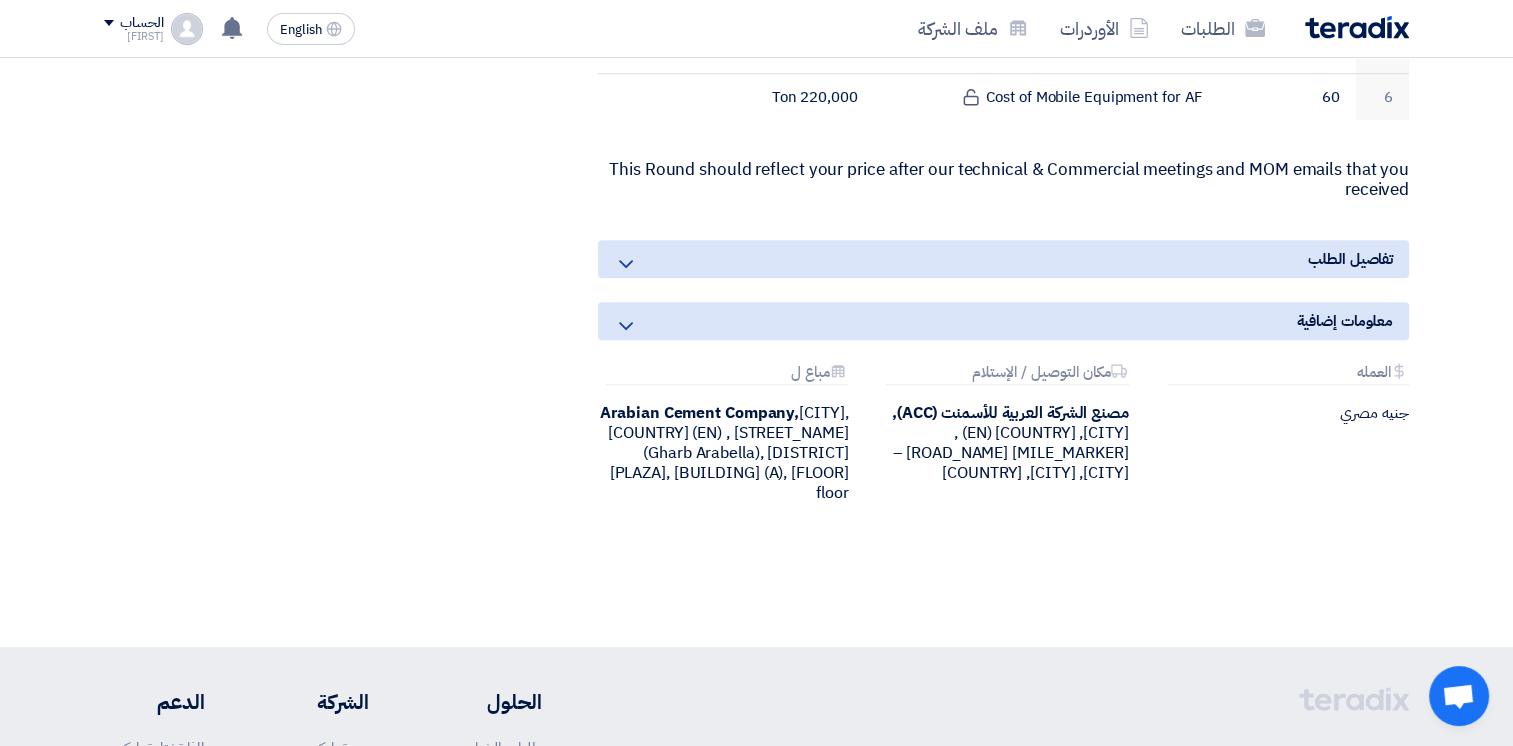scroll, scrollTop: 960, scrollLeft: 0, axis: vertical 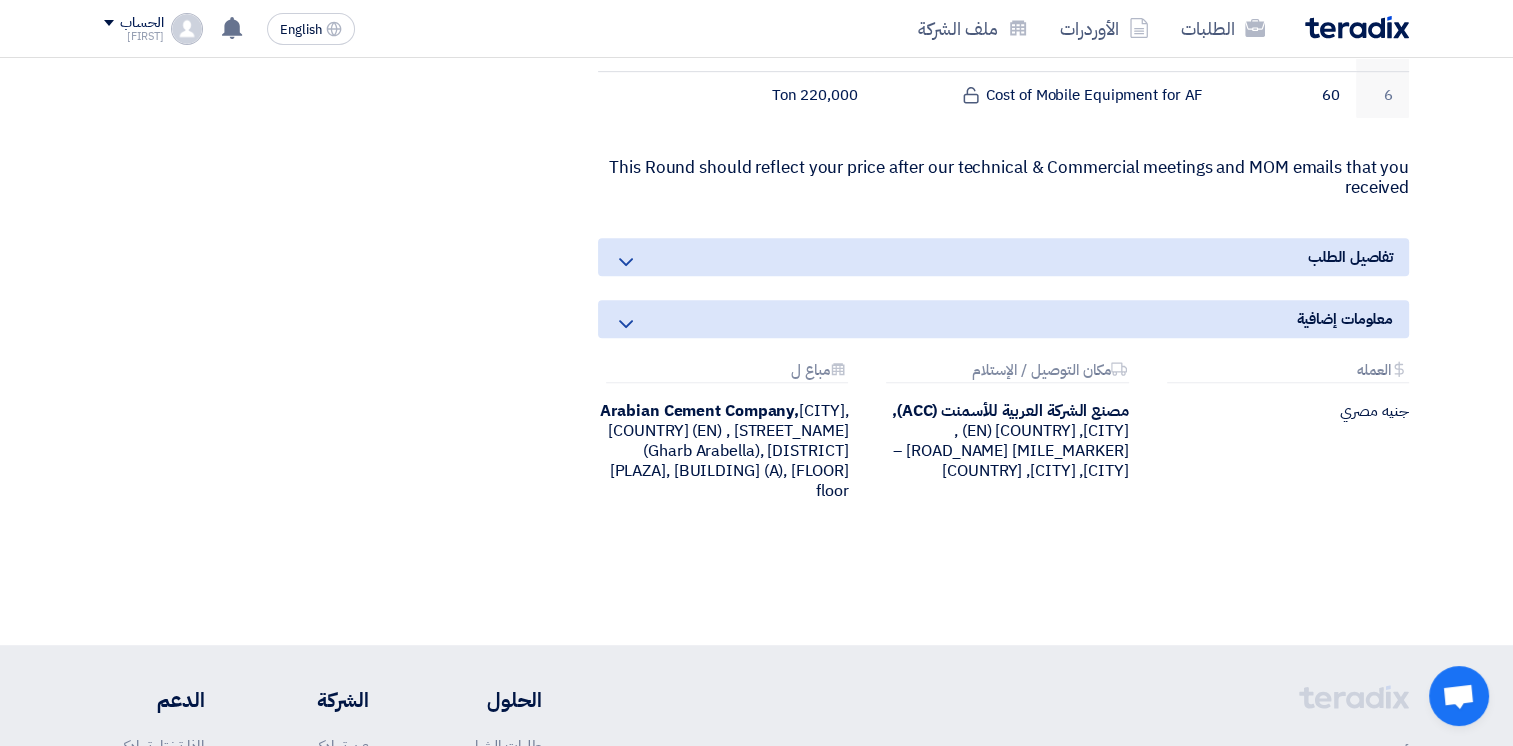 click on "Round 2 from O&M RFP (After covering all comments)
بيانات العميل
Aly Zidan
Head Of Procurement ,
Arabian Cement Company,  Cairo, Egypt (EN)
,Gamal Abdel Naser square (Gharb Arabella), Fifth Settlement Arabella Plaza, Office Building (A), 5th floor
مسئول الدعم الفني من فريق تيرادكس
Aya Ahmed 📞 +201114234464 (Call or Click on the Number to use WhatsApp)
#" 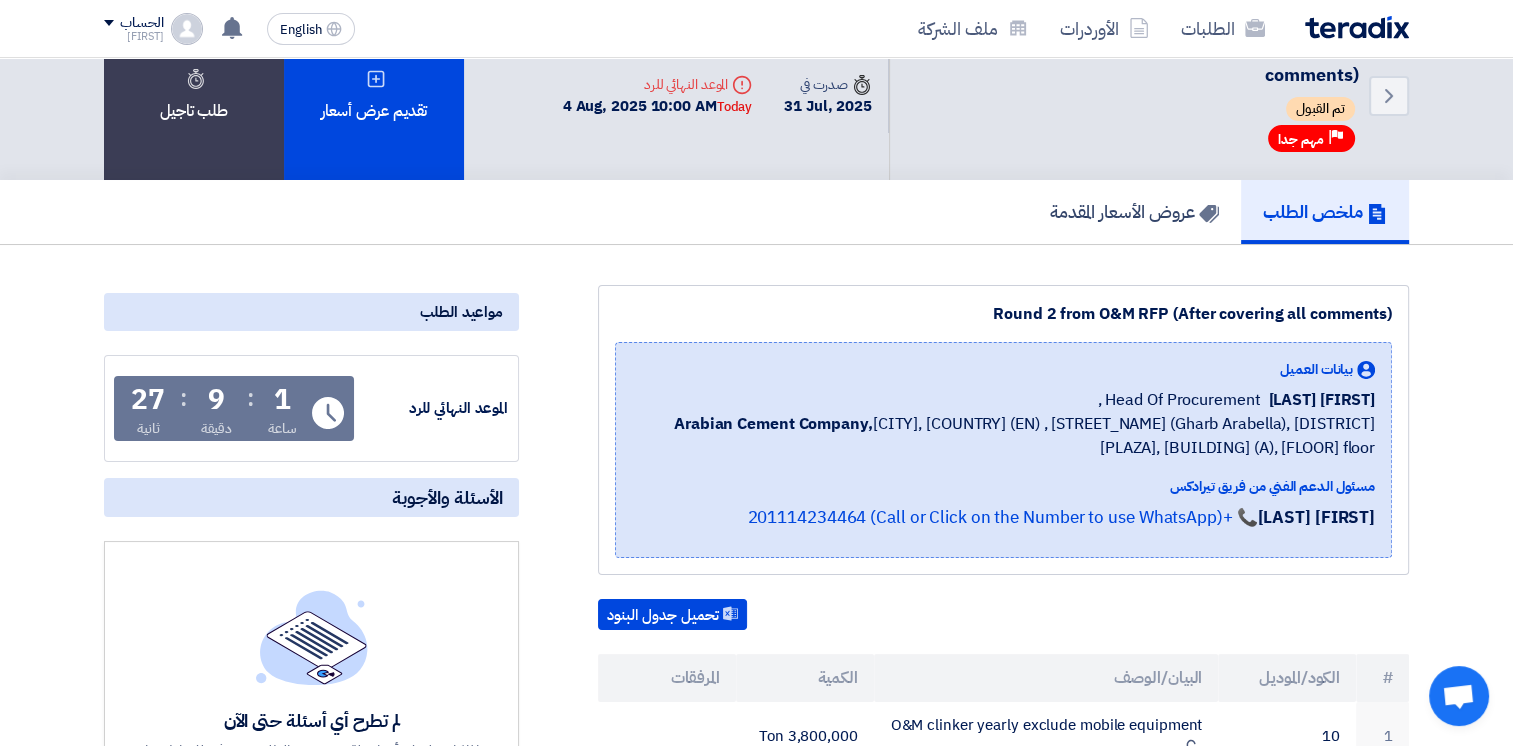 scroll, scrollTop: 0, scrollLeft: 0, axis: both 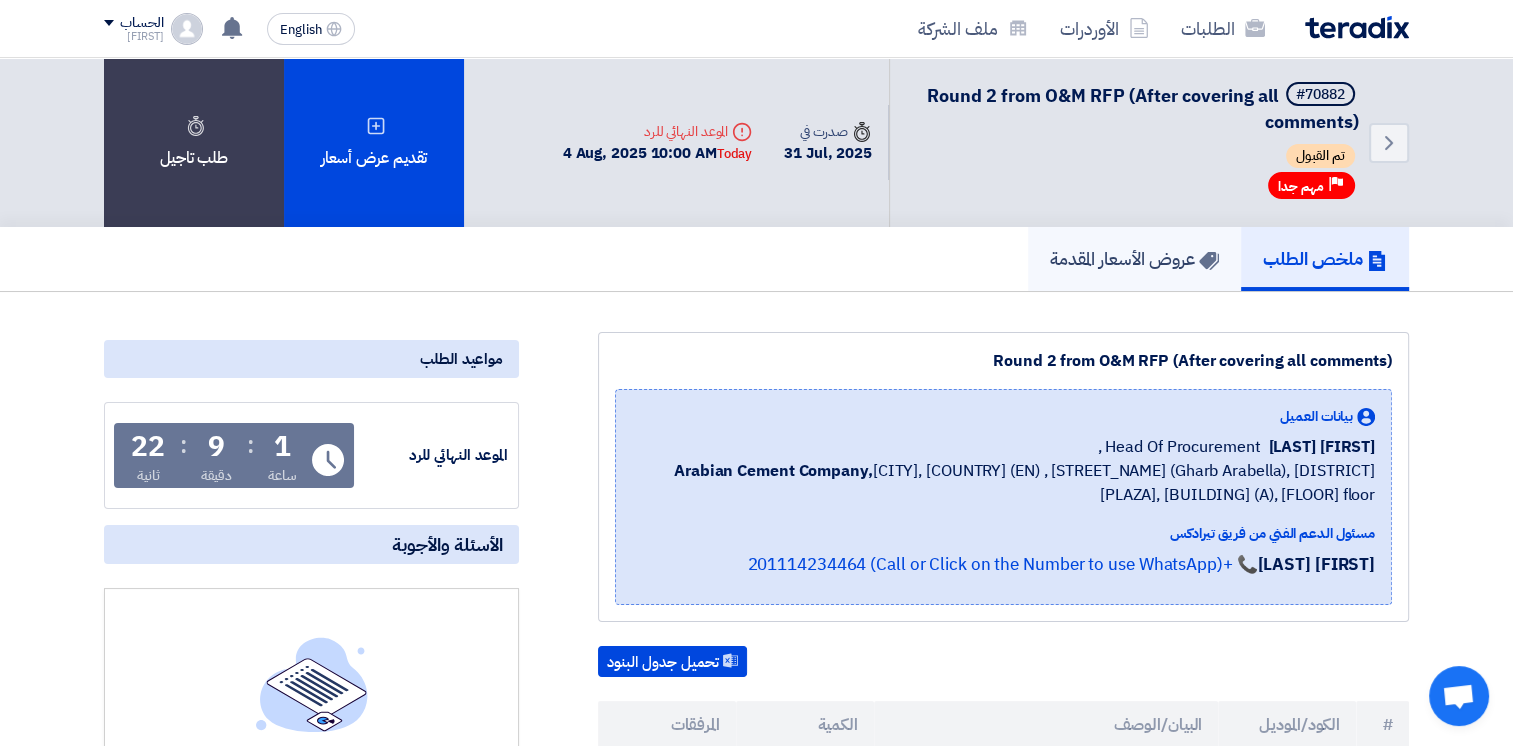 click on "عروض الأسعار المقدمة" 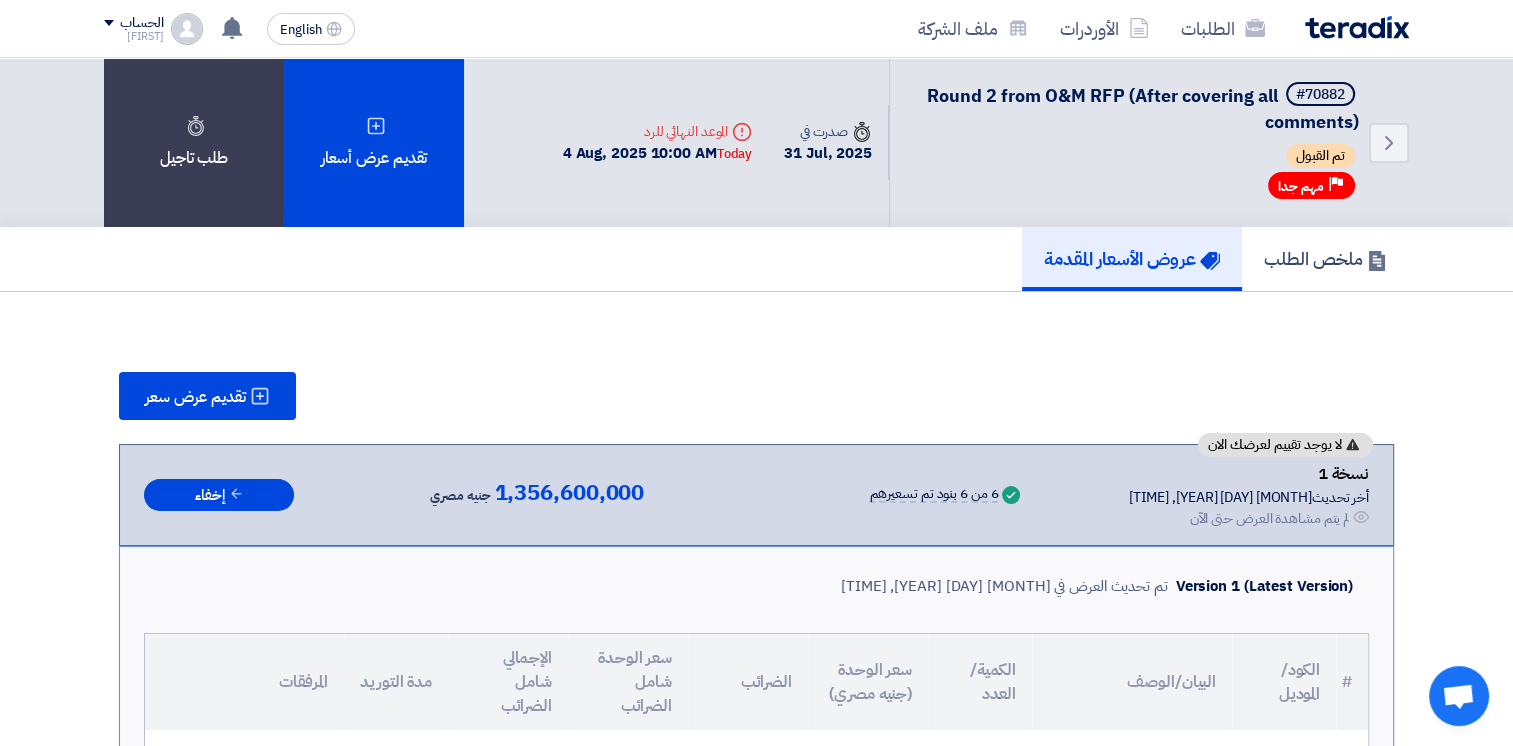 click on "تقديم عرض سعر
لا يوجد تقييم لعرضك الان
نسخة 1
أخر تحديث
4 Aug 2025, 4:22 AM
Offer is Seen
لم يتم مشاهدة العرض حتى الآن
1 2 3" 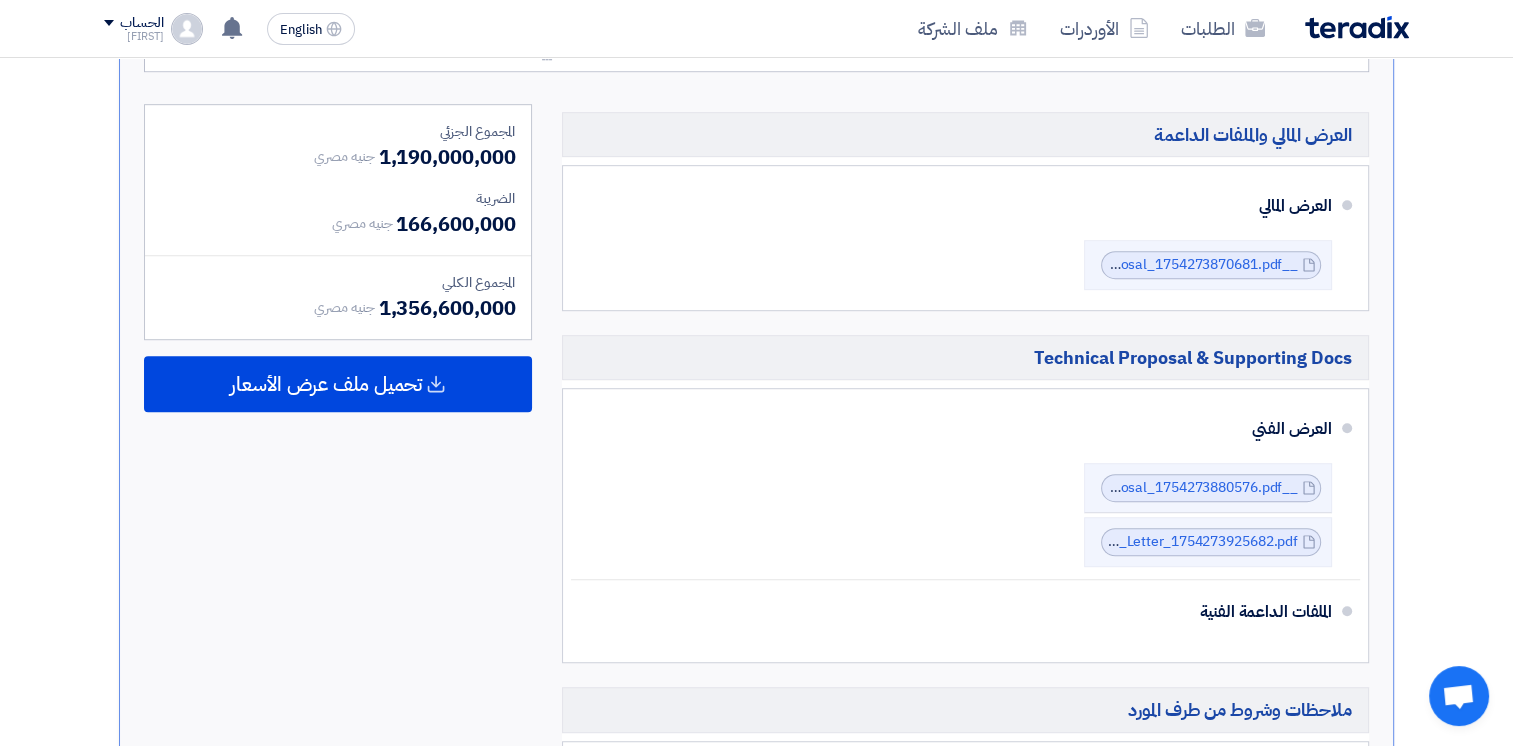 scroll, scrollTop: 1160, scrollLeft: 0, axis: vertical 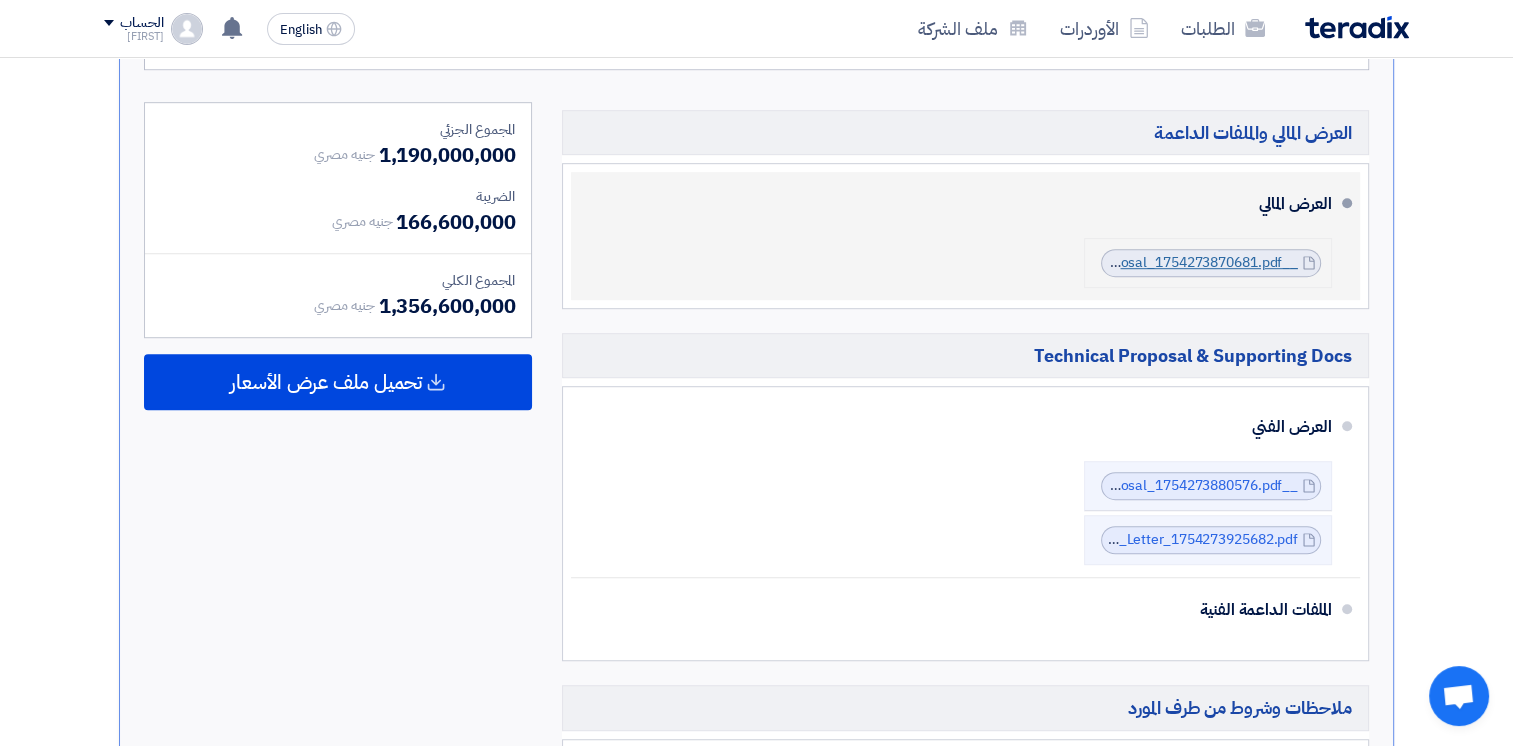 click on "__ACC__OM_Fin_Proposal_1754273870681.pdf" at bounding box center [1145, 262] 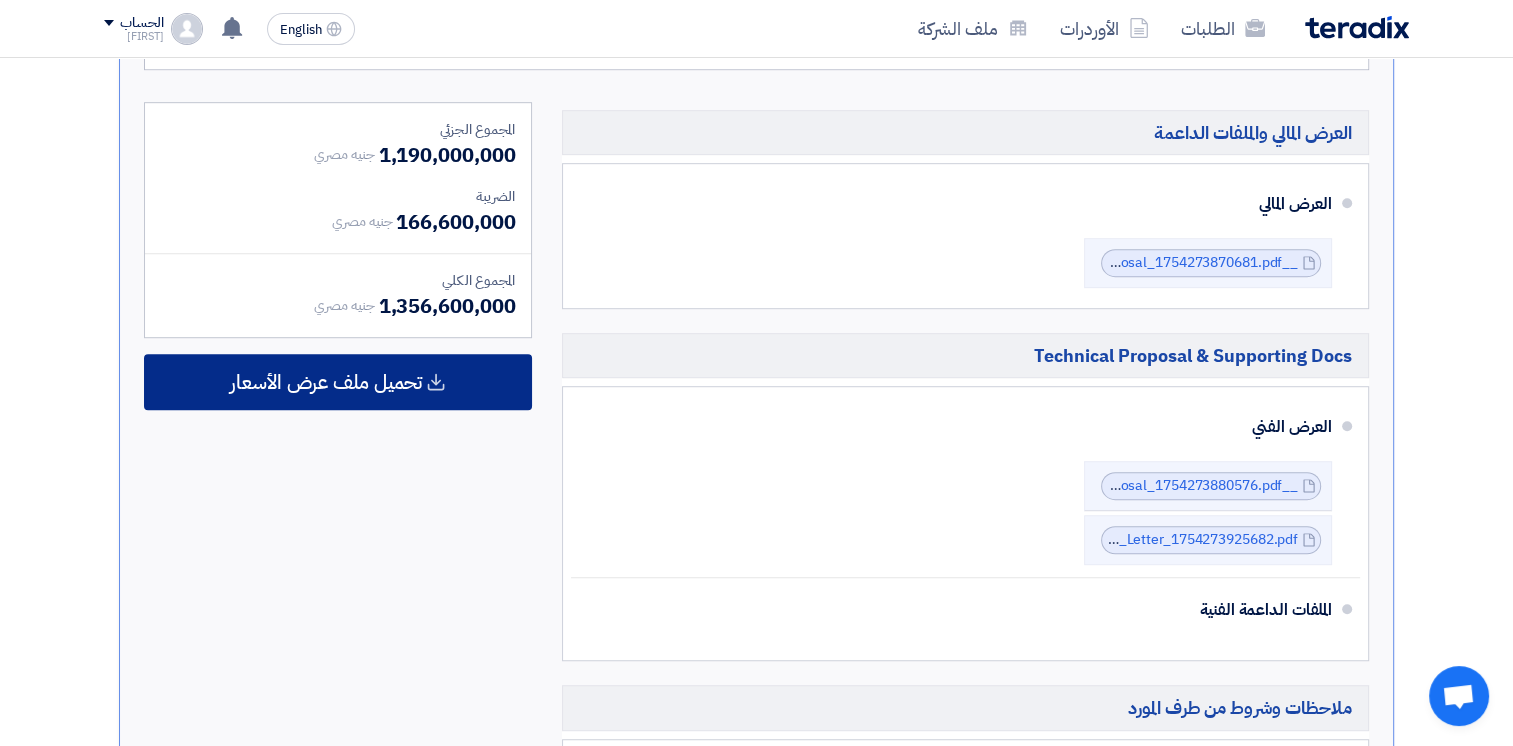 click on "تحميل ملف عرض الأسعار" at bounding box center [338, 382] 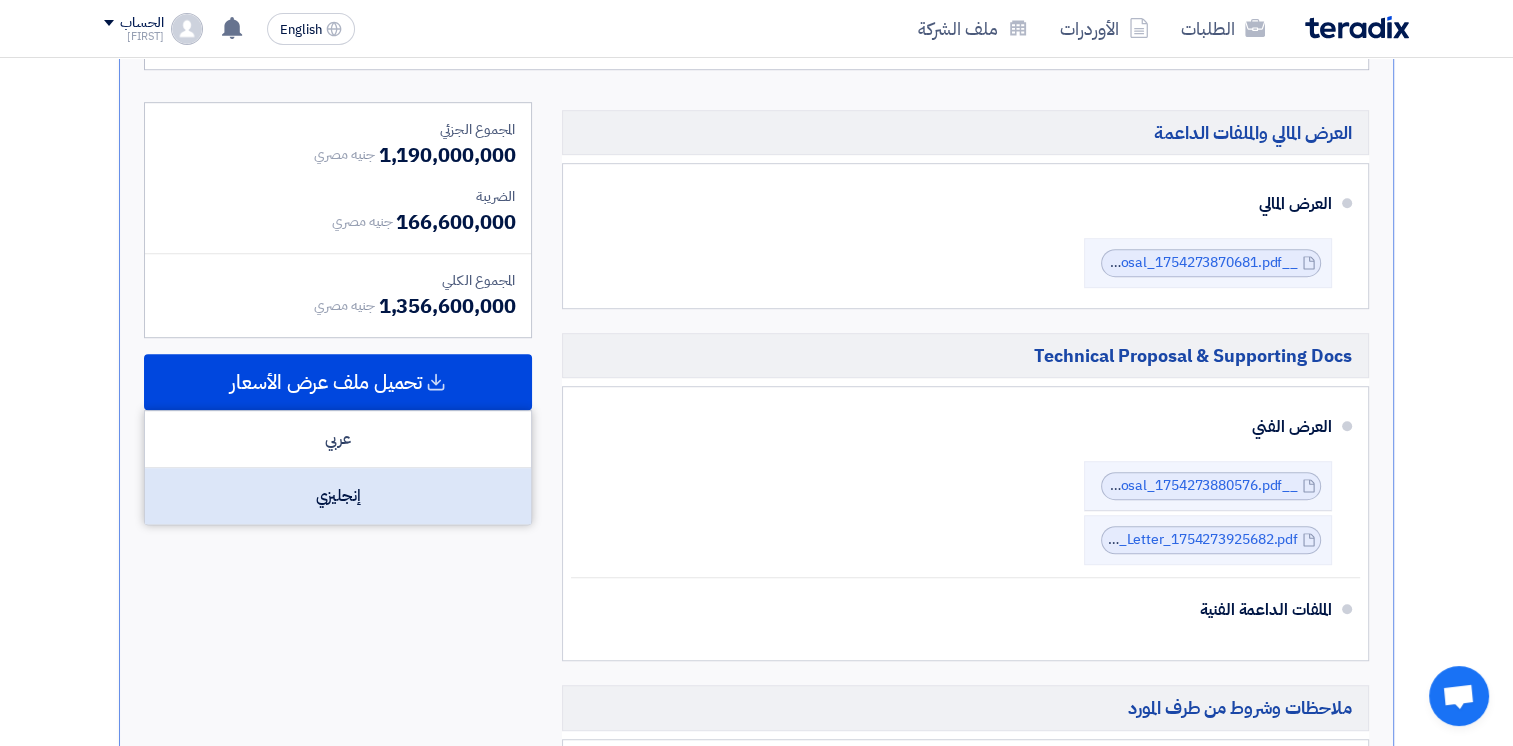 click on "إنجليزي" at bounding box center (338, 496) 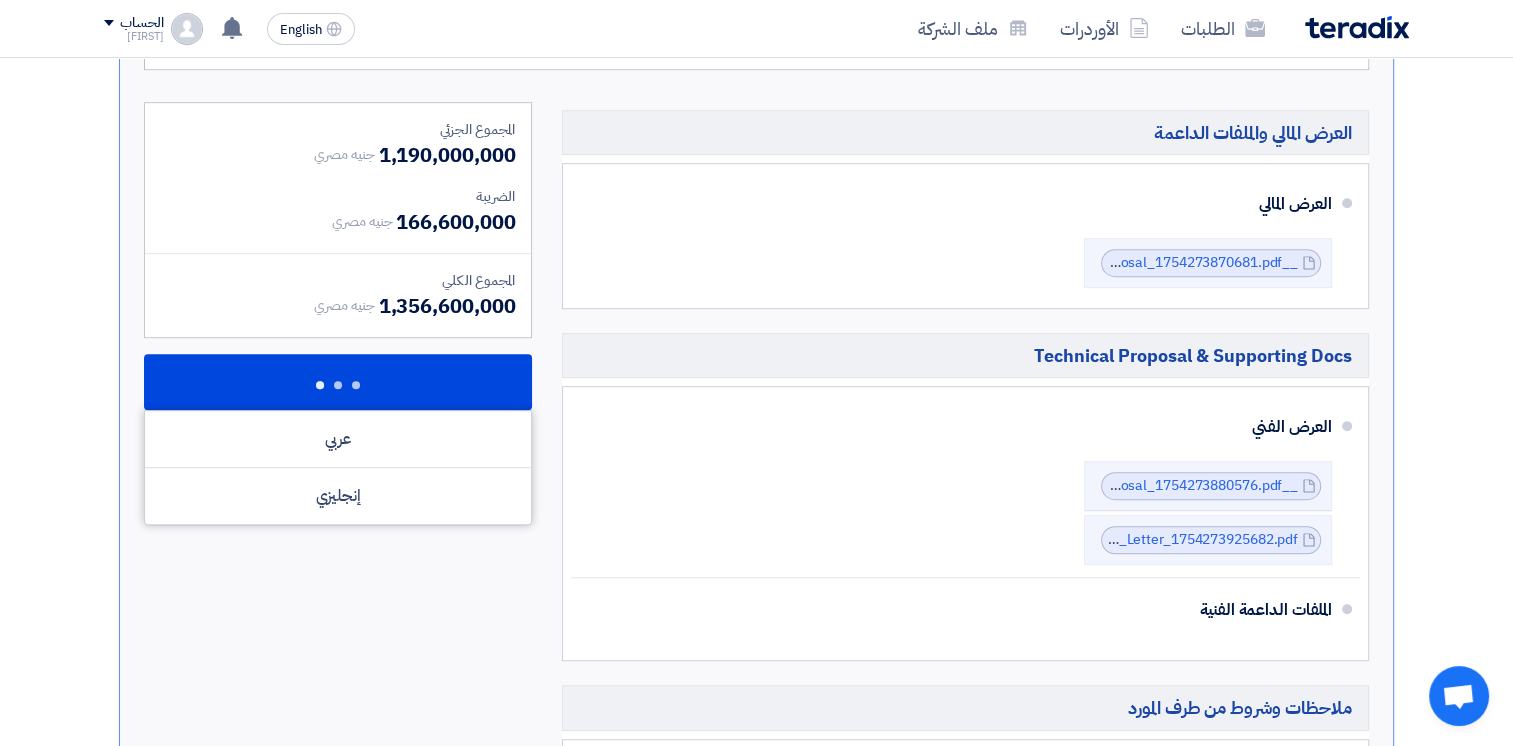 click on "المجموع الجزئي
جنيه مصري
1,190,000,000
الضريبة
جنيه مصري
166,600,000
المجموع الكلي" at bounding box center [338, 553] 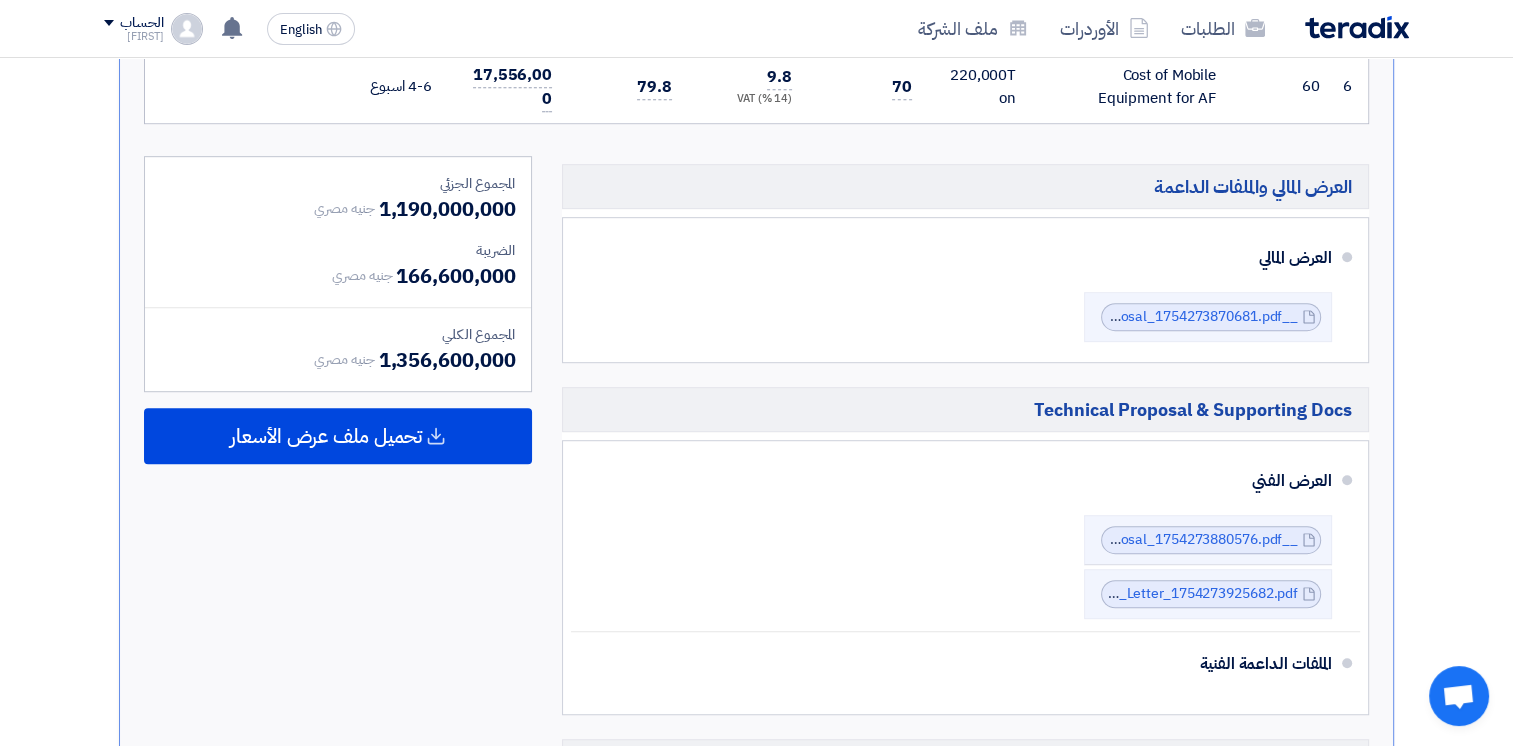 scroll, scrollTop: 1111, scrollLeft: 0, axis: vertical 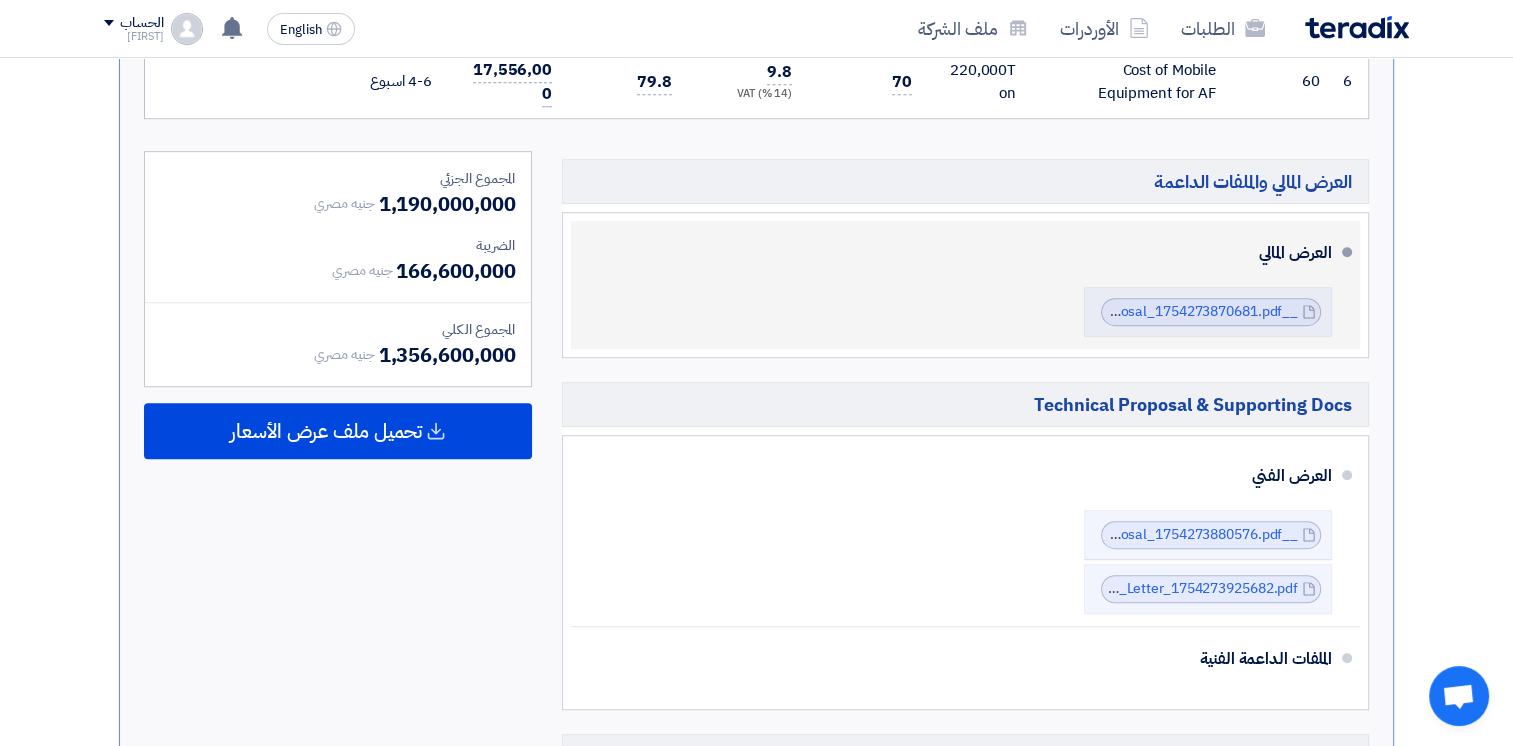 click on "العرض المالي
__ACC__OM_Fin_Proposal_1754273870681.pdf
__ACC__OM_Fin_Proposal_1754273870681.pdf" at bounding box center [959, 285] 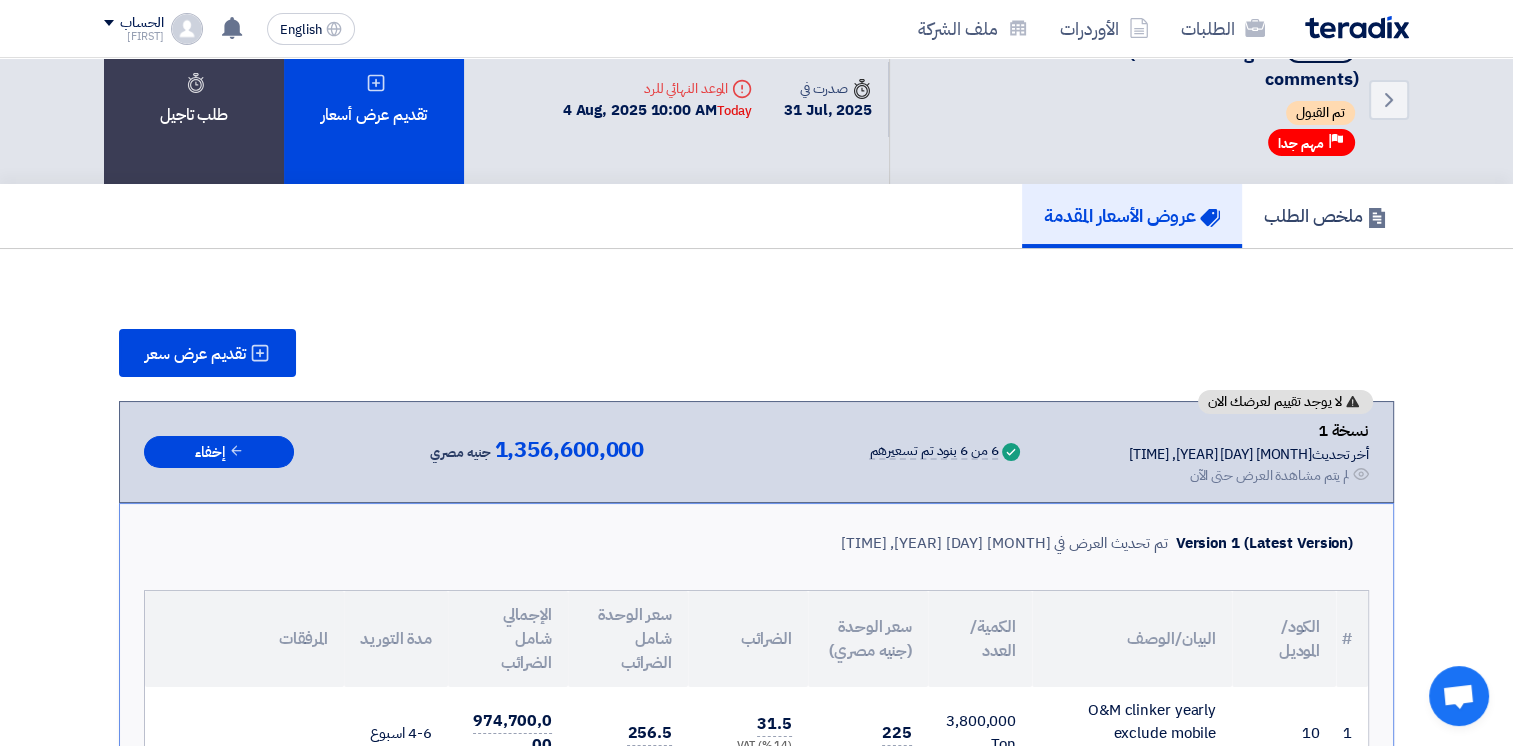 scroll, scrollTop: 0, scrollLeft: 0, axis: both 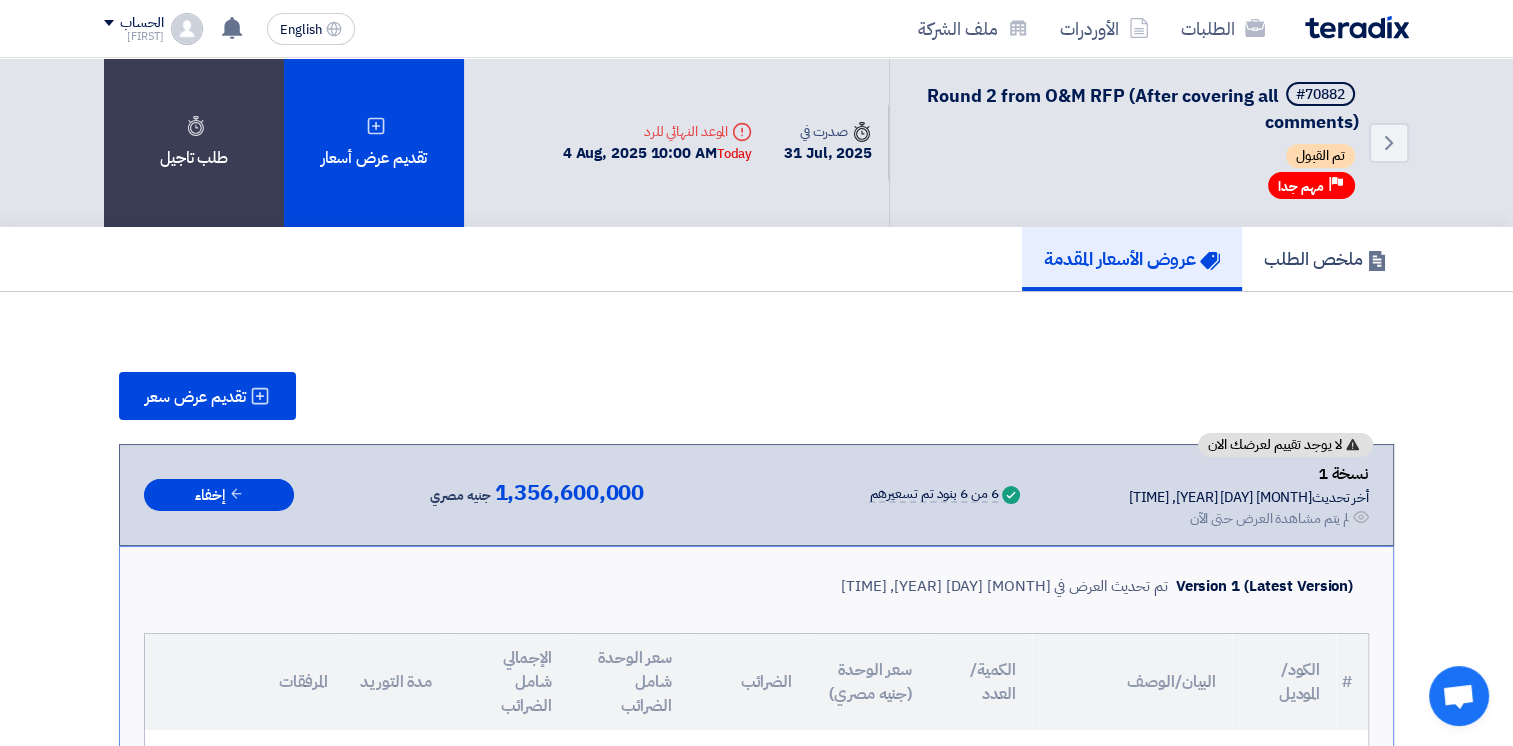 drag, startPoint x: 1227, startPoint y: 387, endPoint x: 1233, endPoint y: 407, distance: 20.880613 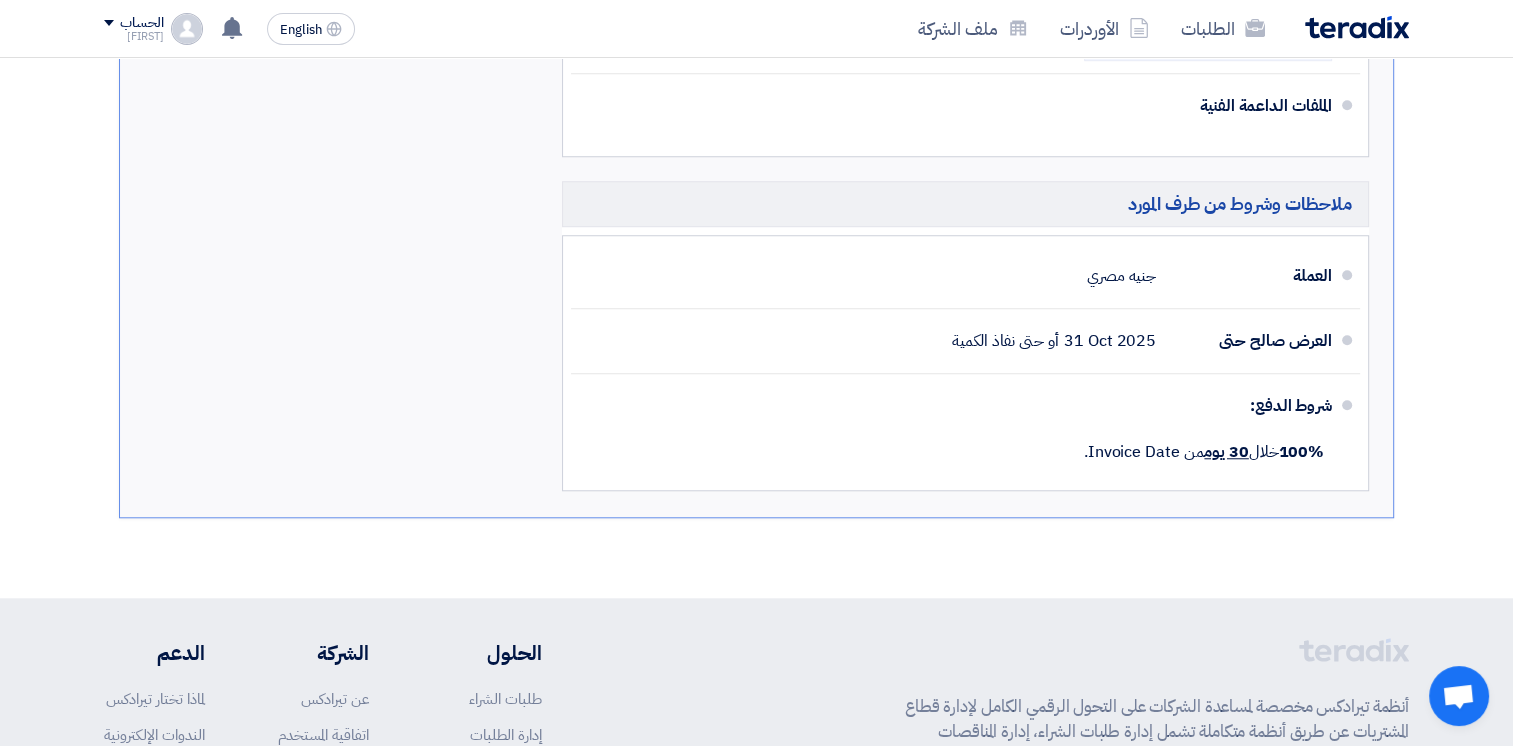 scroll, scrollTop: 1664, scrollLeft: 0, axis: vertical 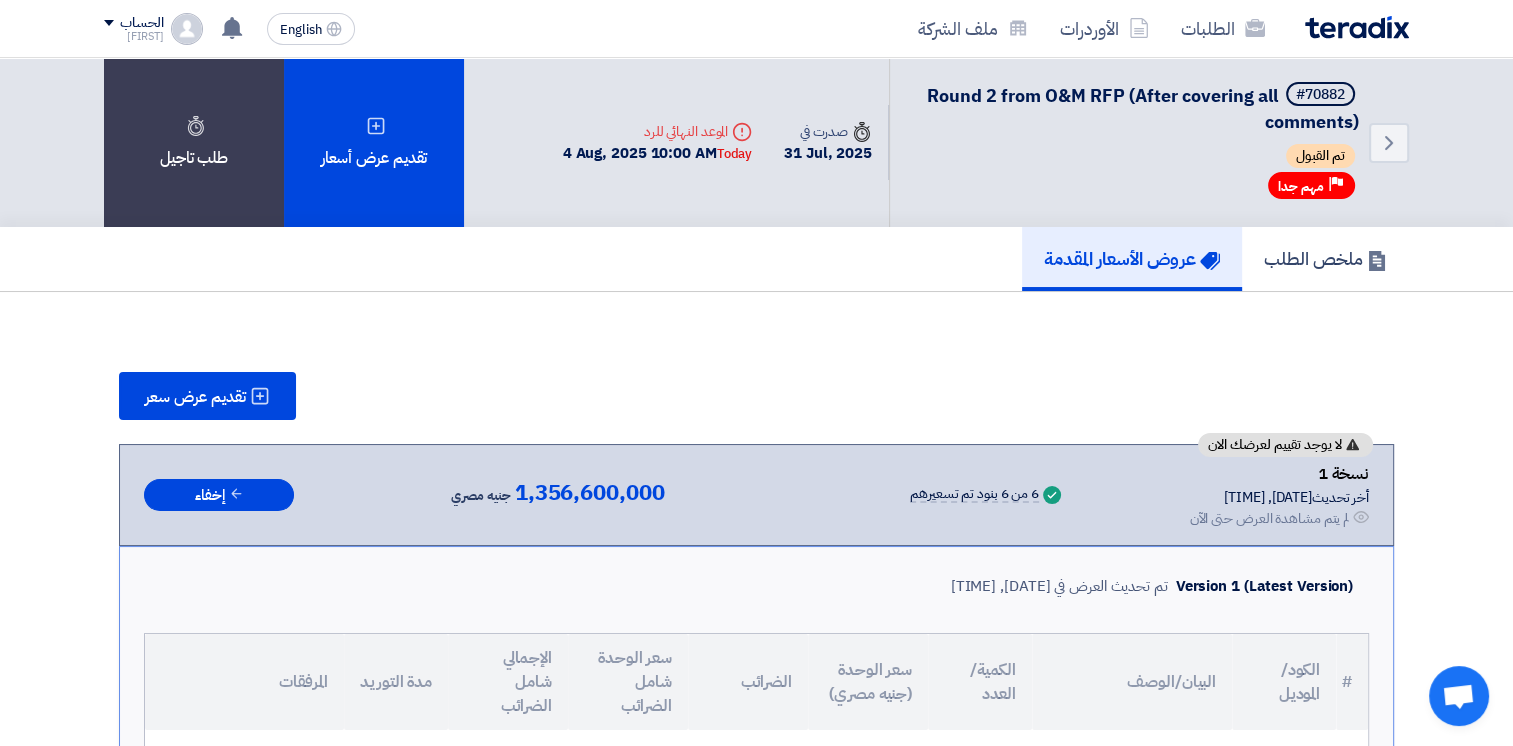 drag, startPoint x: 1520, startPoint y: 76, endPoint x: 1014, endPoint y: 318, distance: 560.89215 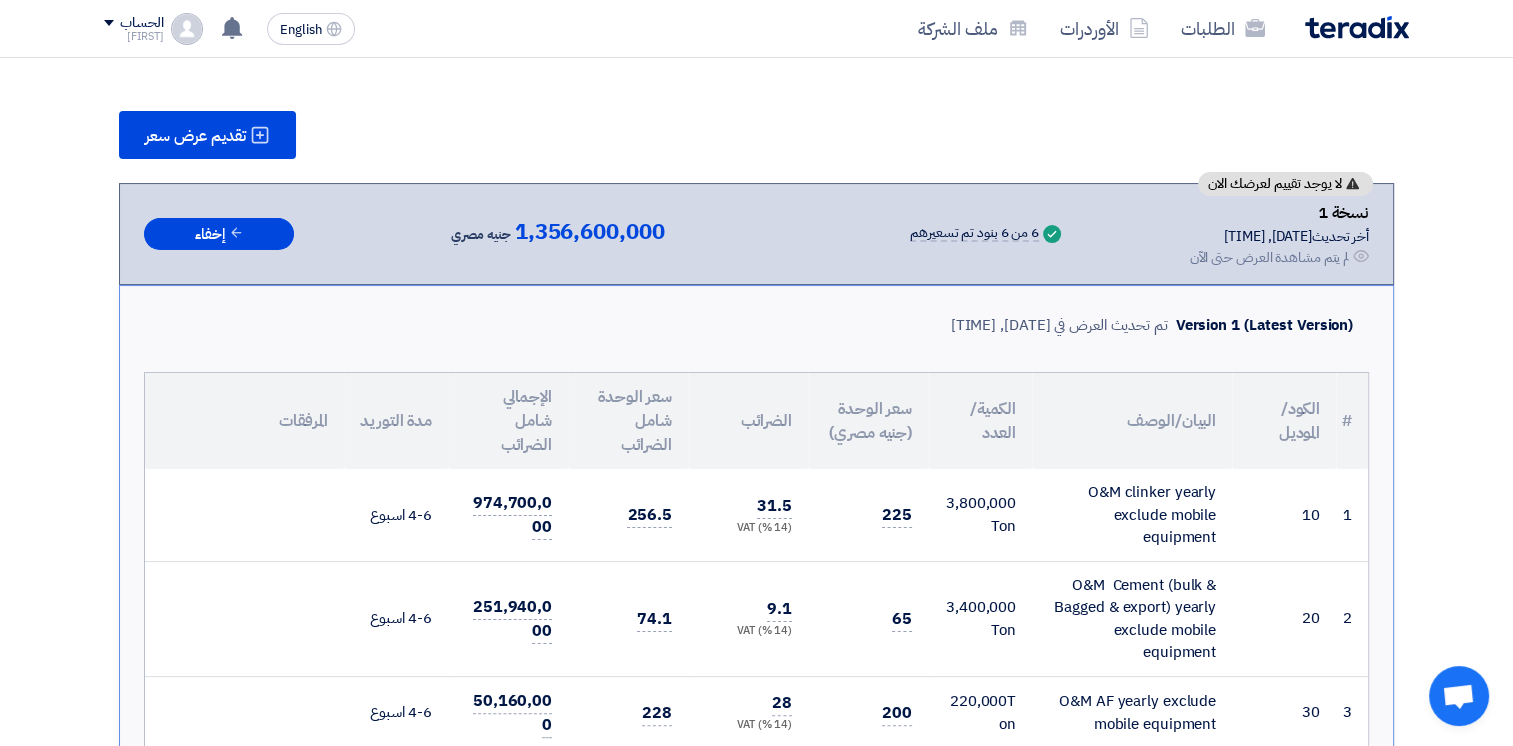 scroll, scrollTop: 270, scrollLeft: 0, axis: vertical 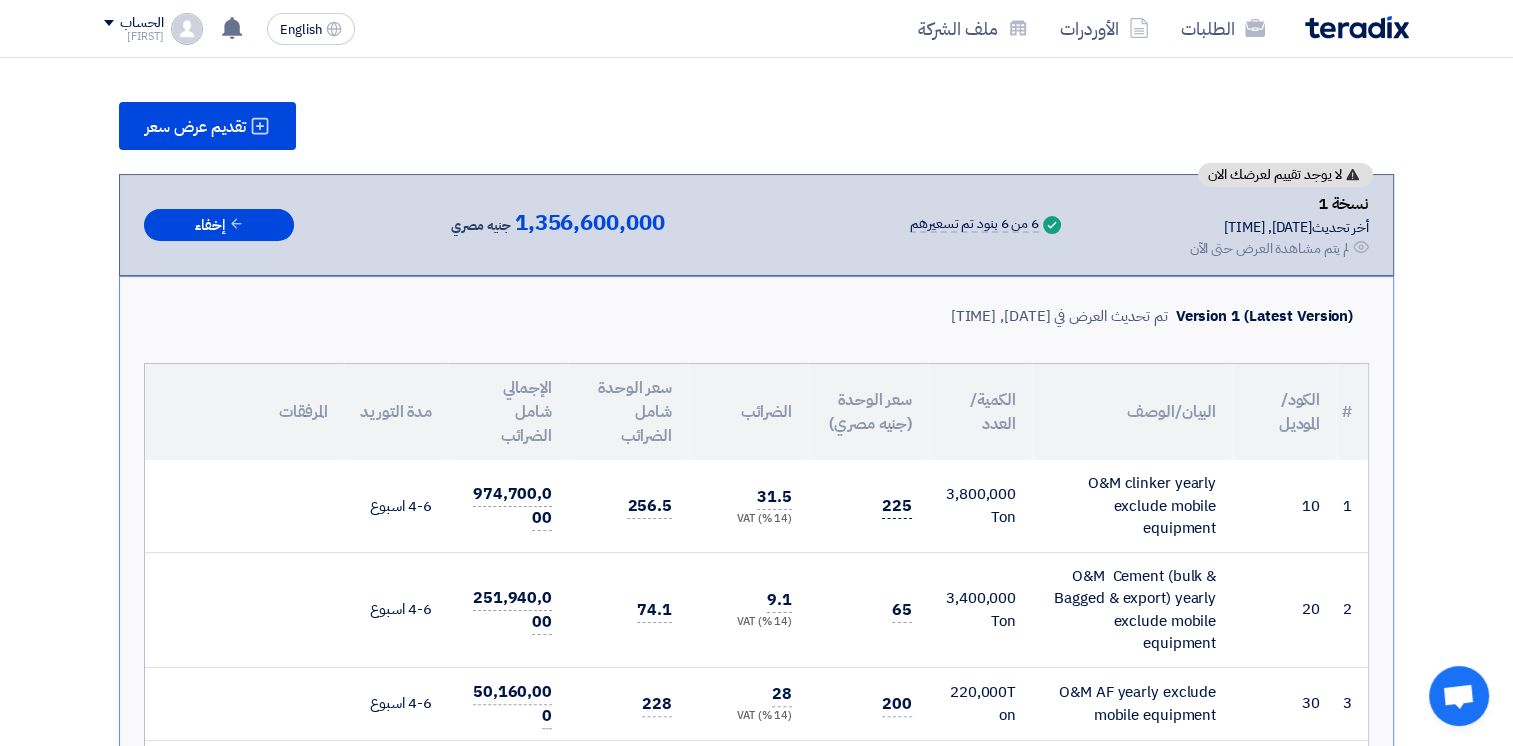click on "225" at bounding box center [897, 506] 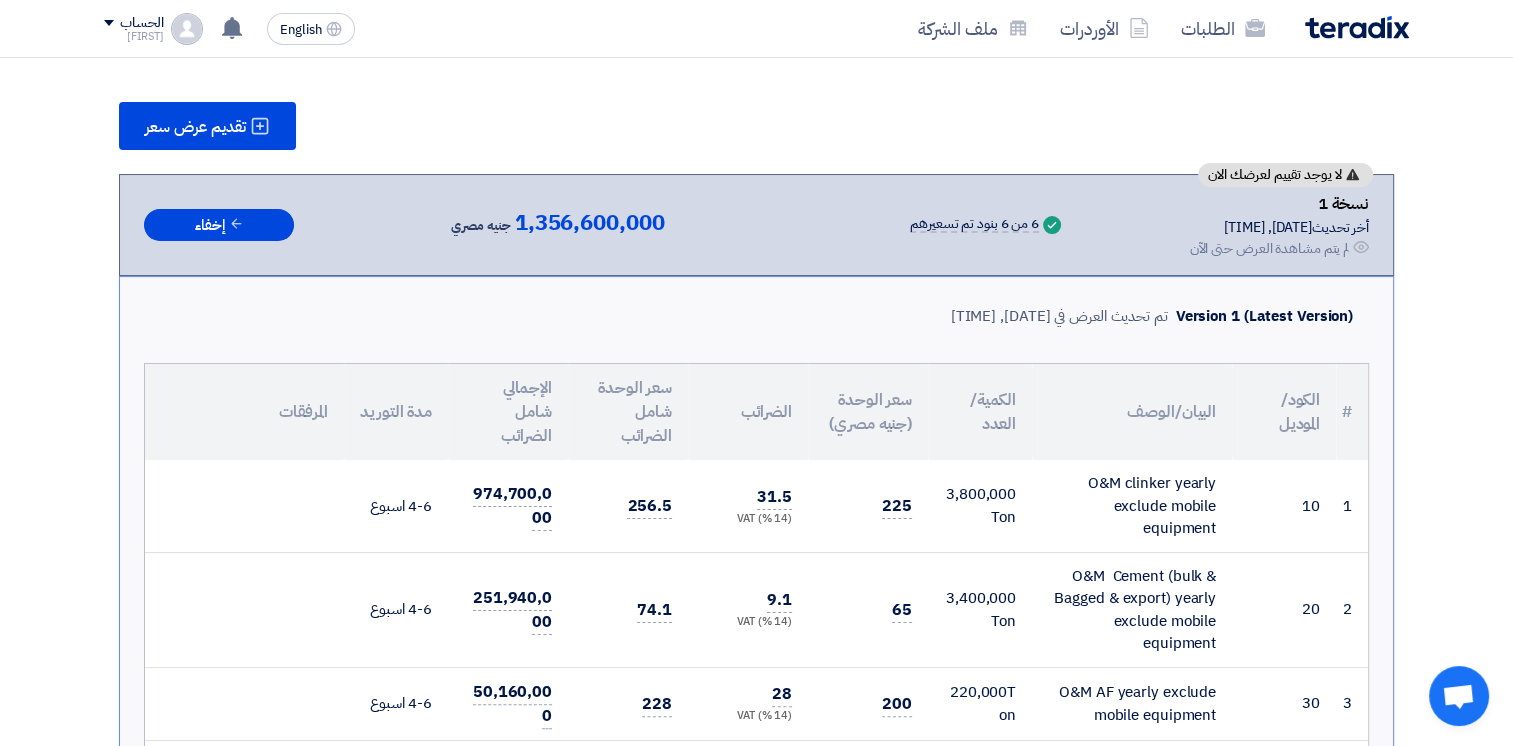 drag, startPoint x: 896, startPoint y: 500, endPoint x: 879, endPoint y: 515, distance: 22.671568 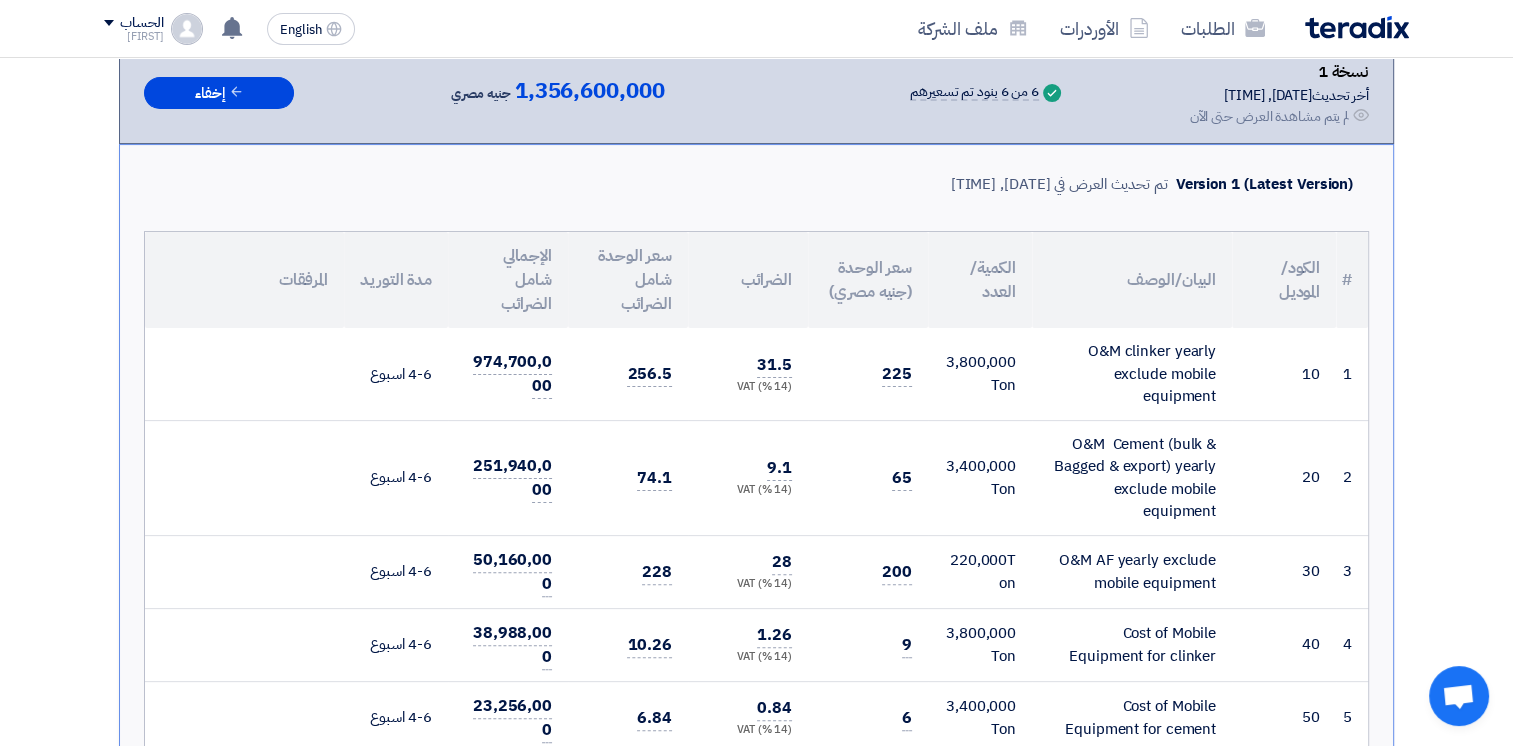 scroll, scrollTop: 399, scrollLeft: 0, axis: vertical 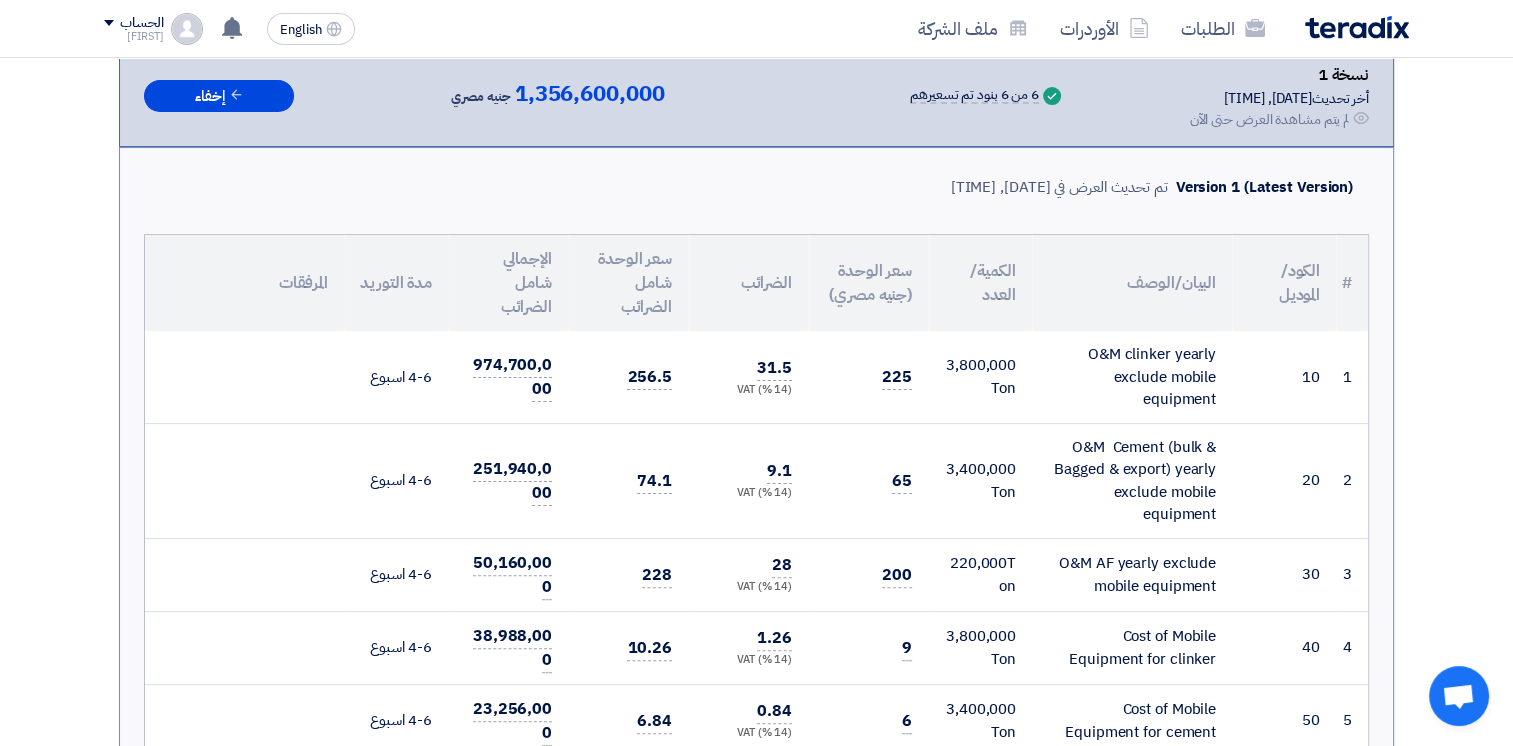 click on "225" at bounding box center (868, 377) 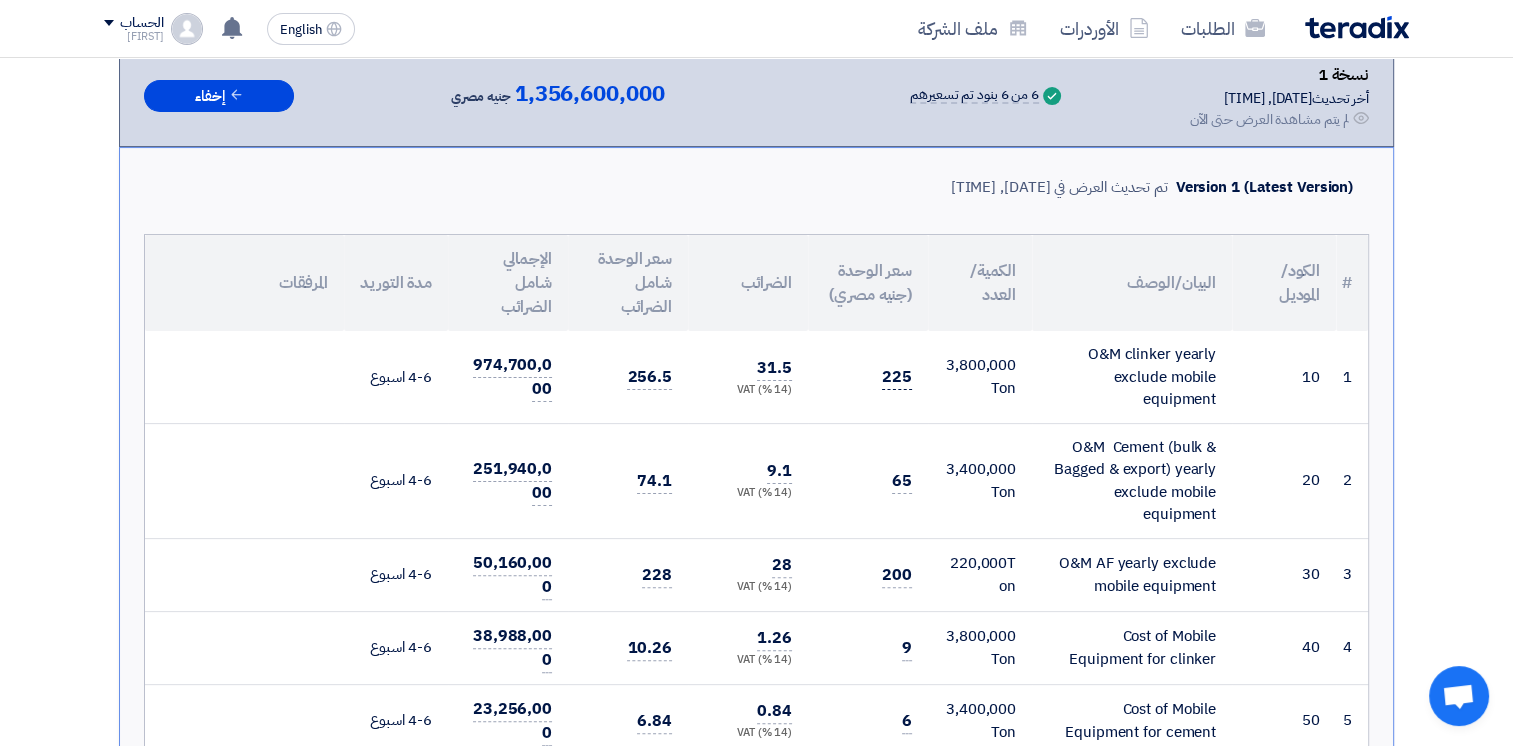drag, startPoint x: 898, startPoint y: 386, endPoint x: 903, endPoint y: 360, distance: 26.476404 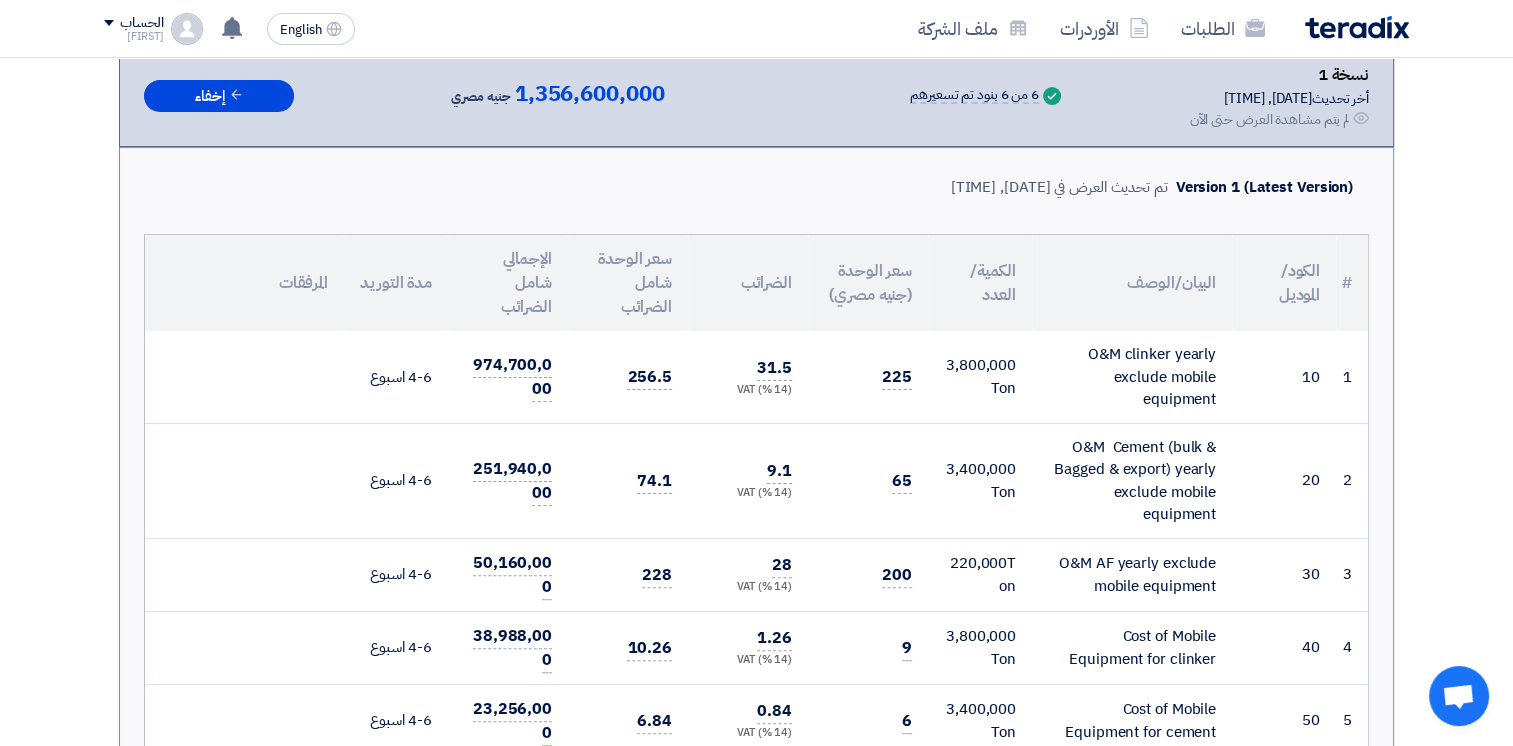 drag, startPoint x: 903, startPoint y: 360, endPoint x: 1178, endPoint y: 210, distance: 313.2491 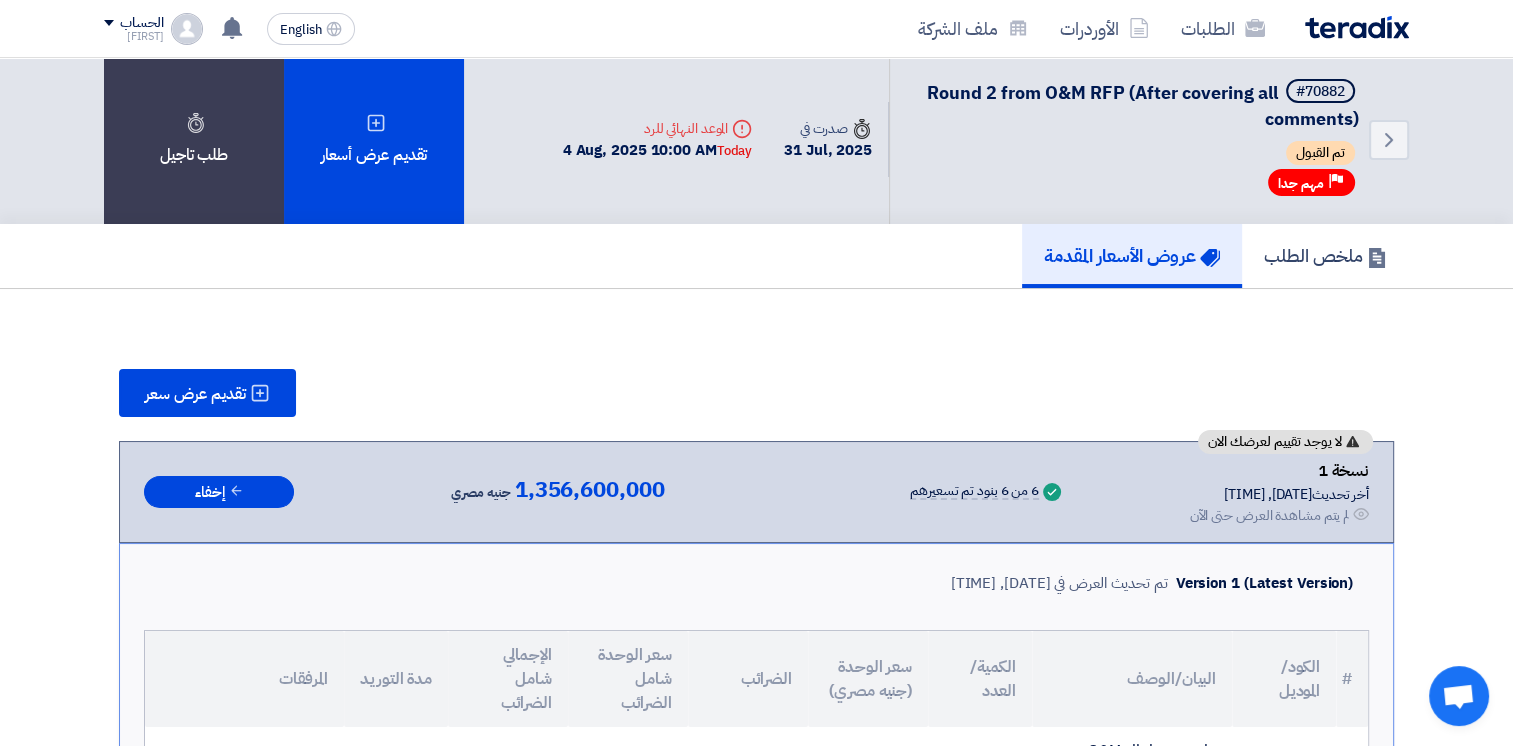scroll, scrollTop: 0, scrollLeft: 0, axis: both 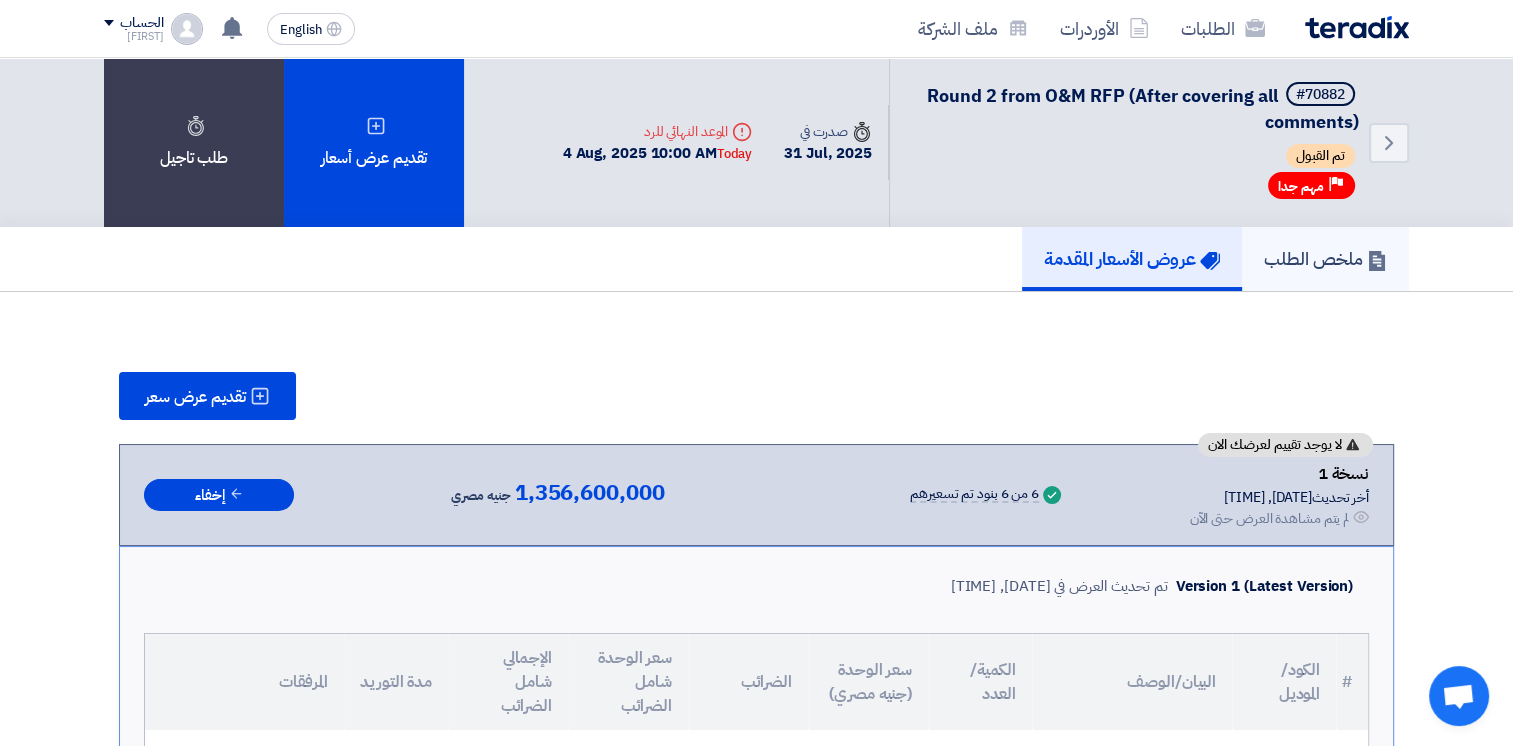 click on "ملخص الطلب" 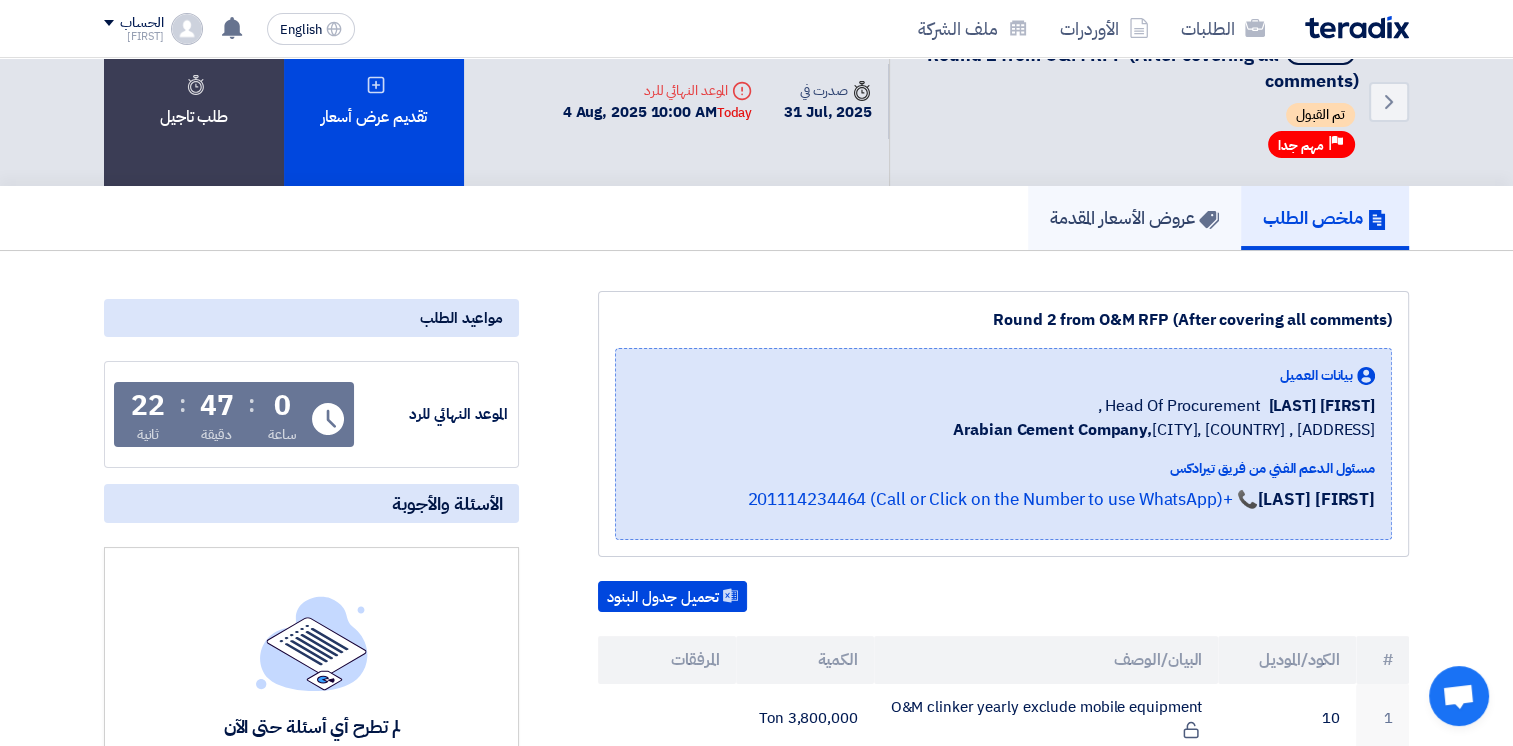 scroll, scrollTop: 0, scrollLeft: 0, axis: both 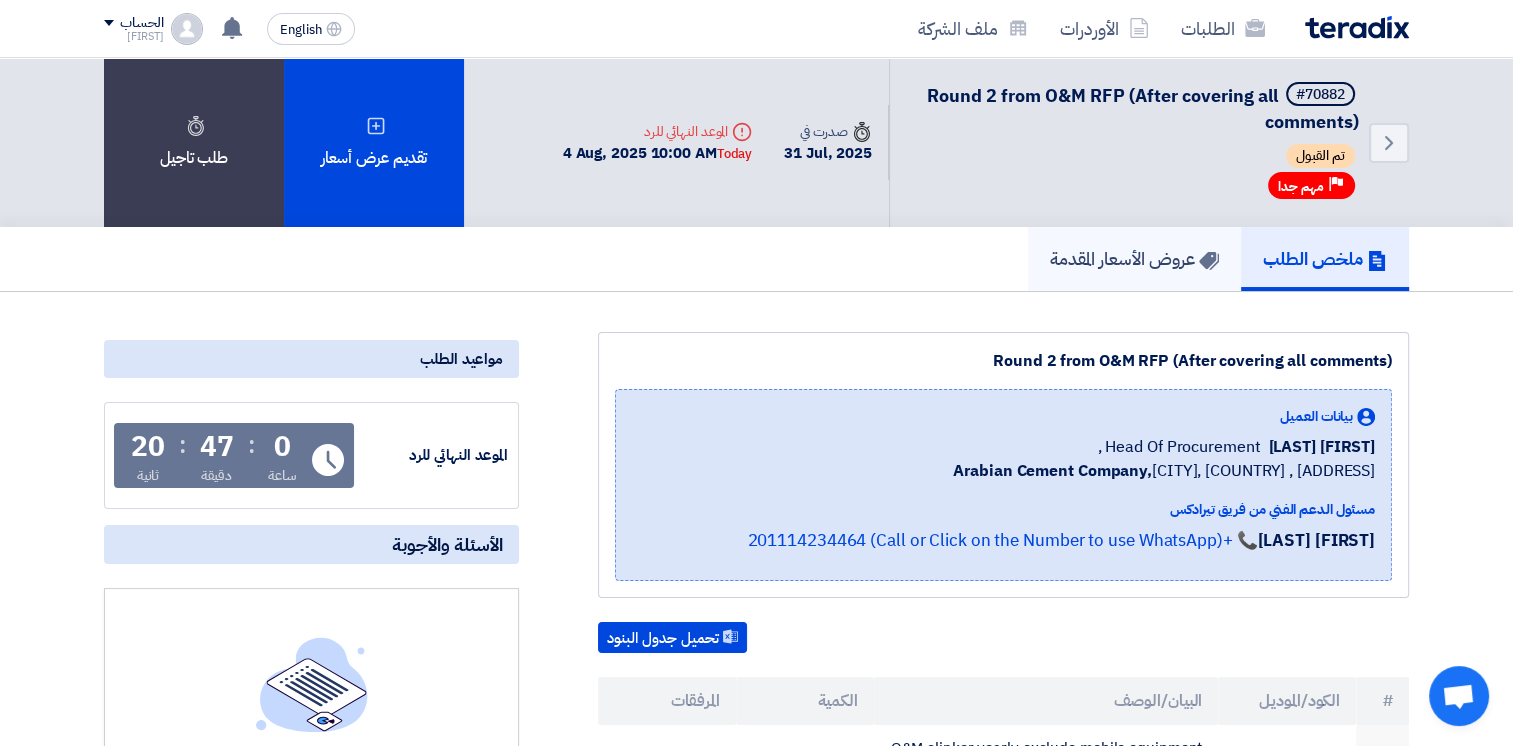 click on "عروض الأسعار المقدمة" 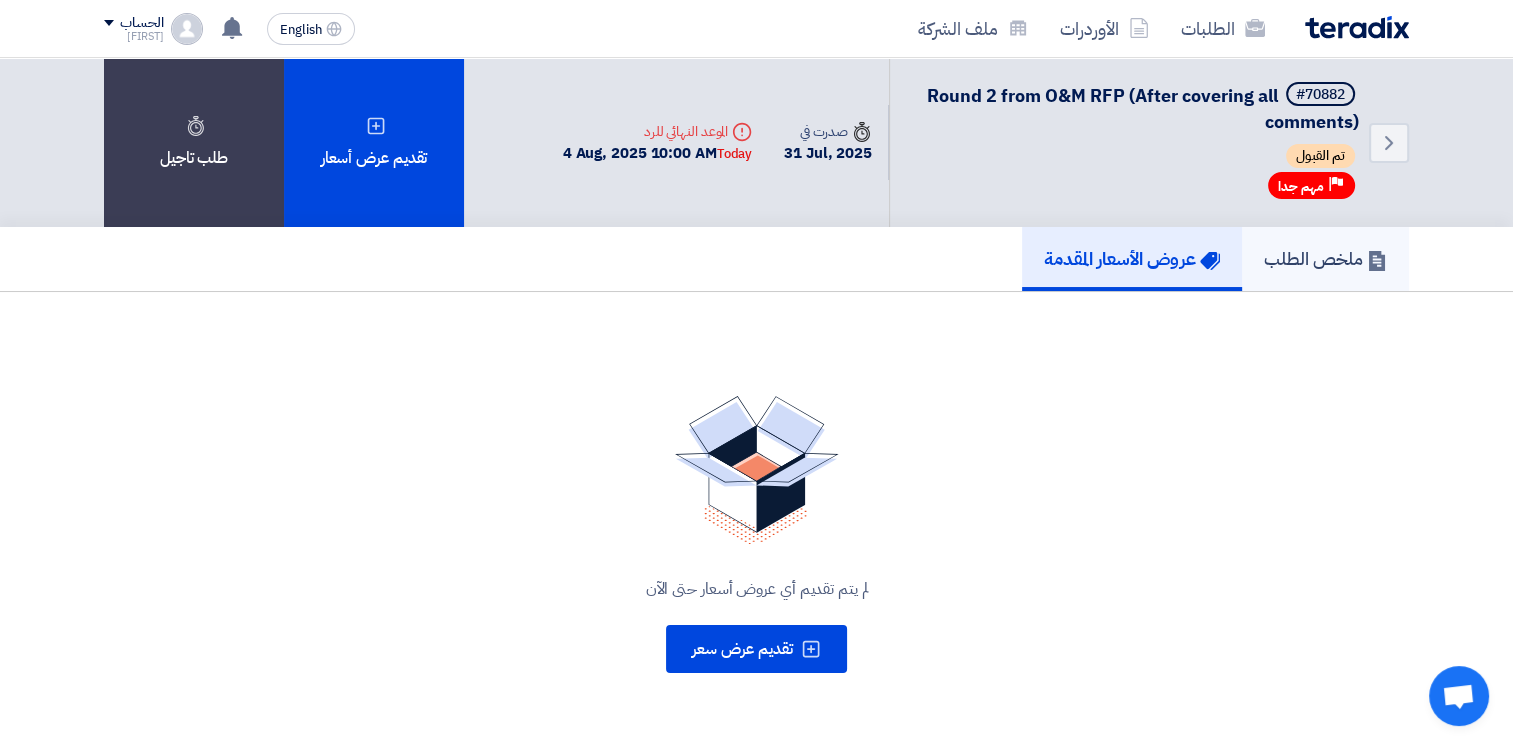 click on "ملخص الطلب" 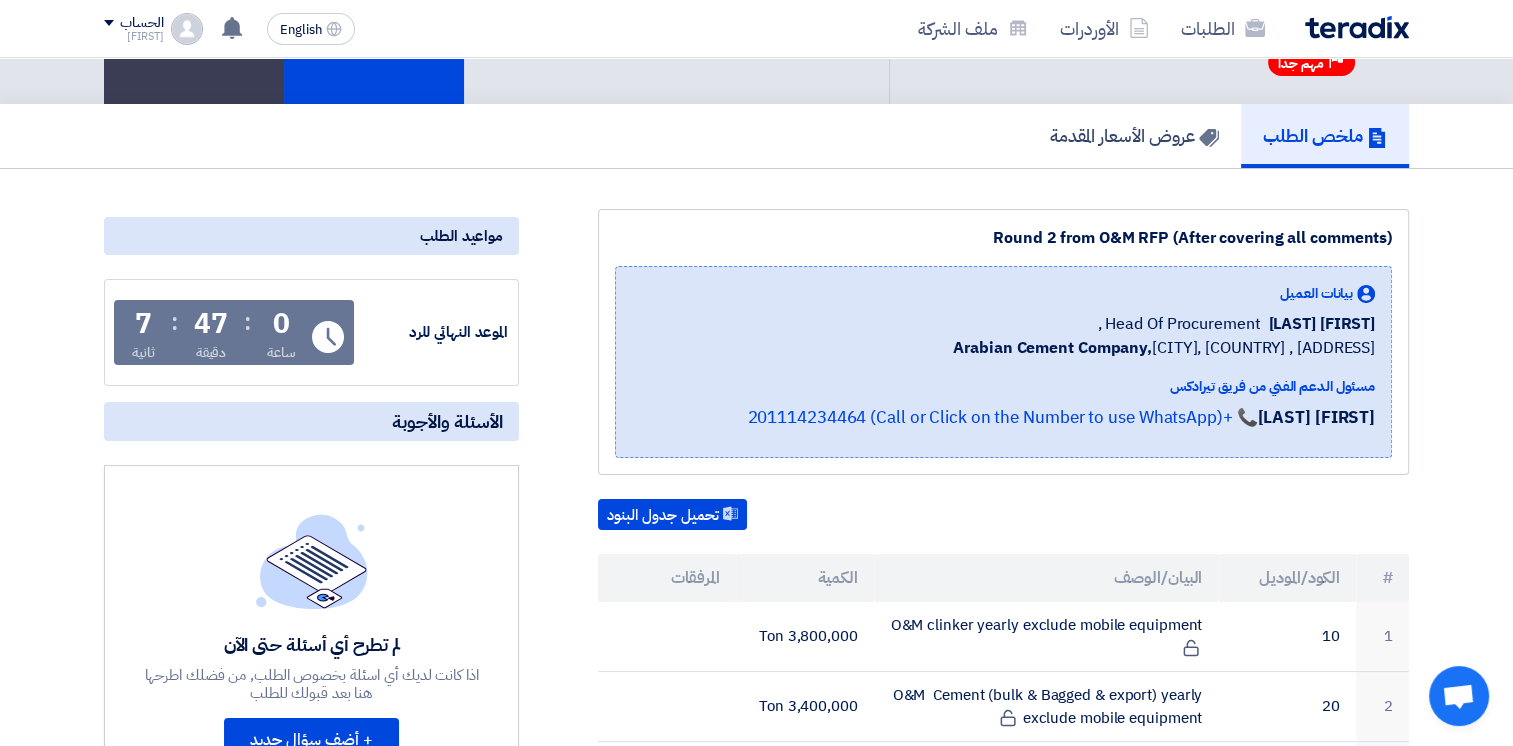 scroll, scrollTop: 0, scrollLeft: 0, axis: both 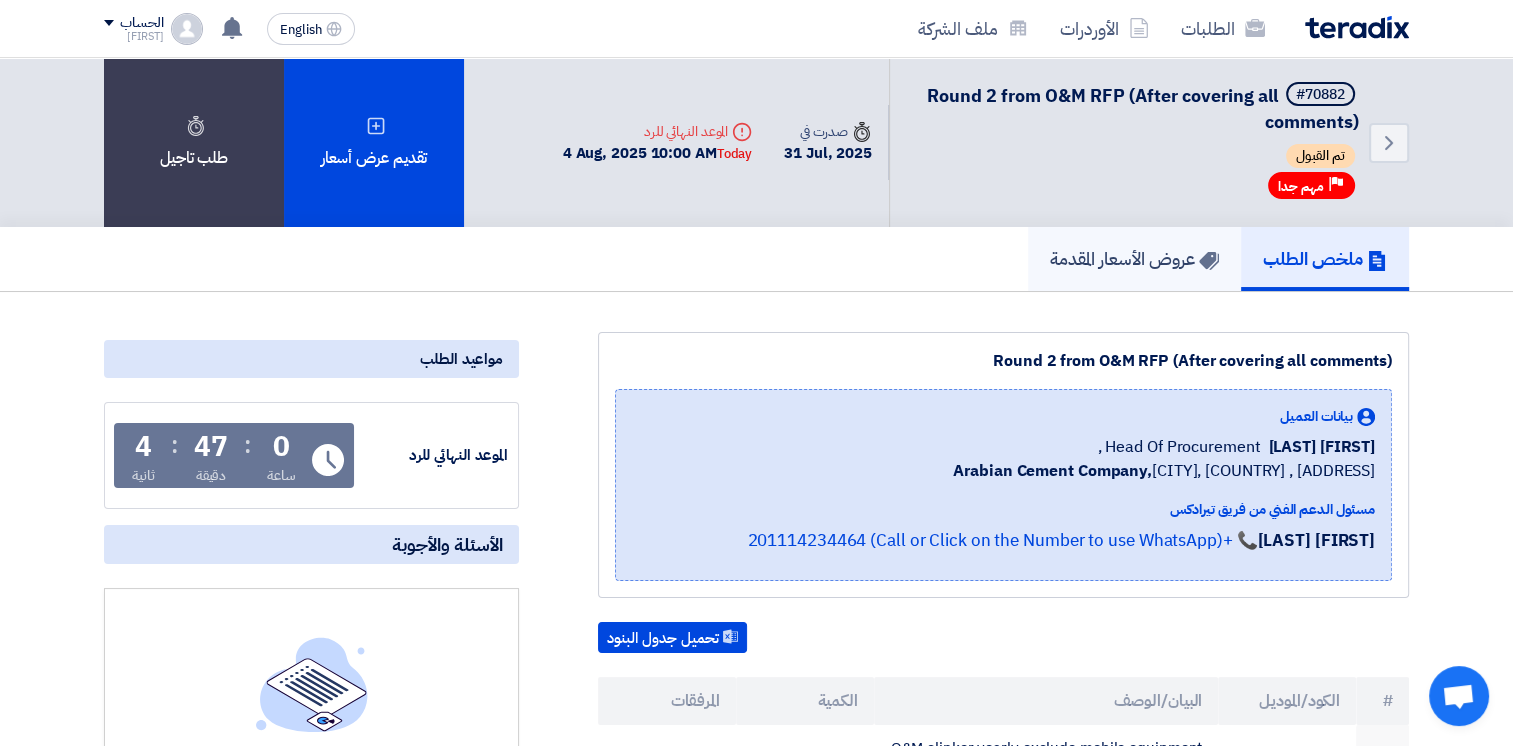 click on "عروض الأسعار المقدمة" 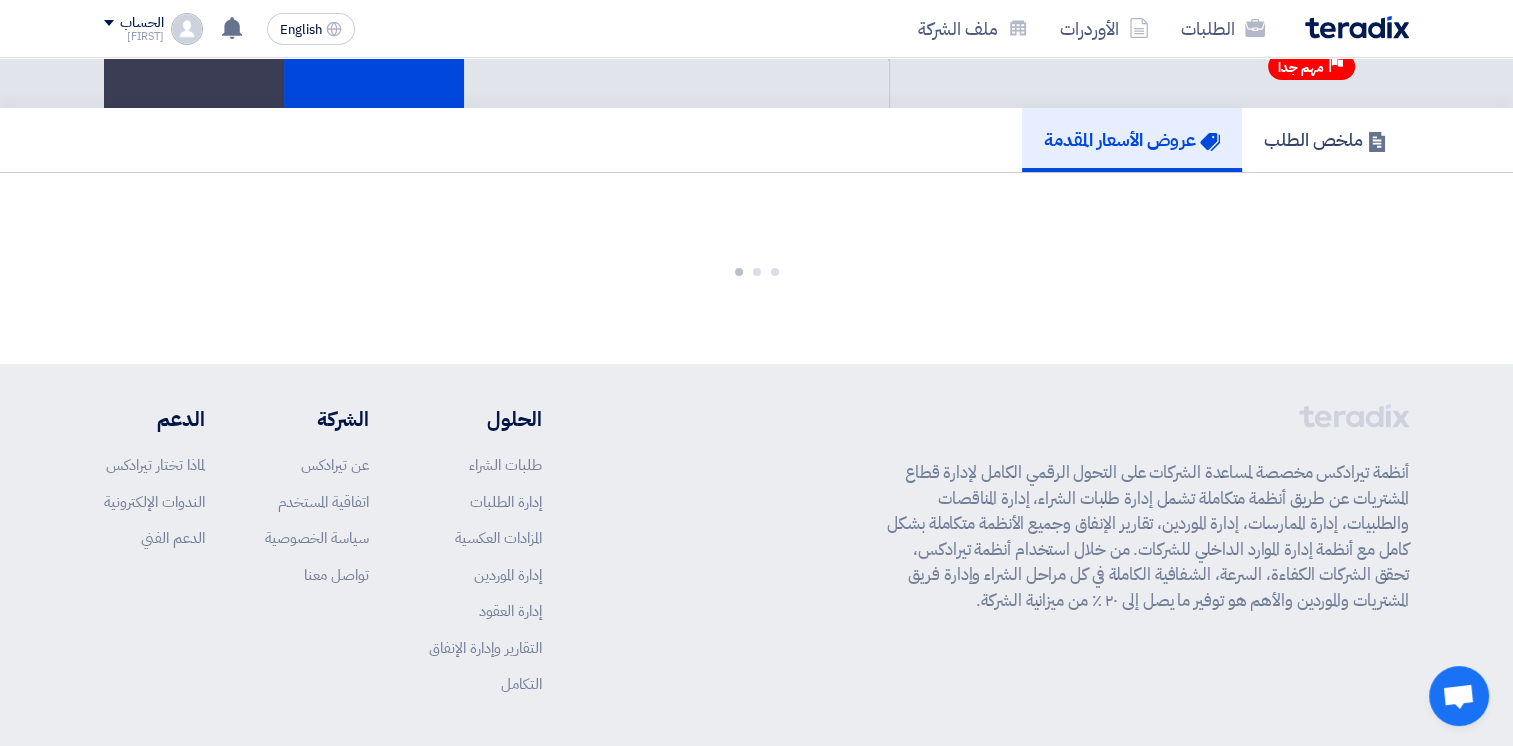 scroll, scrollTop: 0, scrollLeft: 0, axis: both 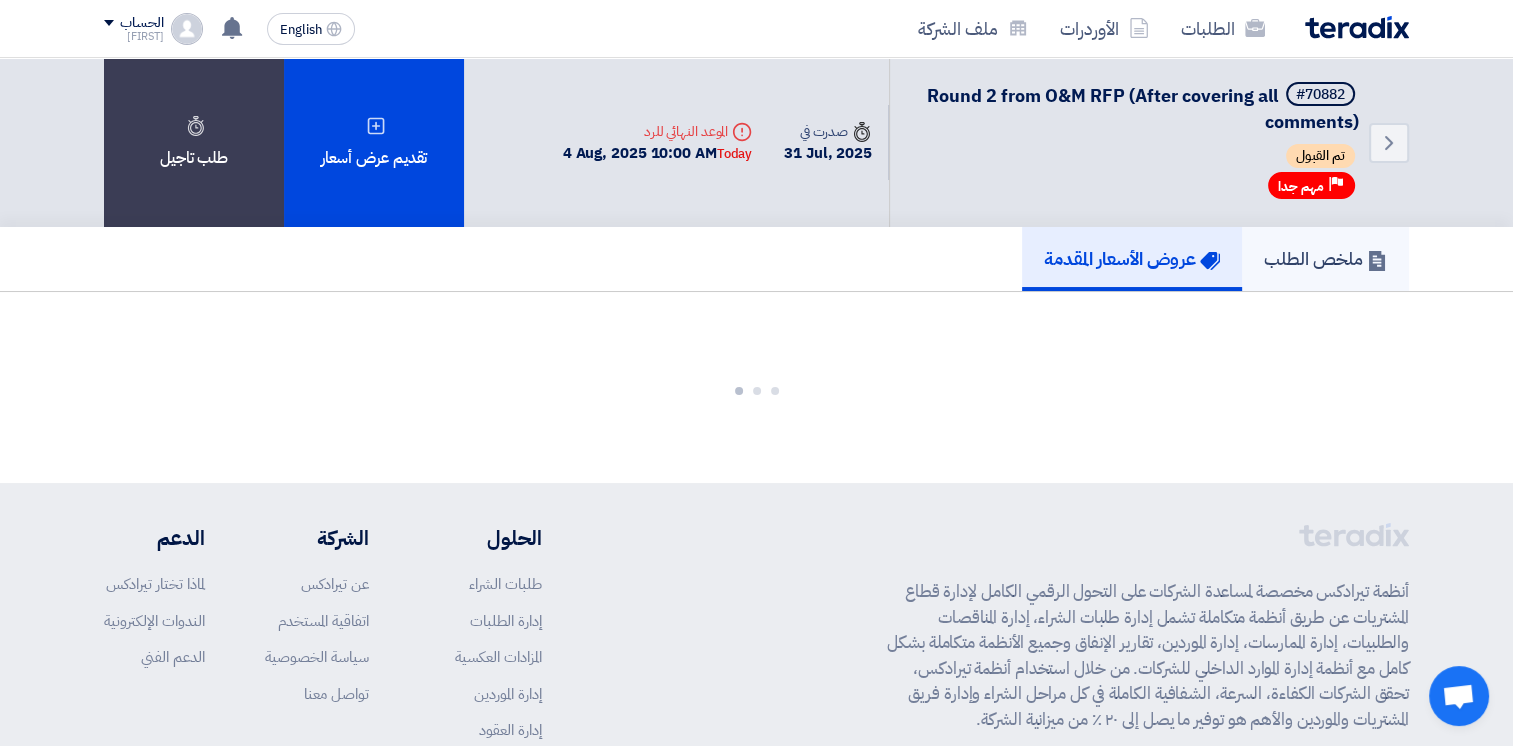 click on "ملخص الطلب" 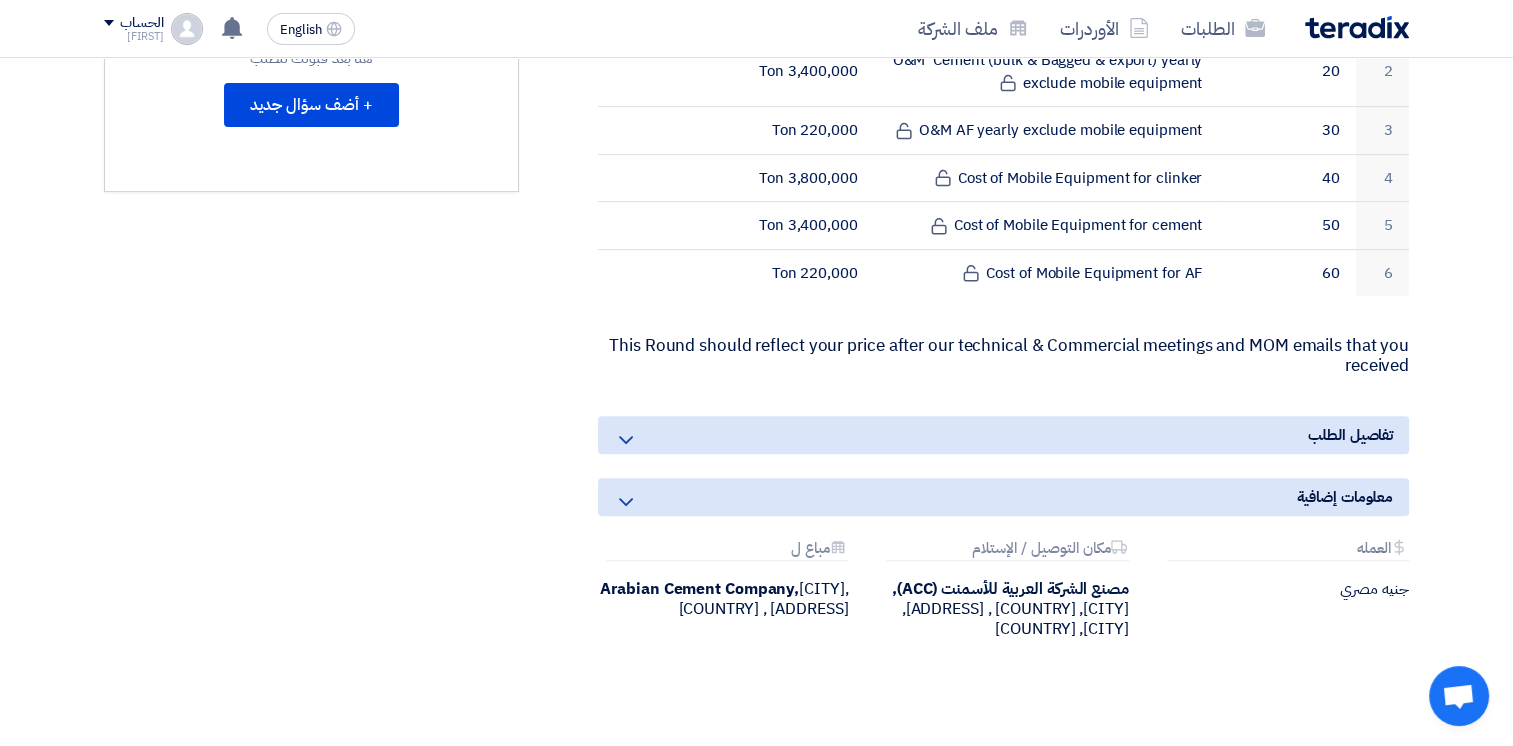 scroll, scrollTop: 748, scrollLeft: 0, axis: vertical 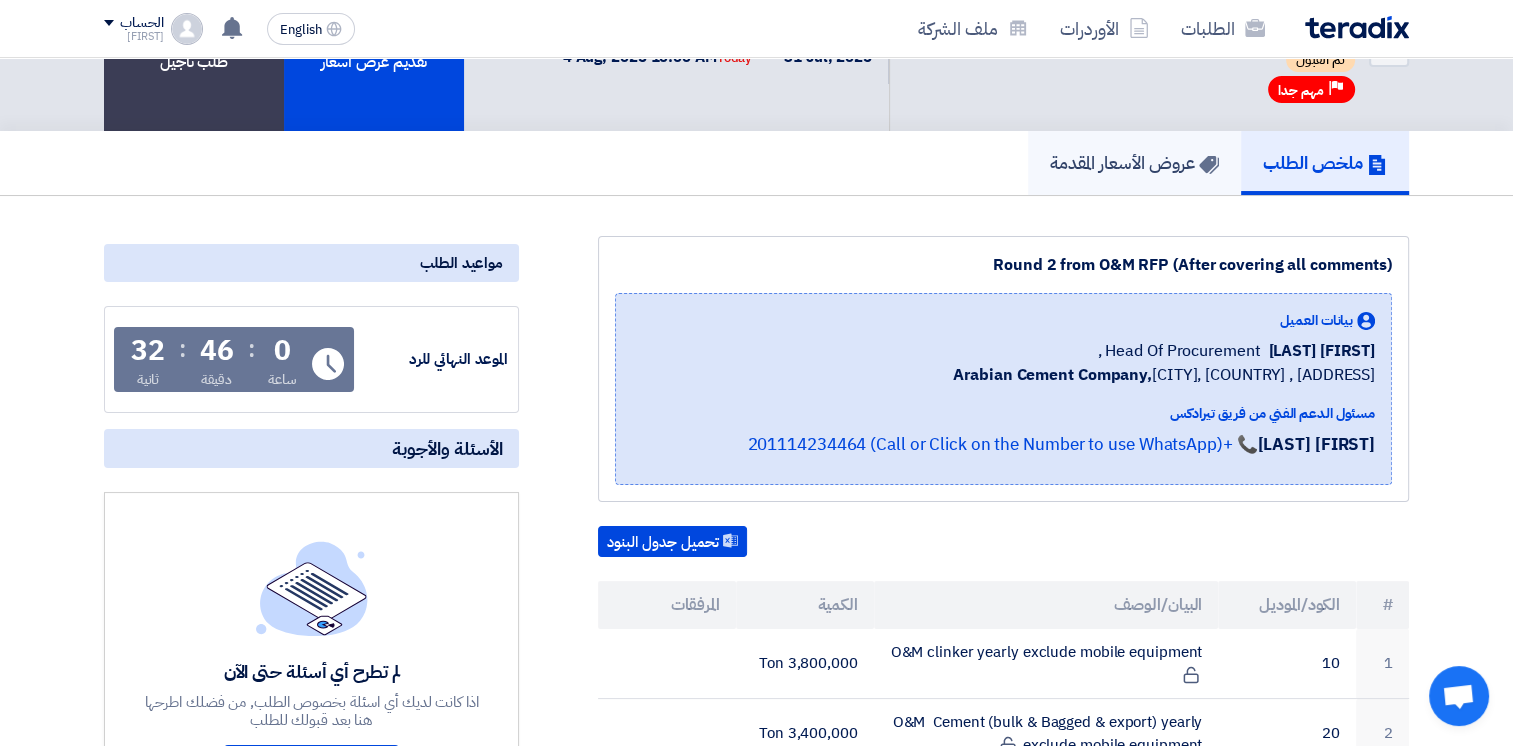 click on "عروض الأسعار المقدمة" 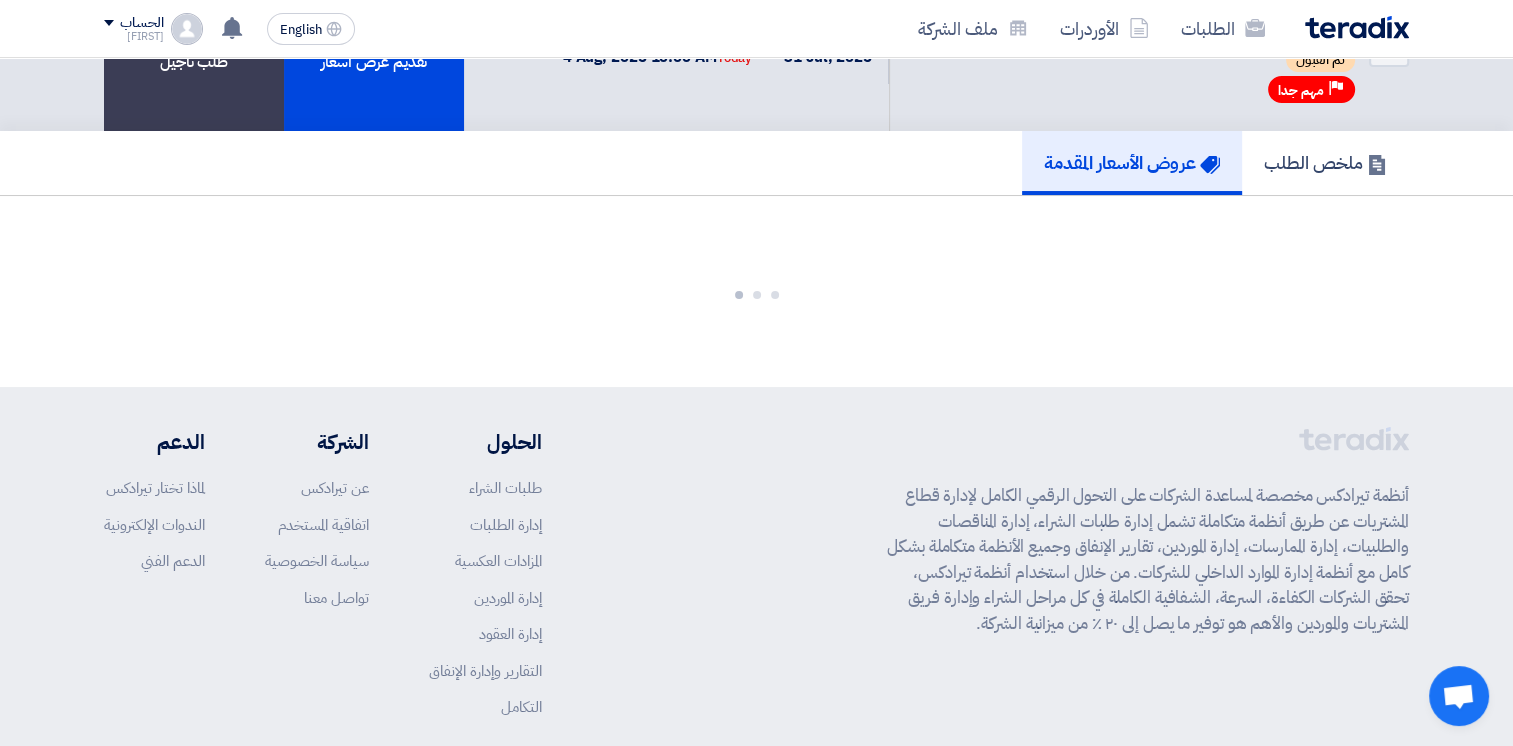 click 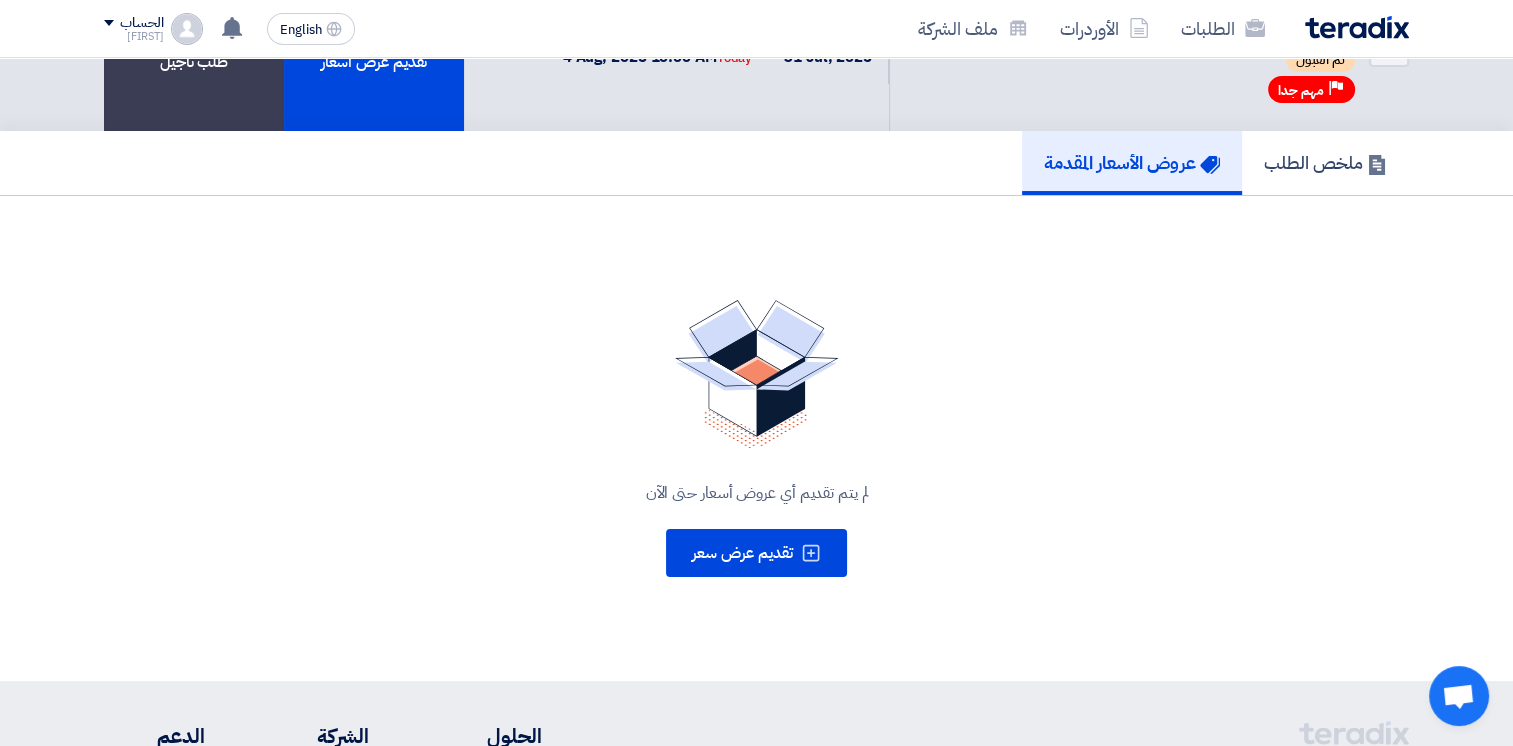 scroll, scrollTop: 0, scrollLeft: 0, axis: both 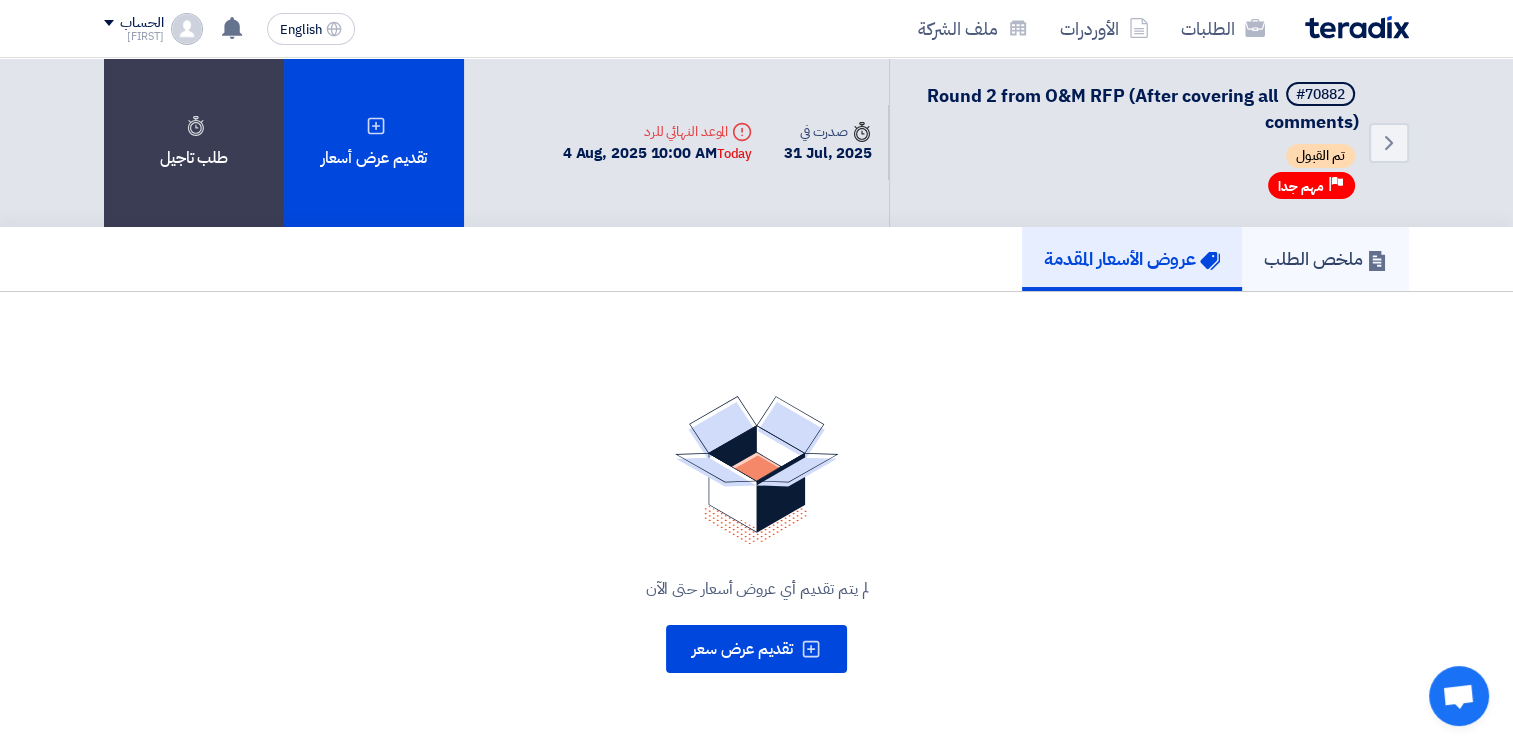 click on "ملخص الطلب" 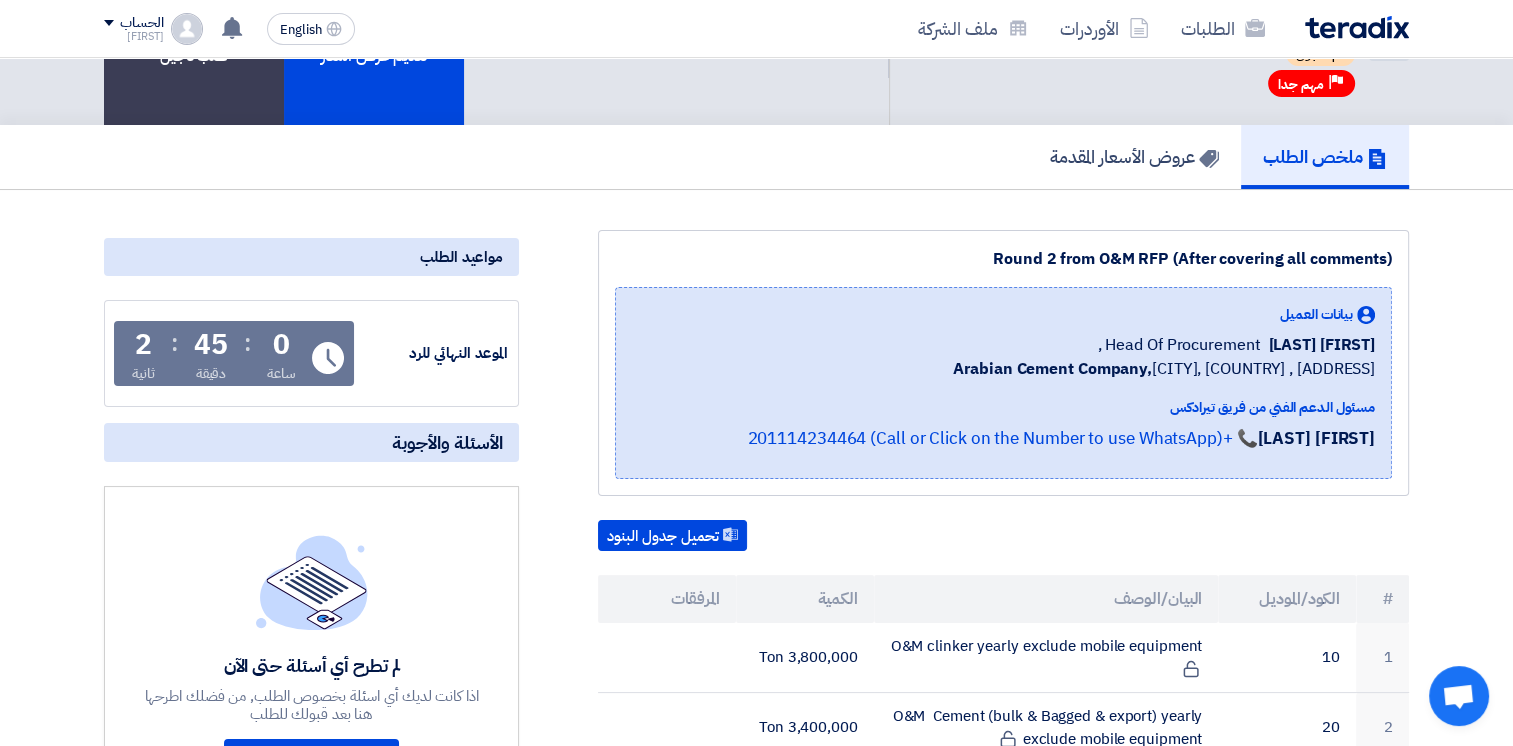 scroll, scrollTop: 0, scrollLeft: 0, axis: both 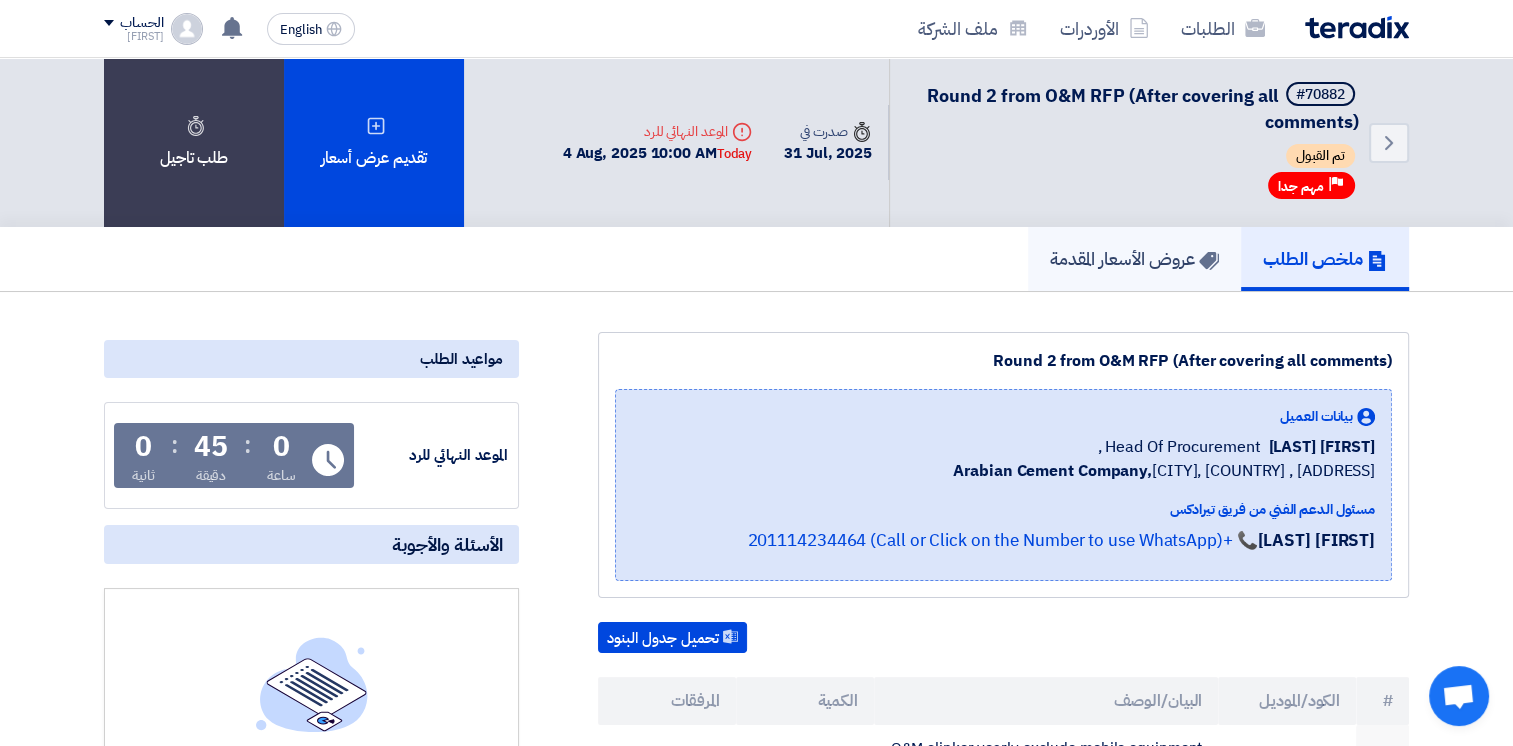 click on "عروض الأسعار المقدمة" 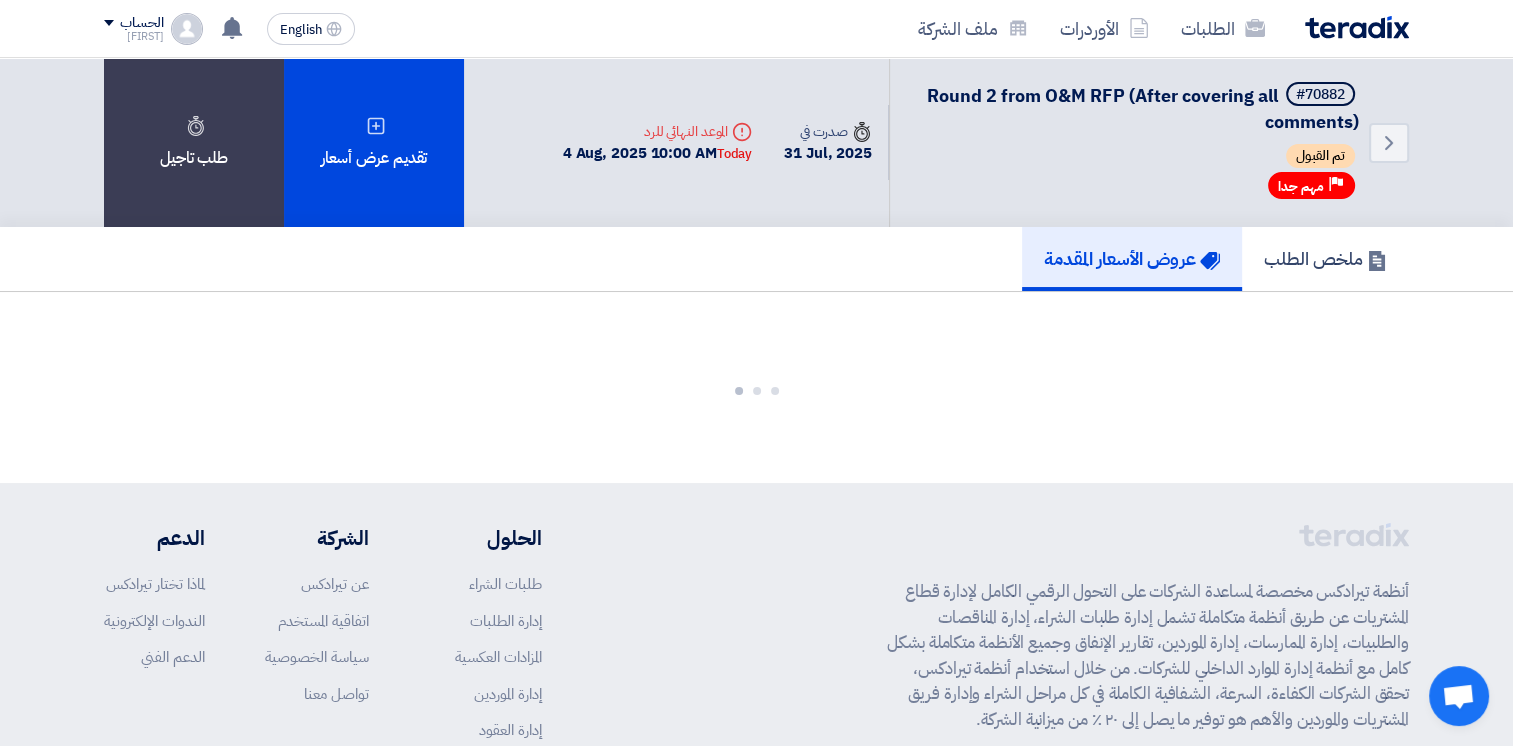 click 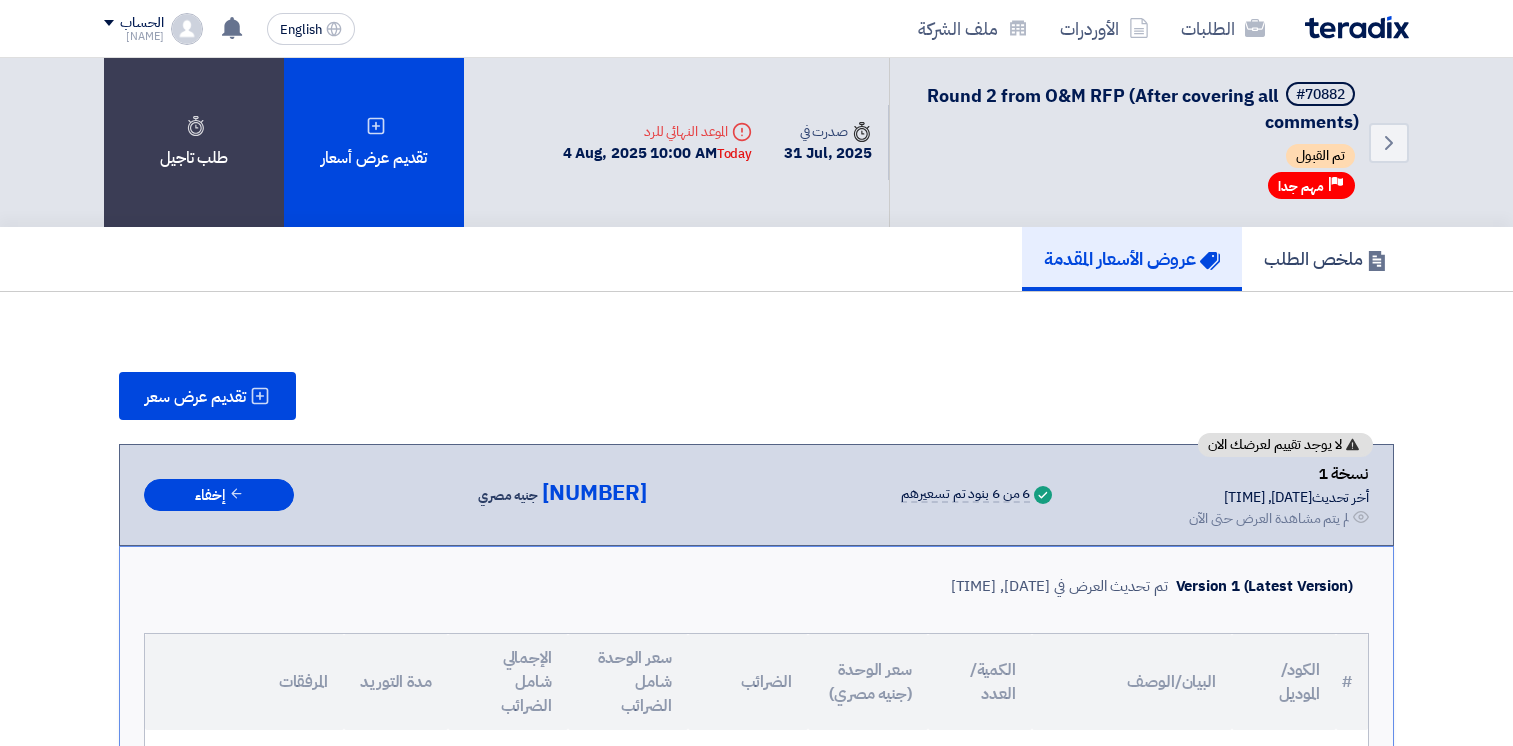 scroll, scrollTop: 0, scrollLeft: 0, axis: both 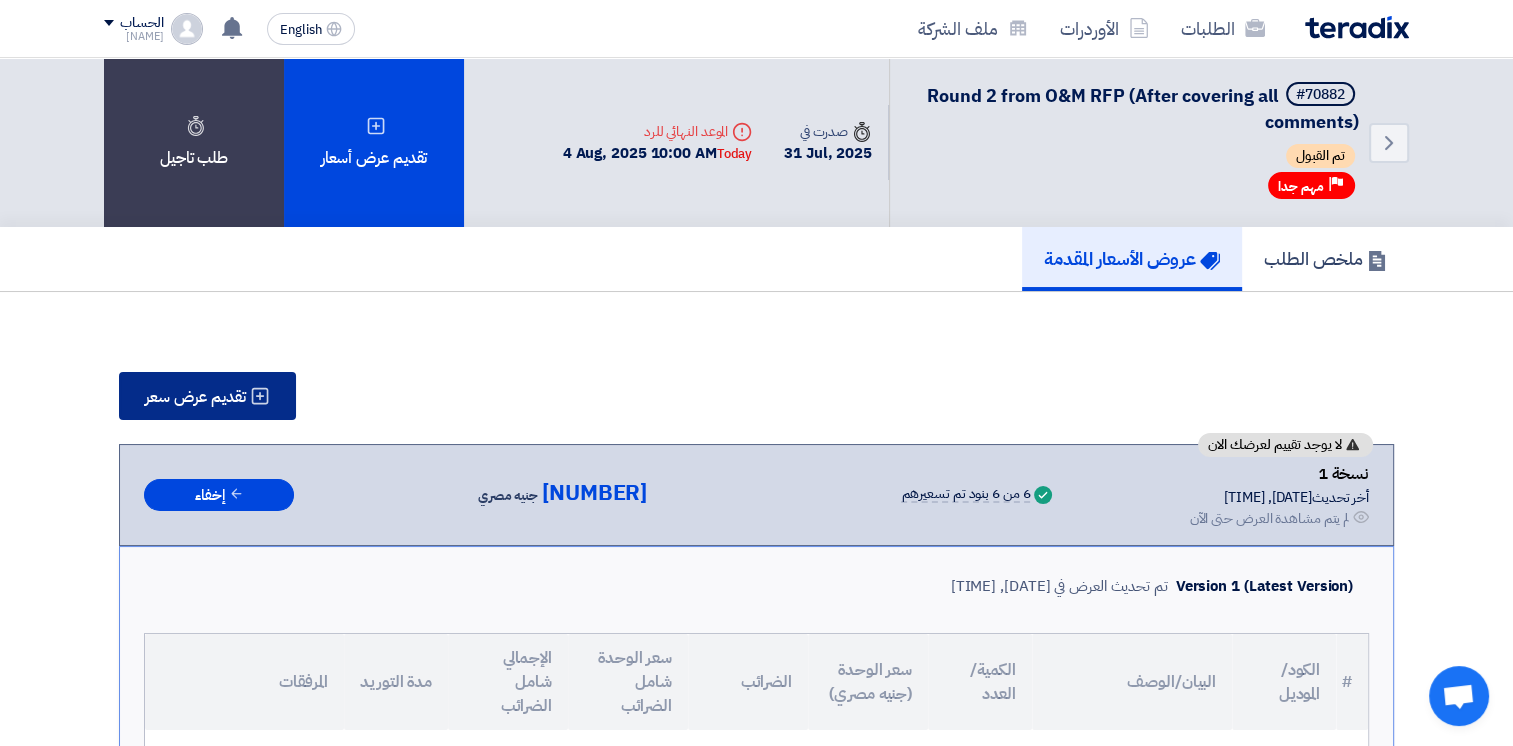 click on "تقديم عرض سعر" 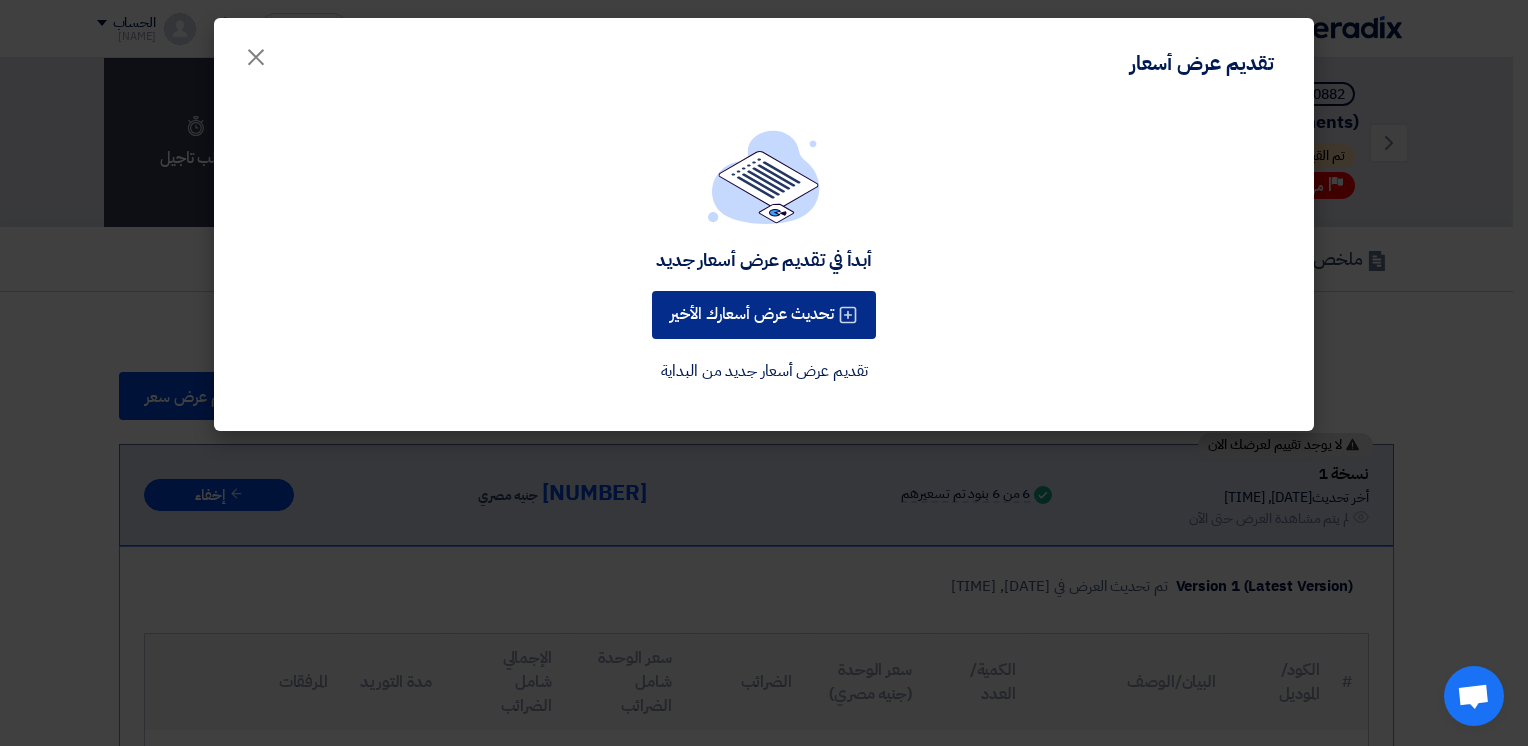 click on "تحديث عرض أسعارك الأخير" 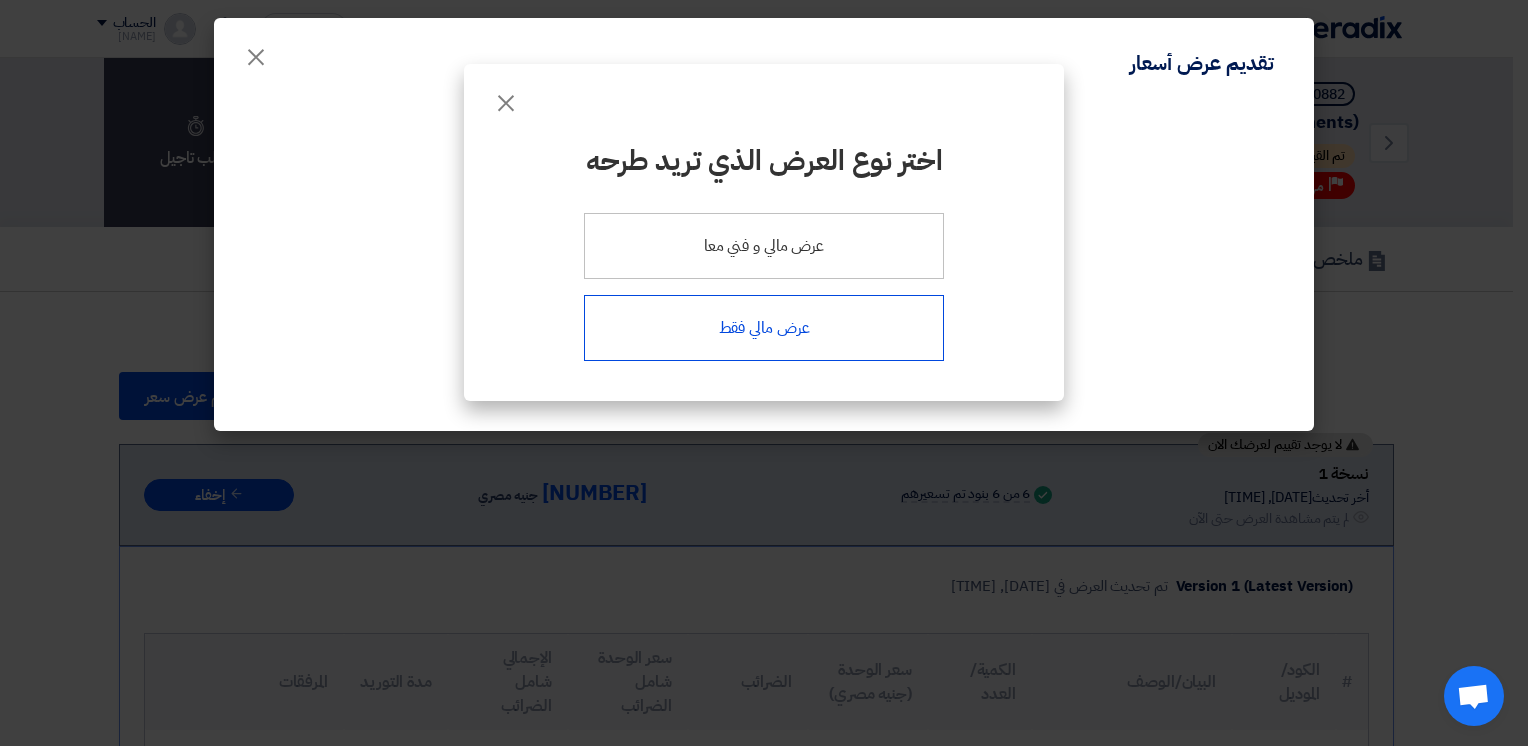 click on "عرض مالي فقط" 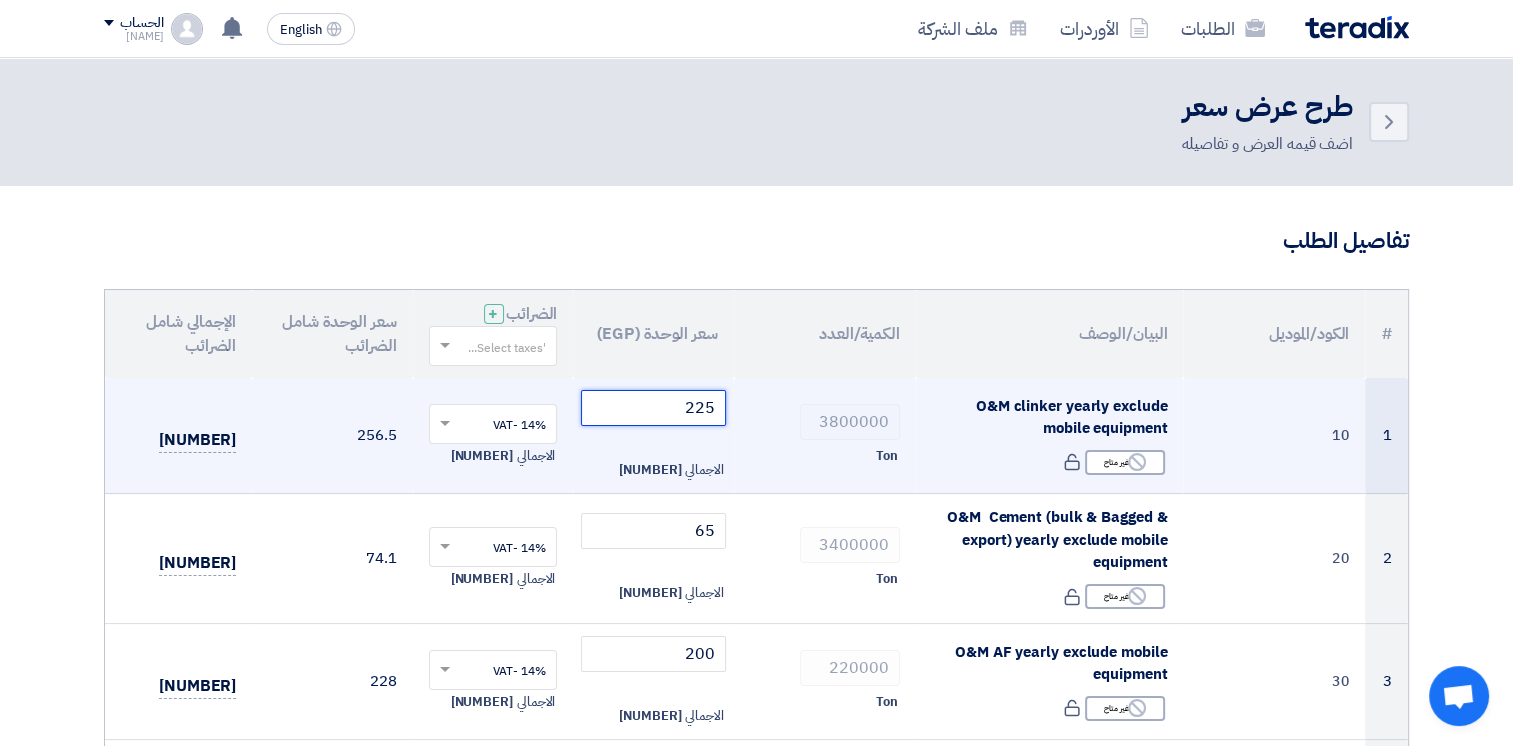 click on "225" 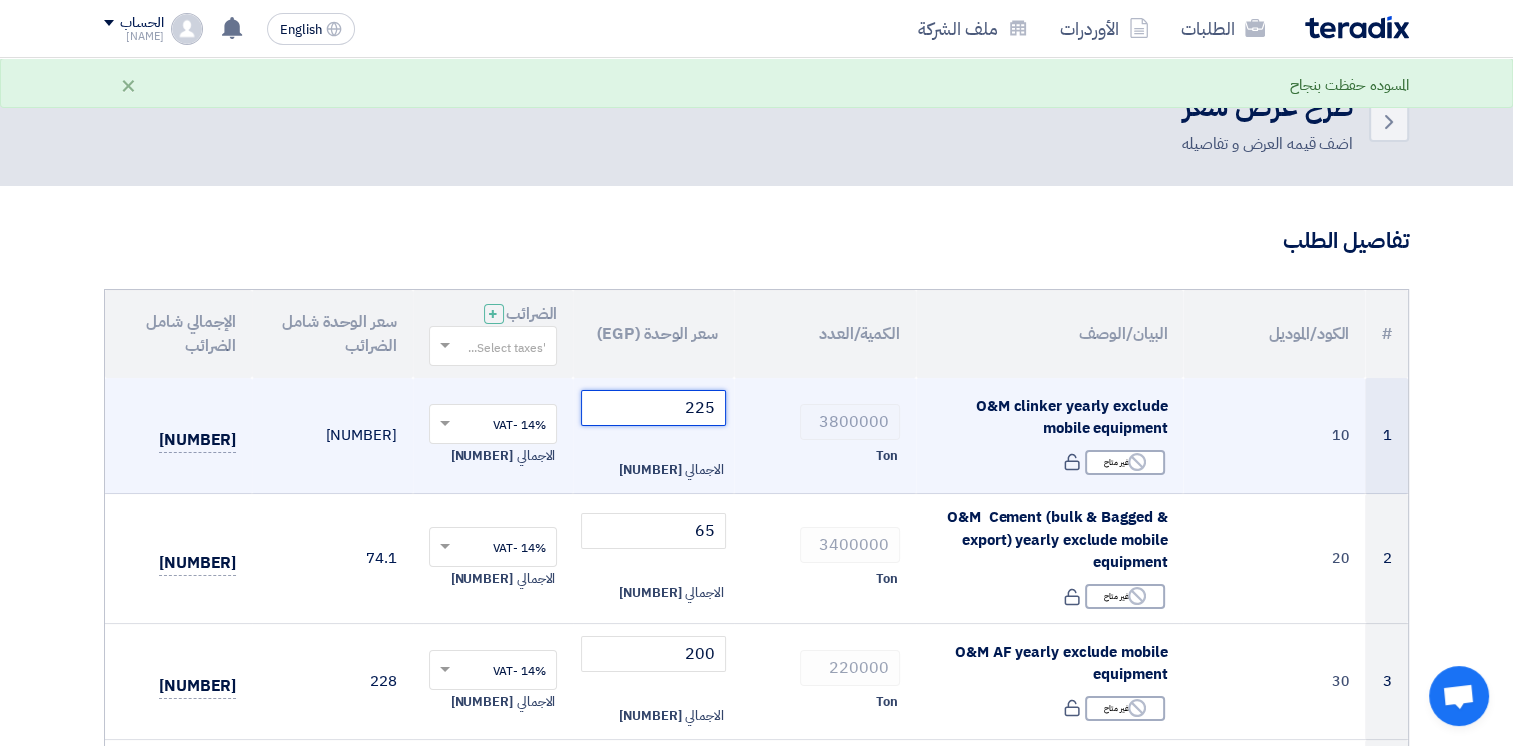 type on "221" 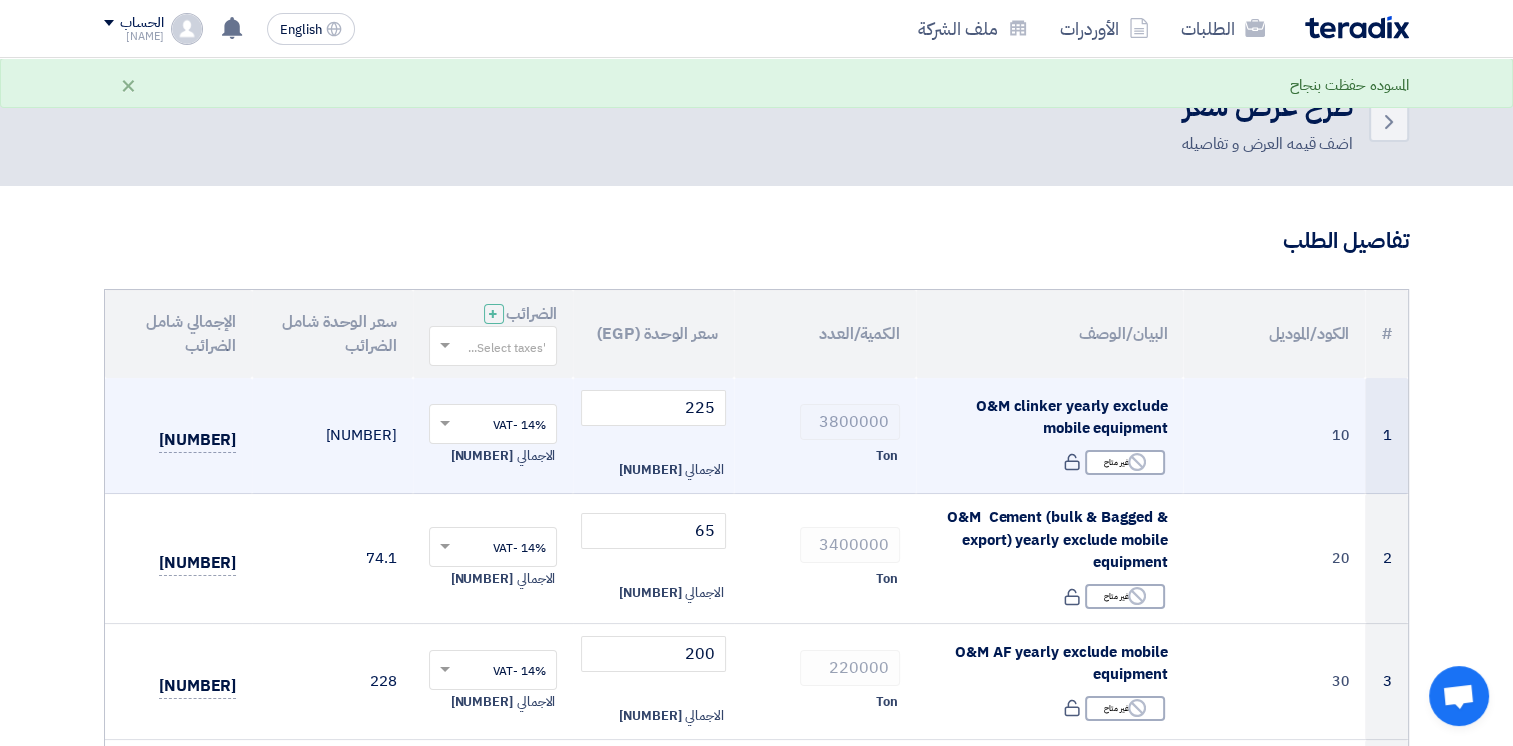 click on "14% -VAT
×
الاجمالي
117,572,000" 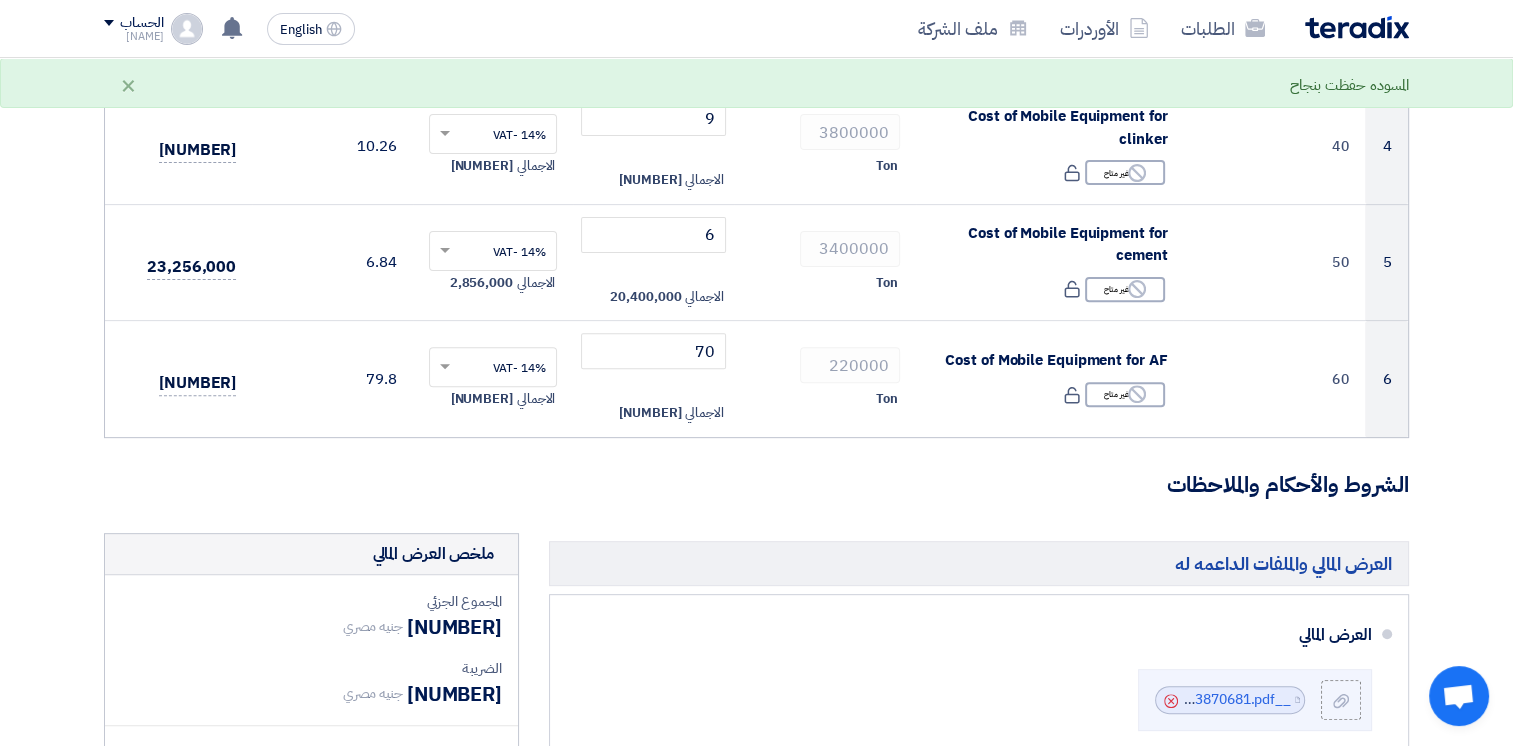 scroll, scrollTop: 1305, scrollLeft: 0, axis: vertical 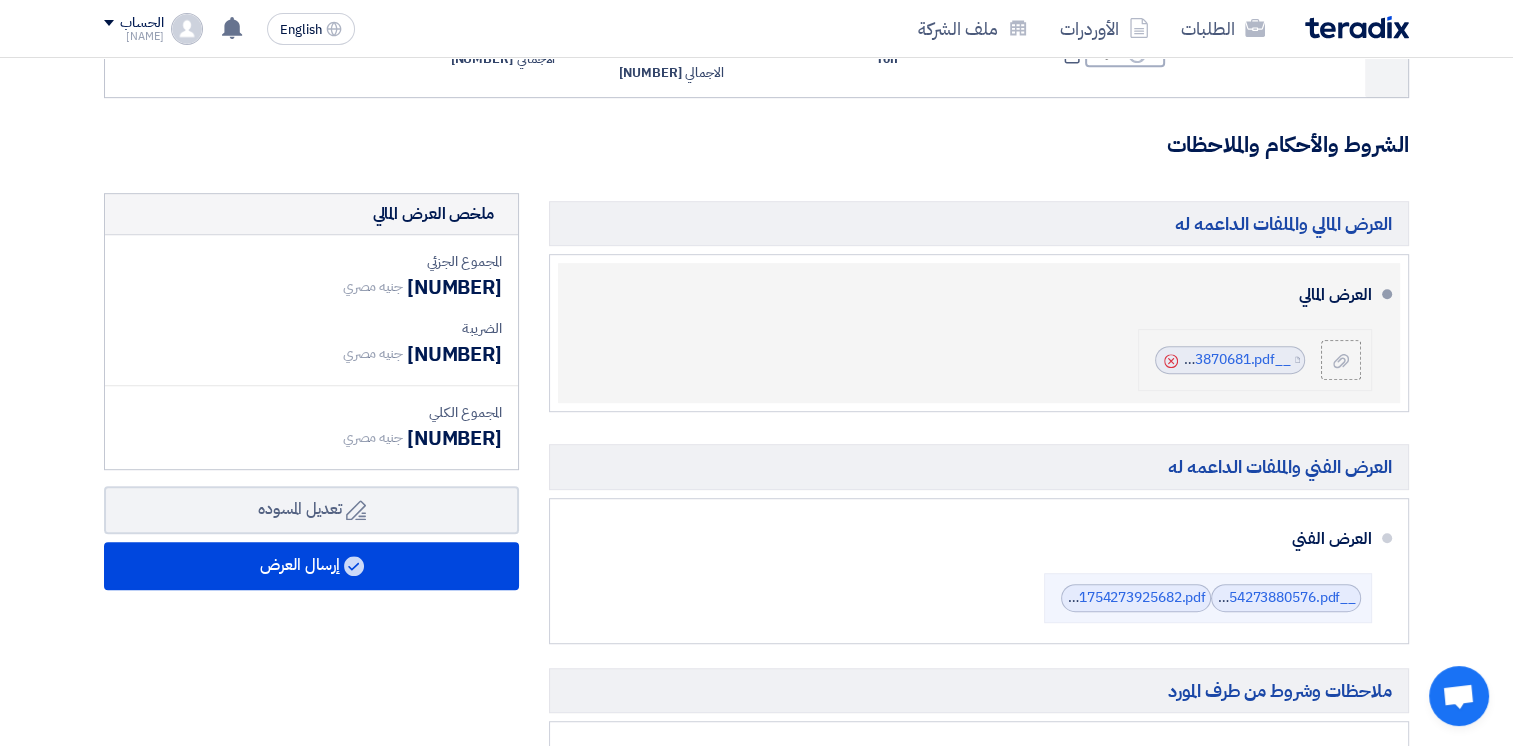 click on "Cancel" 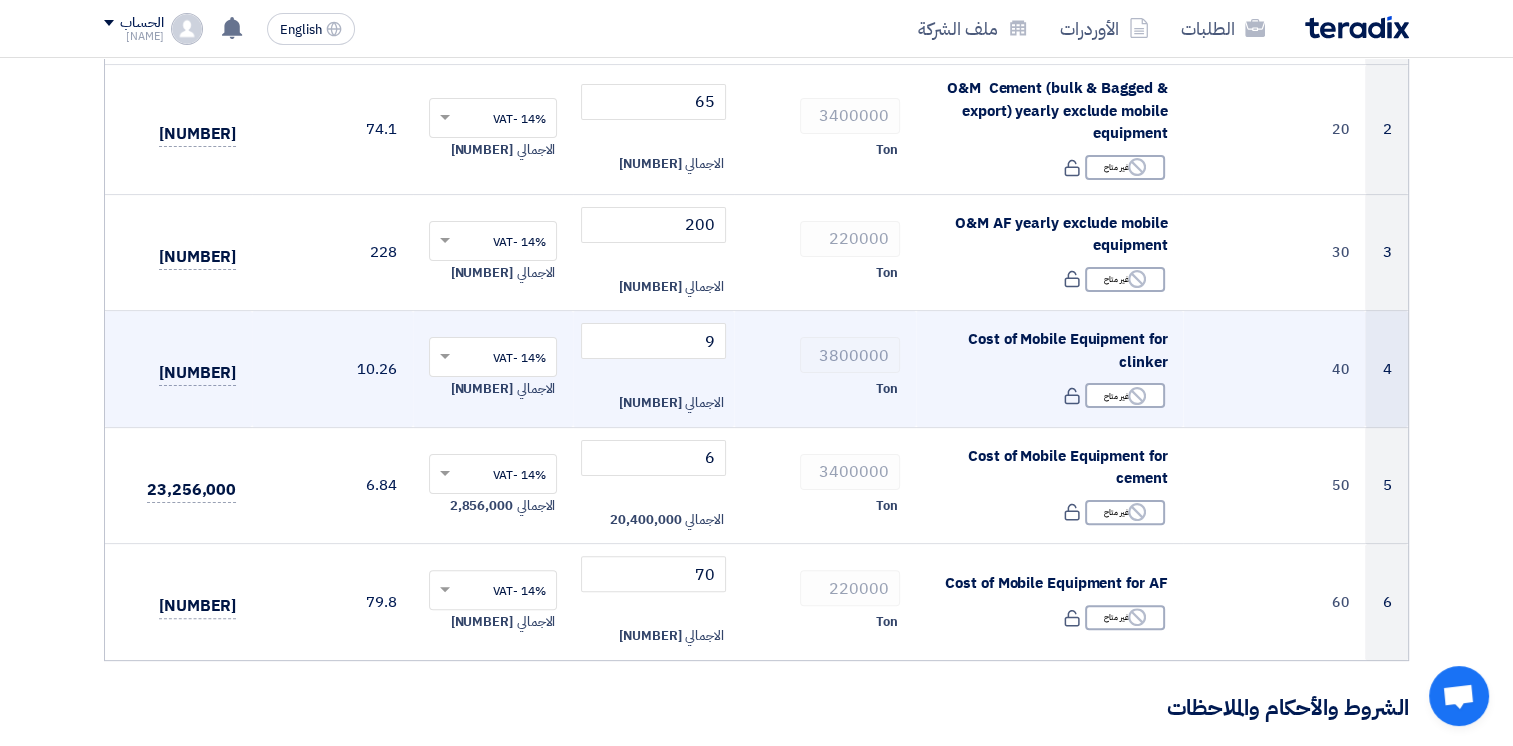 scroll, scrollTop: 440, scrollLeft: 0, axis: vertical 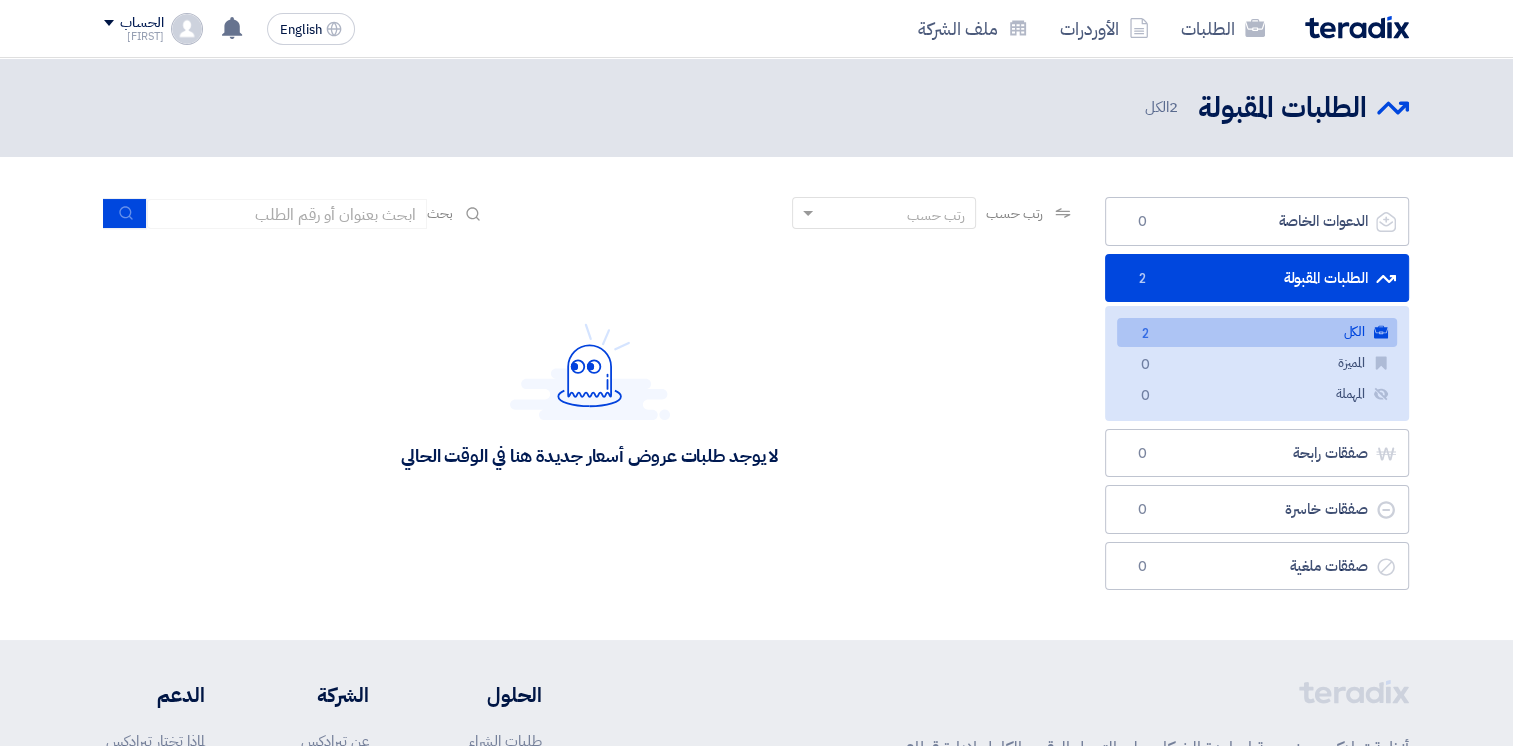 click on "الكل
الكل
2" 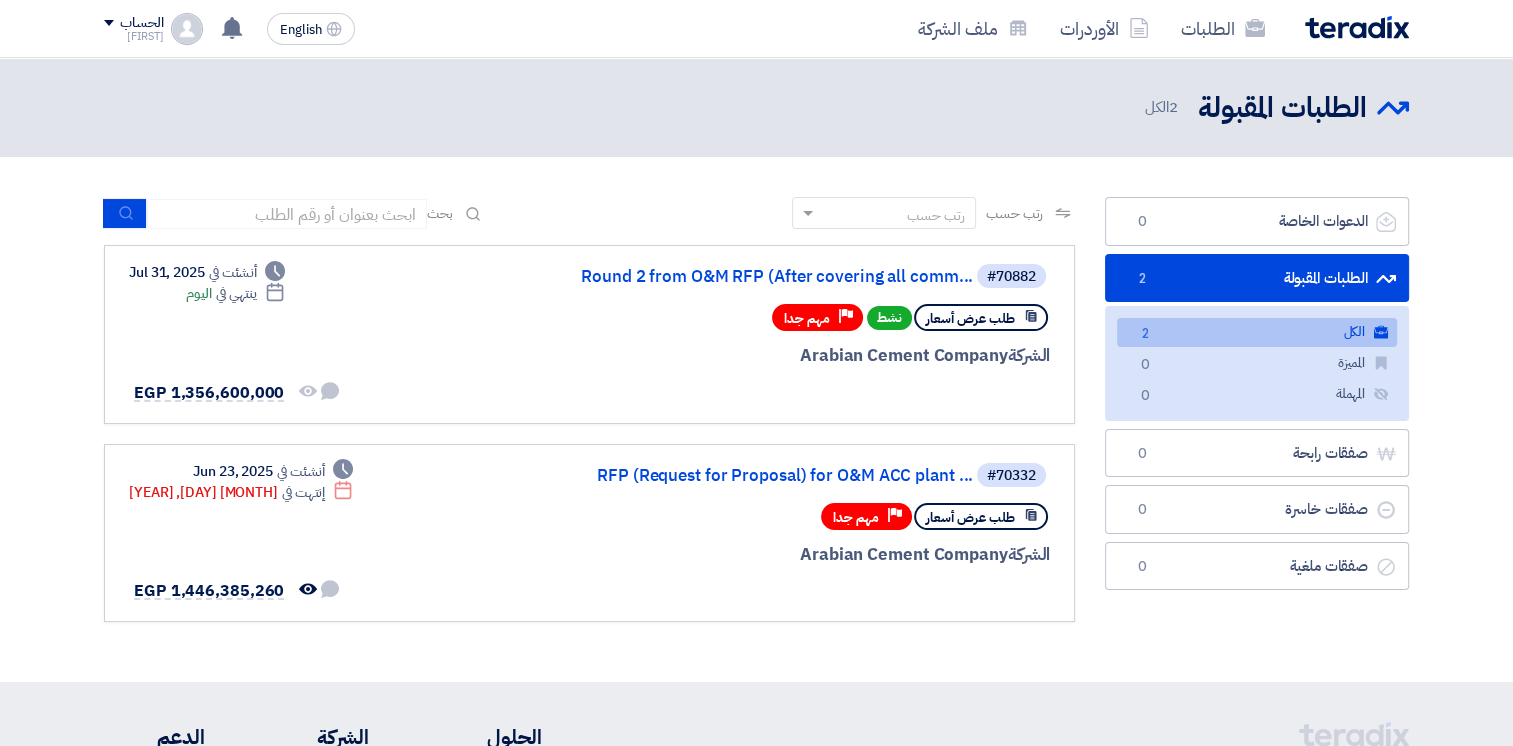 scroll, scrollTop: 0, scrollLeft: 0, axis: both 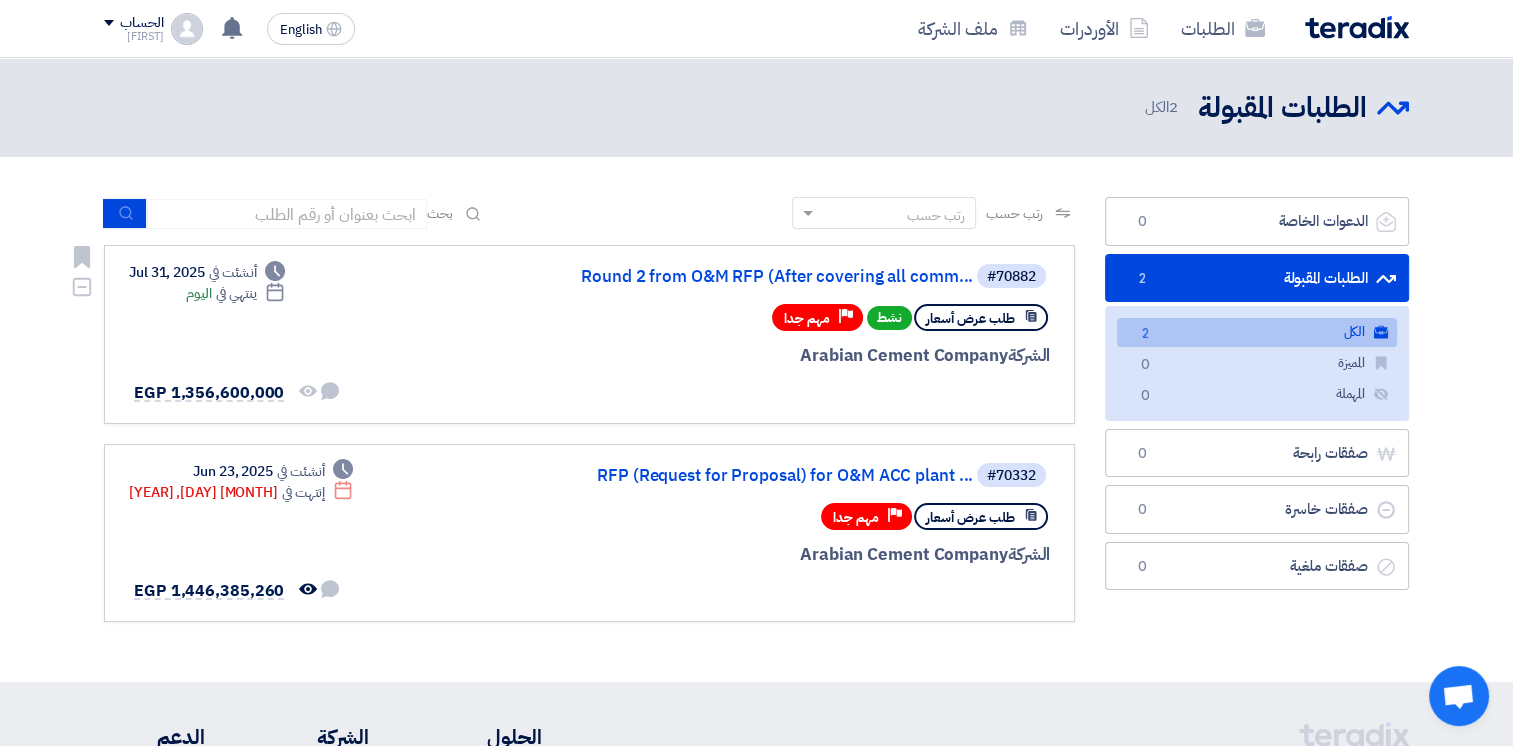 click on "#70882
Round 2 from O&M RFP (After covering all comm...
طلب عرض أسعار
نشط
Priority
مهم جدا
الشركة  Arabian Cement Company
Deadline" 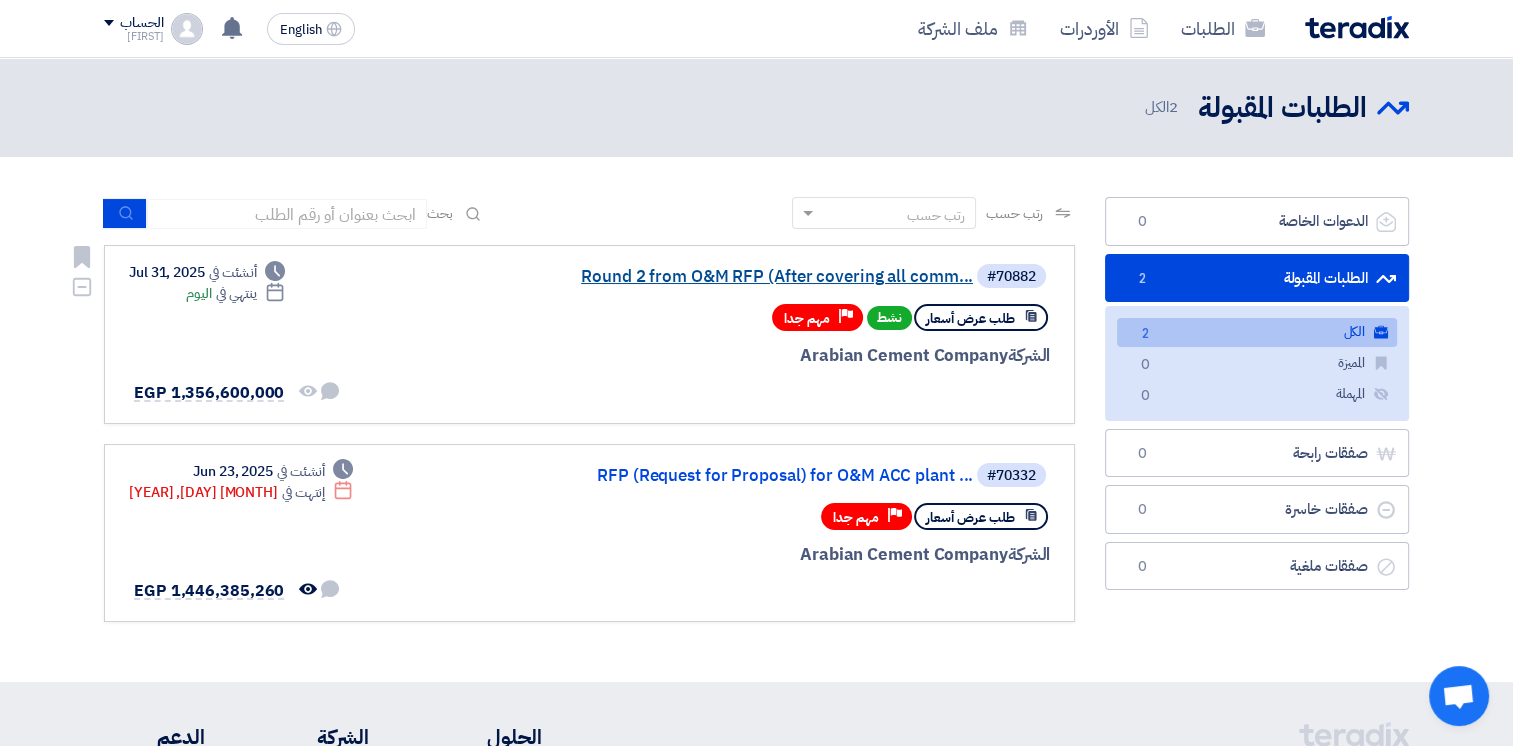 click on "Round 2 from O&M RFP (After covering all comm..." 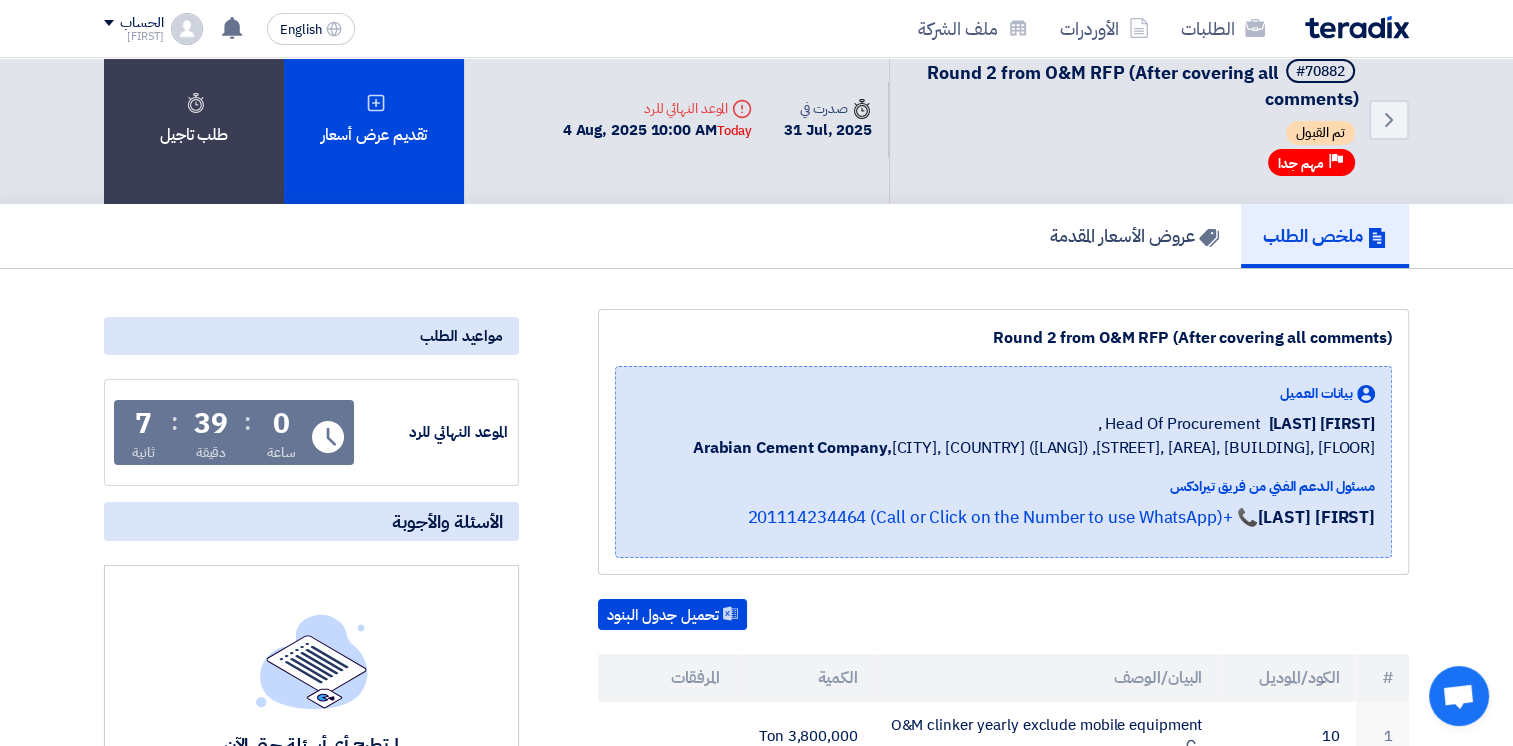 scroll, scrollTop: 0, scrollLeft: 0, axis: both 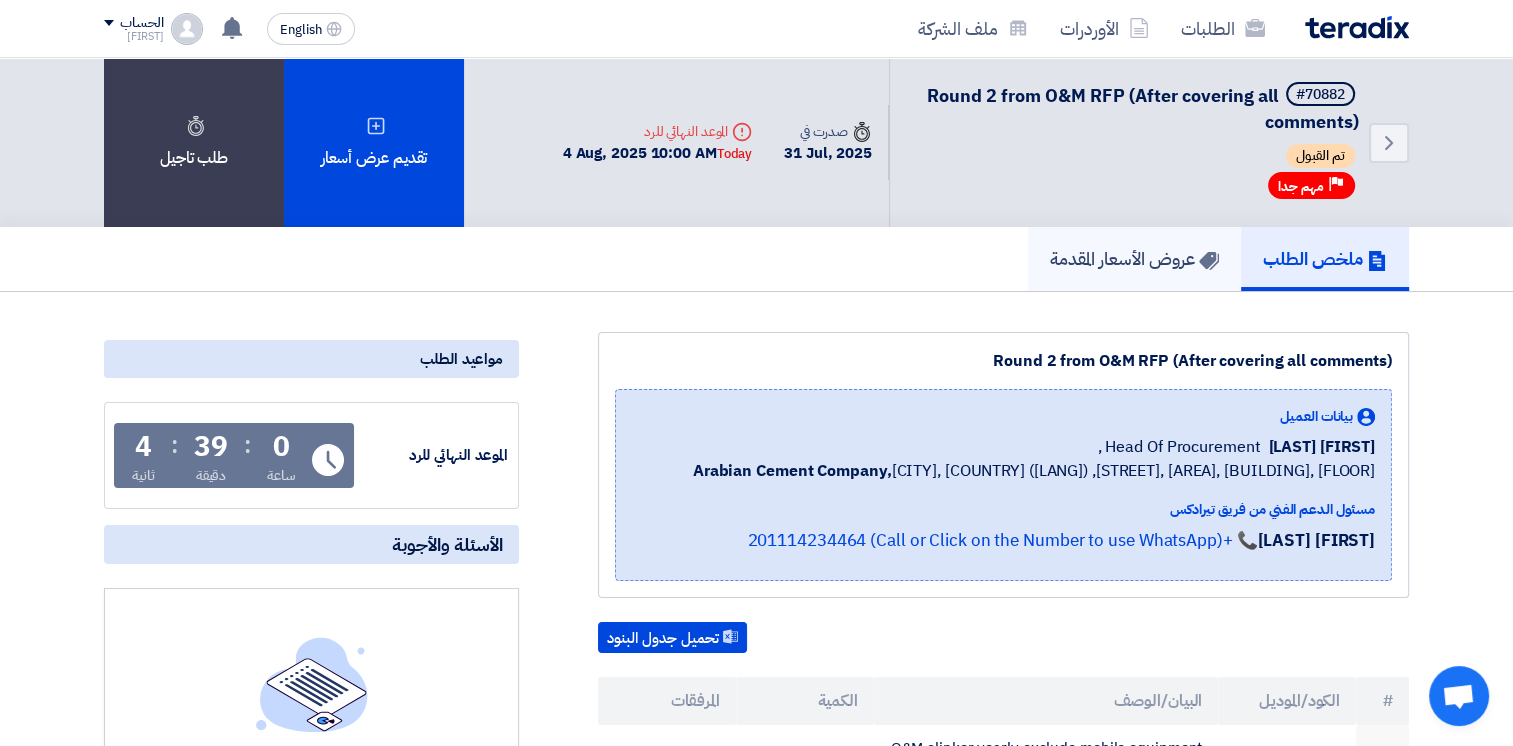 click on "عروض الأسعار المقدمة" 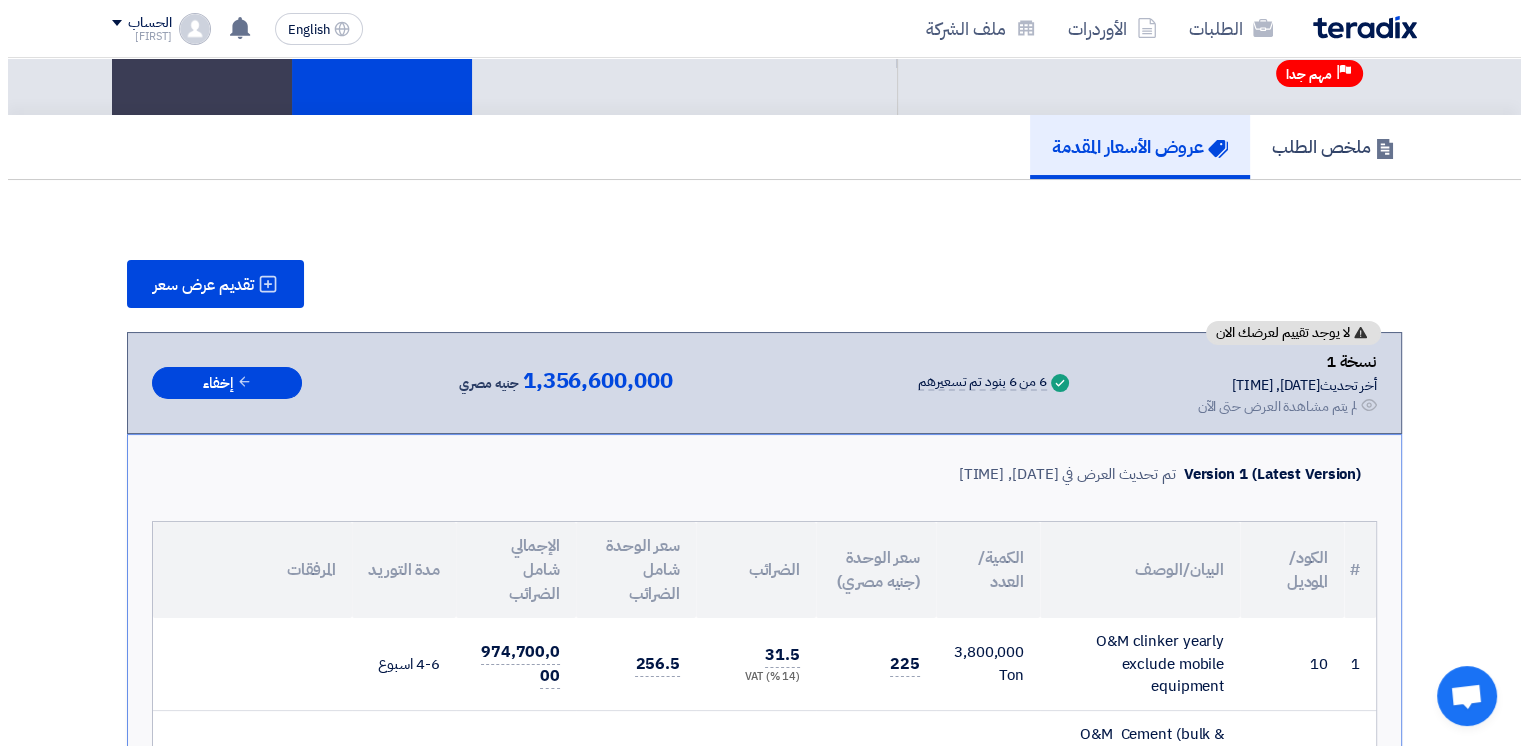 scroll, scrollTop: 110, scrollLeft: 0, axis: vertical 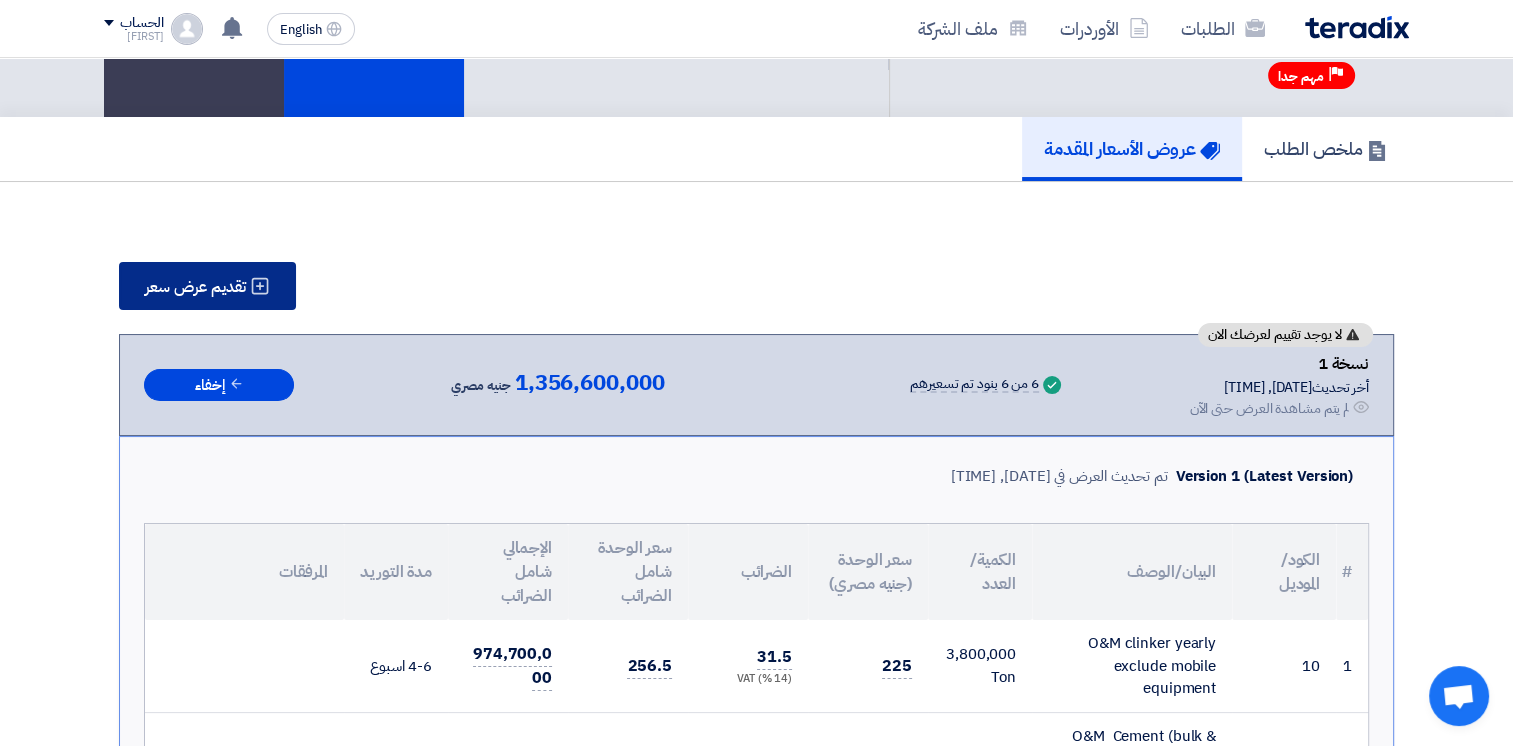 click on "تقديم عرض سعر" 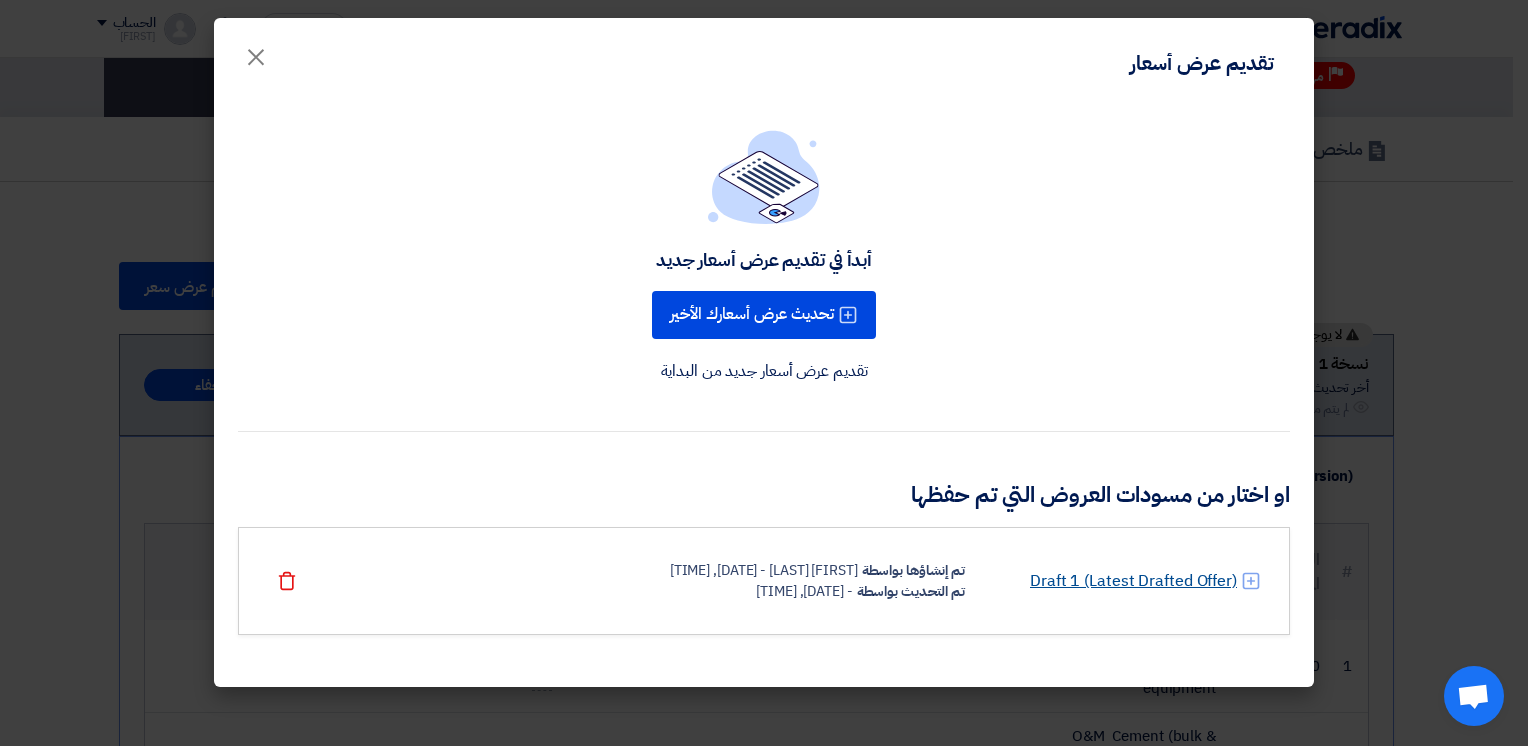 click on "Draft 1 (Latest Drafted Offer)" 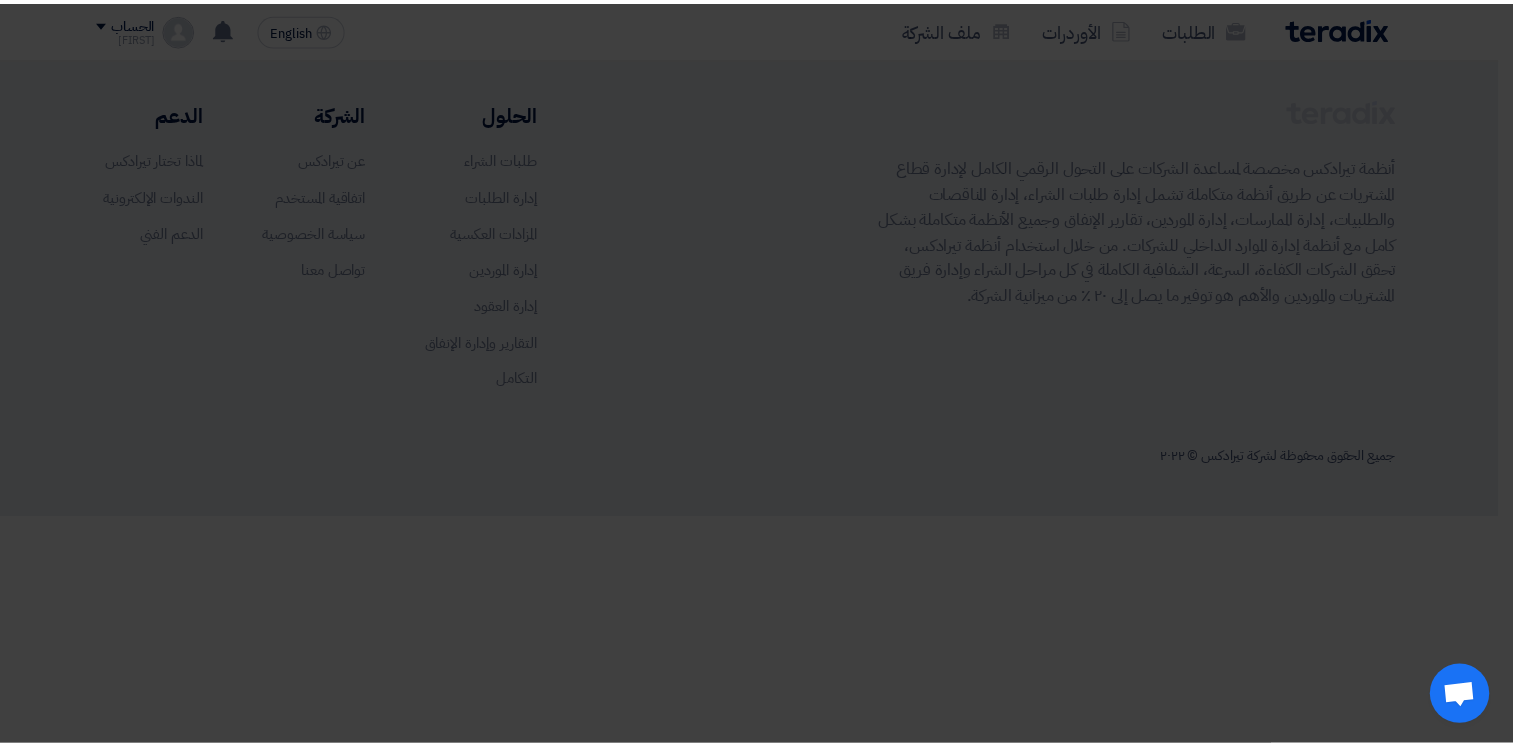 scroll, scrollTop: 0, scrollLeft: 0, axis: both 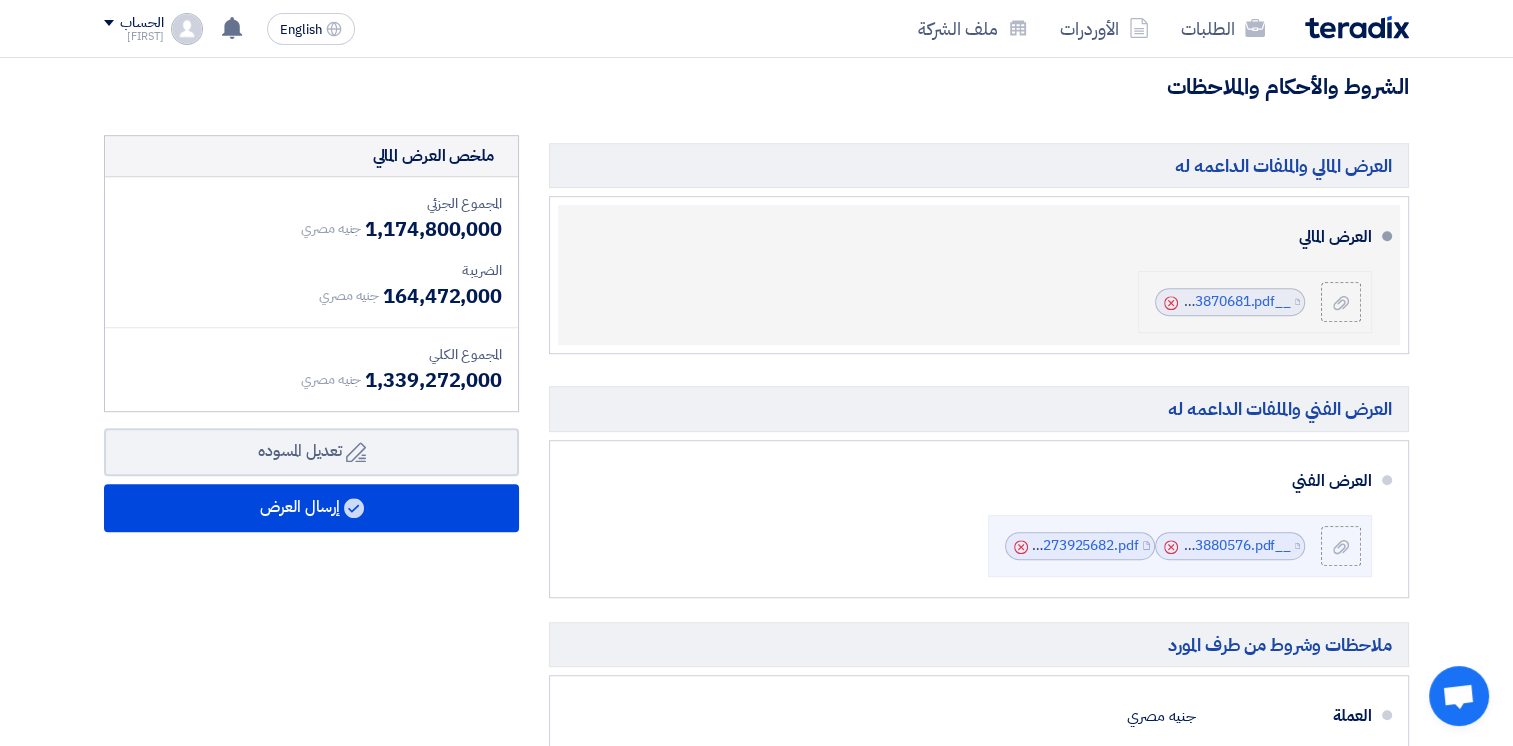 click on "Cancel" 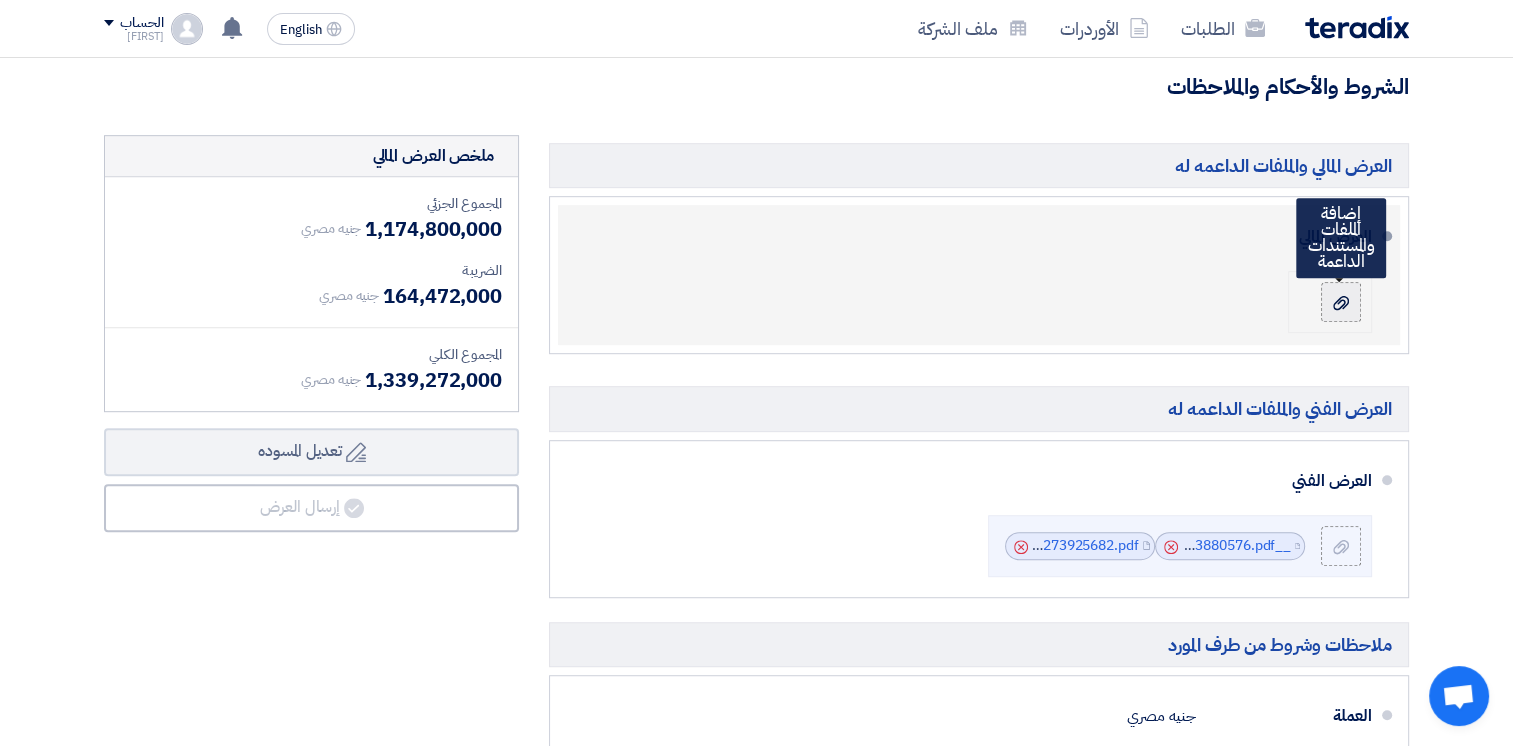 click 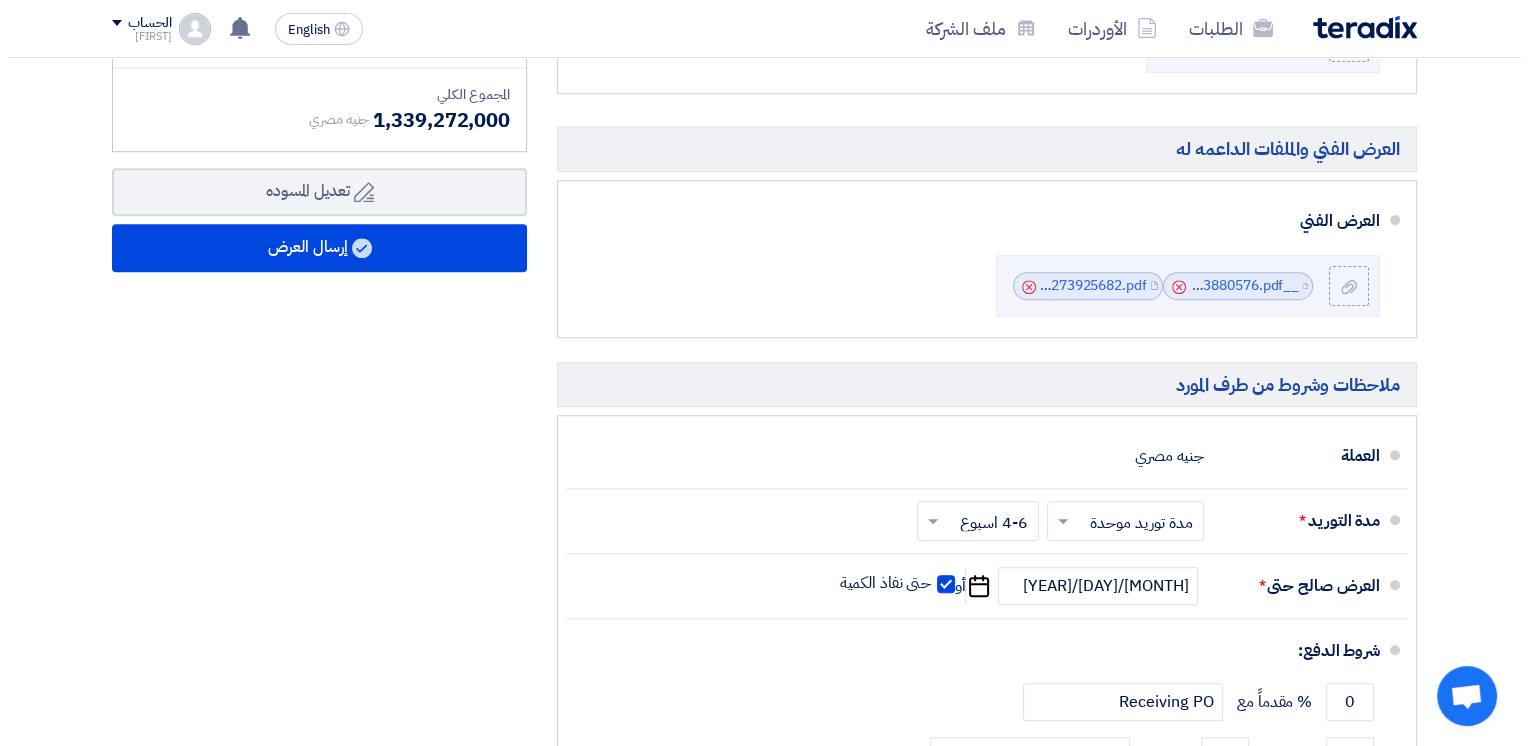 scroll, scrollTop: 1309, scrollLeft: 0, axis: vertical 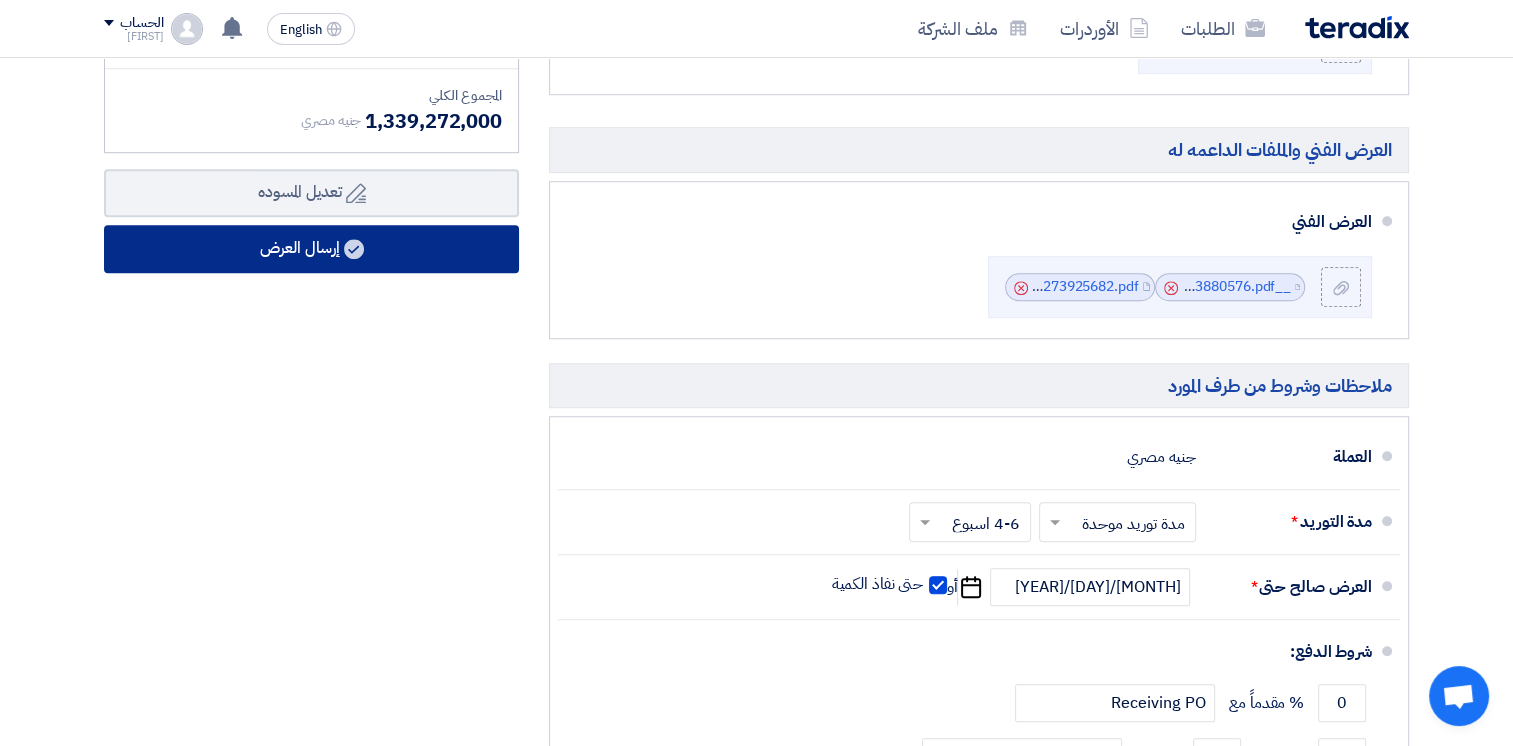 click on "إرسال العرض" 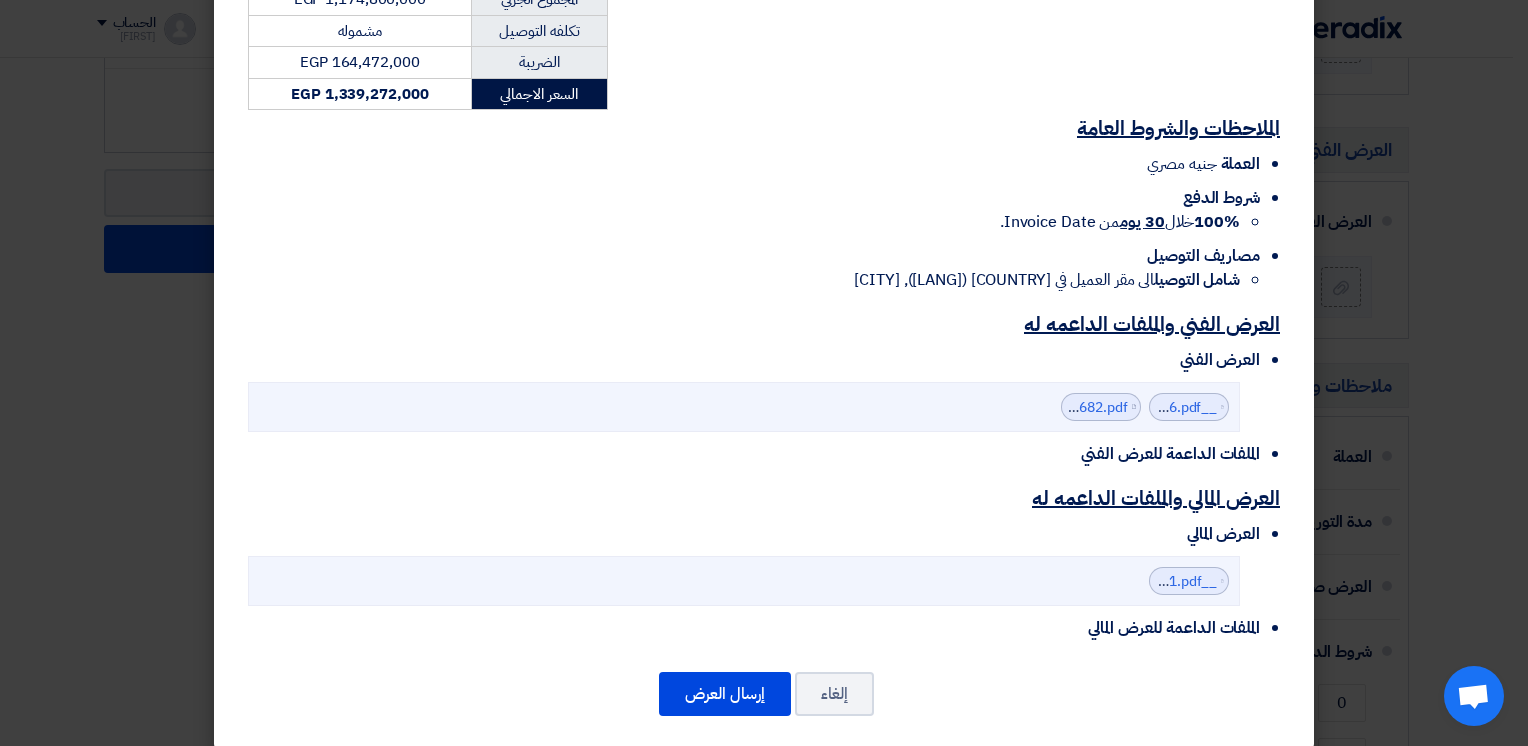 scroll, scrollTop: 793, scrollLeft: 0, axis: vertical 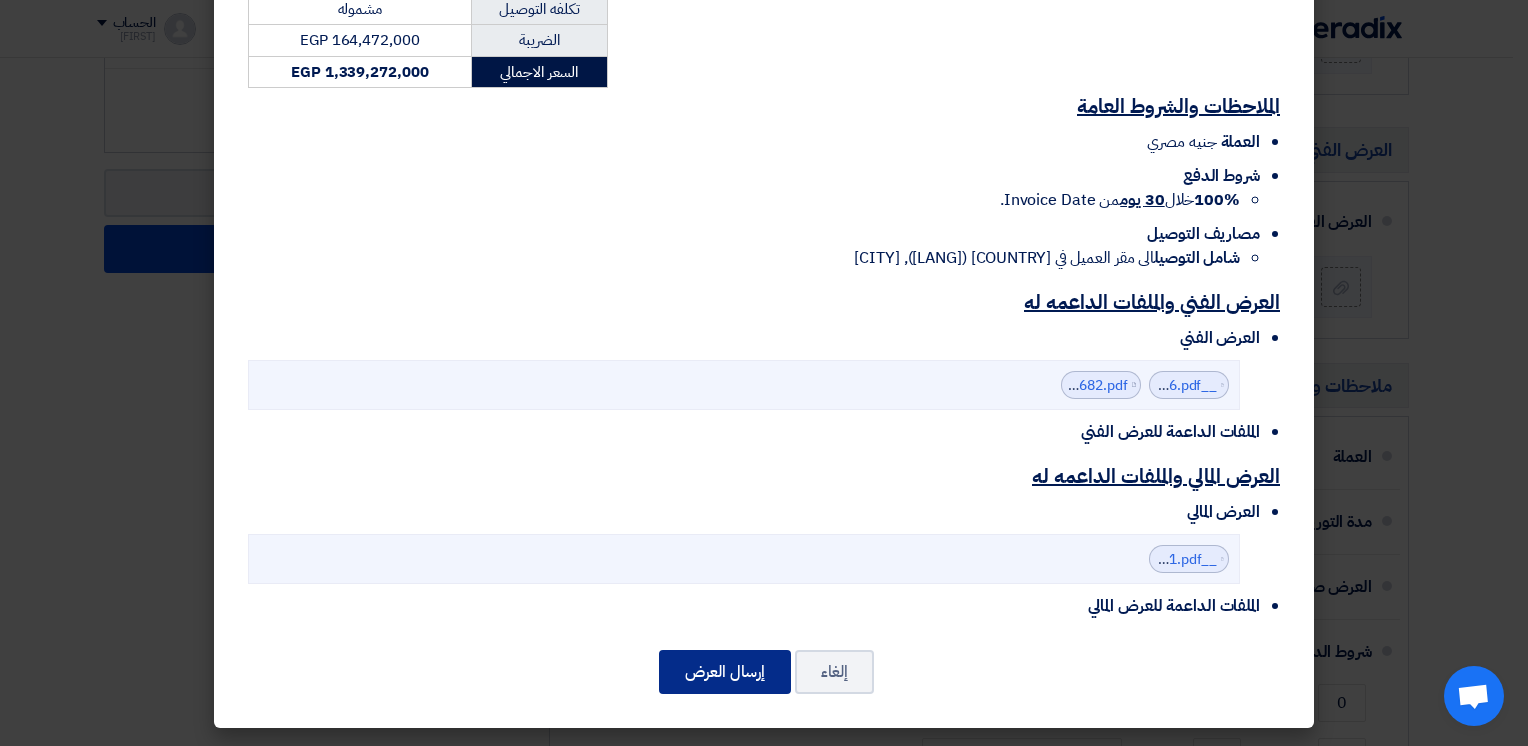 click on "إرسال العرض" 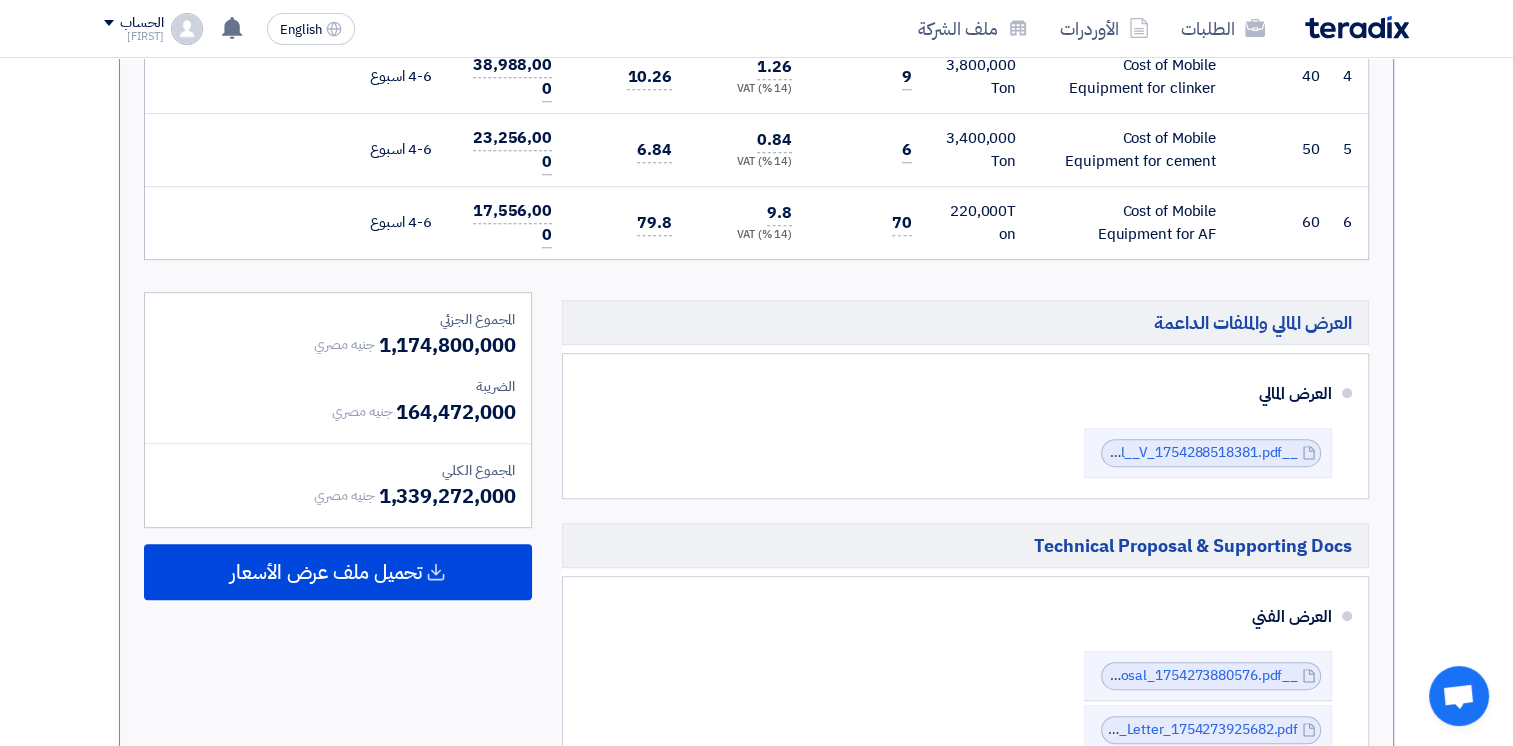 scroll, scrollTop: 982, scrollLeft: 0, axis: vertical 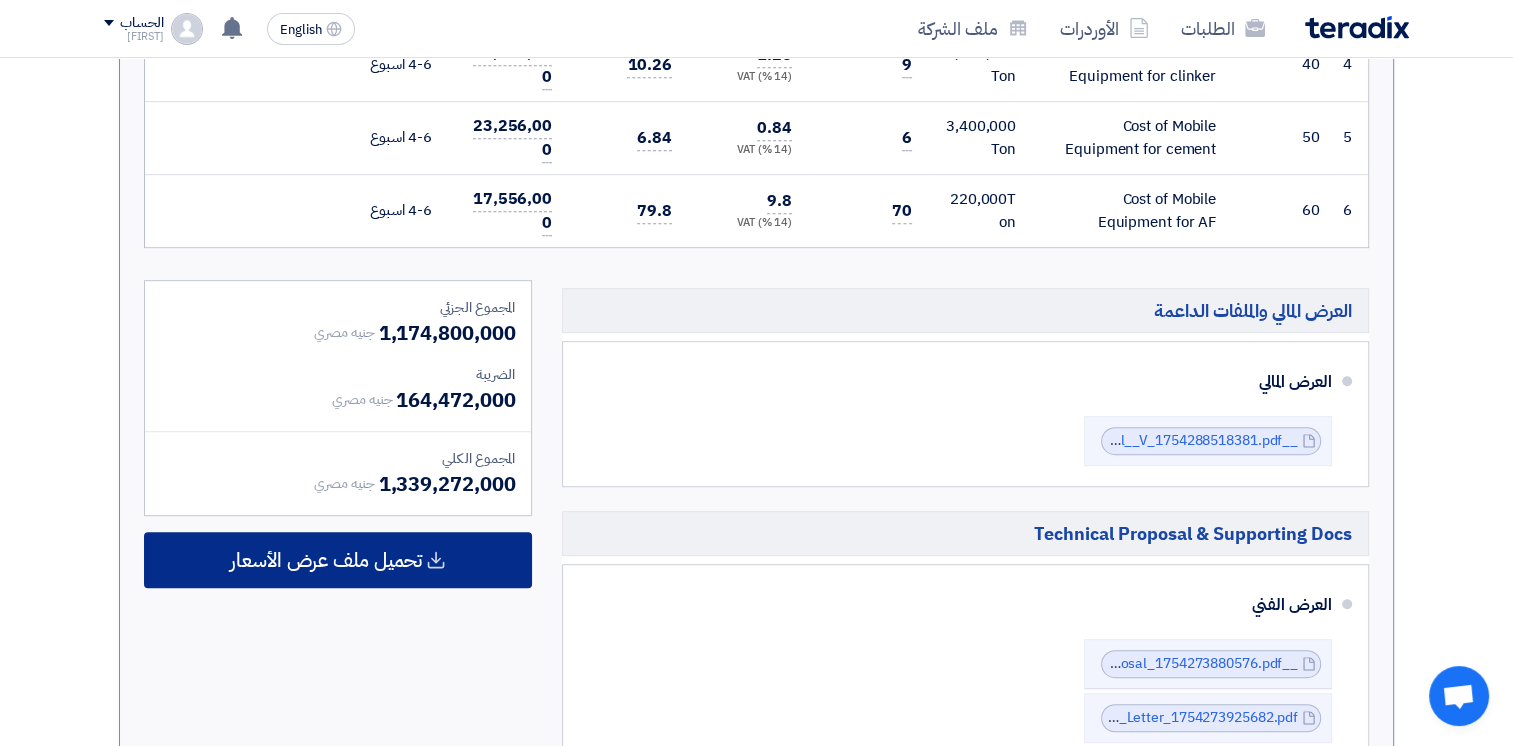click on "تحميل ملف عرض الأسعار" at bounding box center (326, 560) 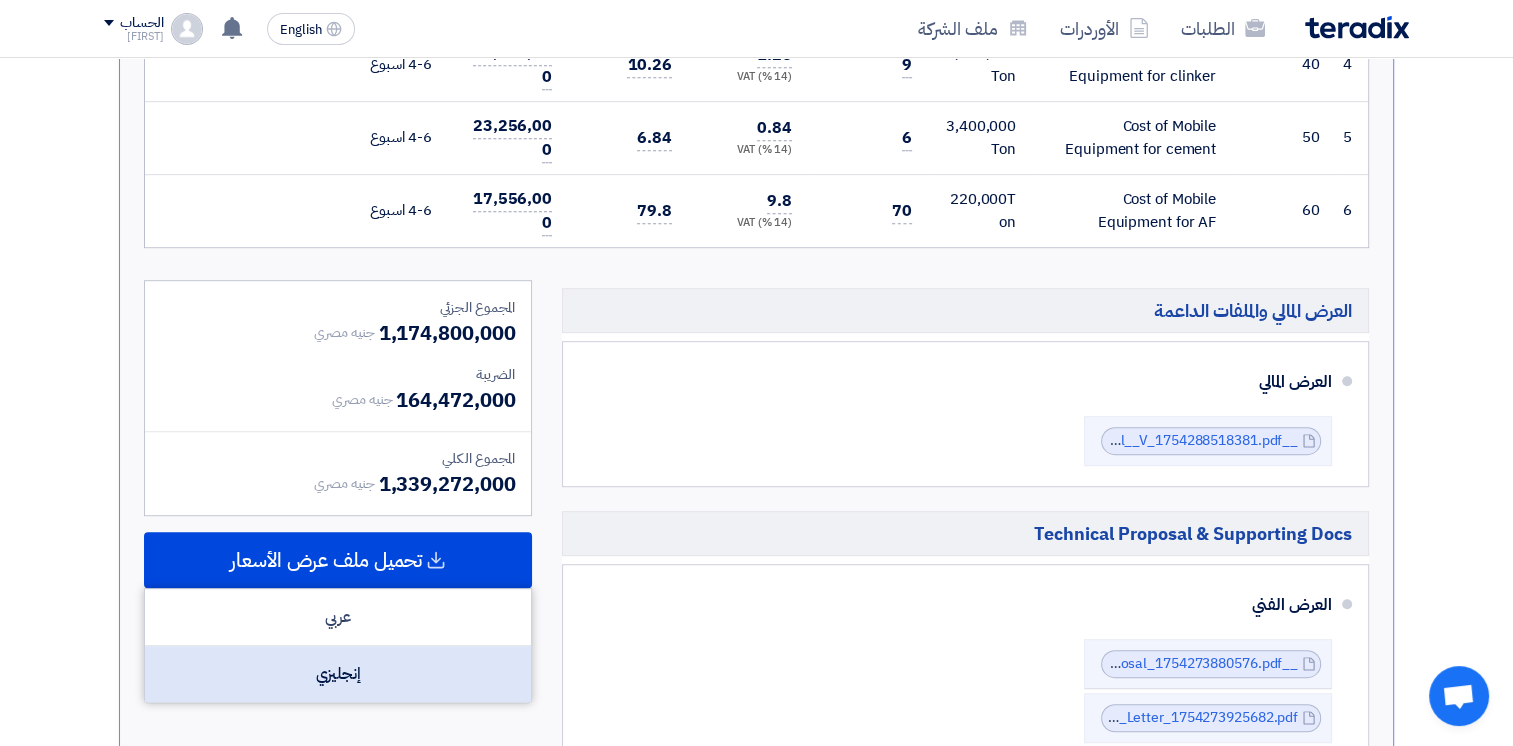 click on "إنجليزي" at bounding box center (338, 674) 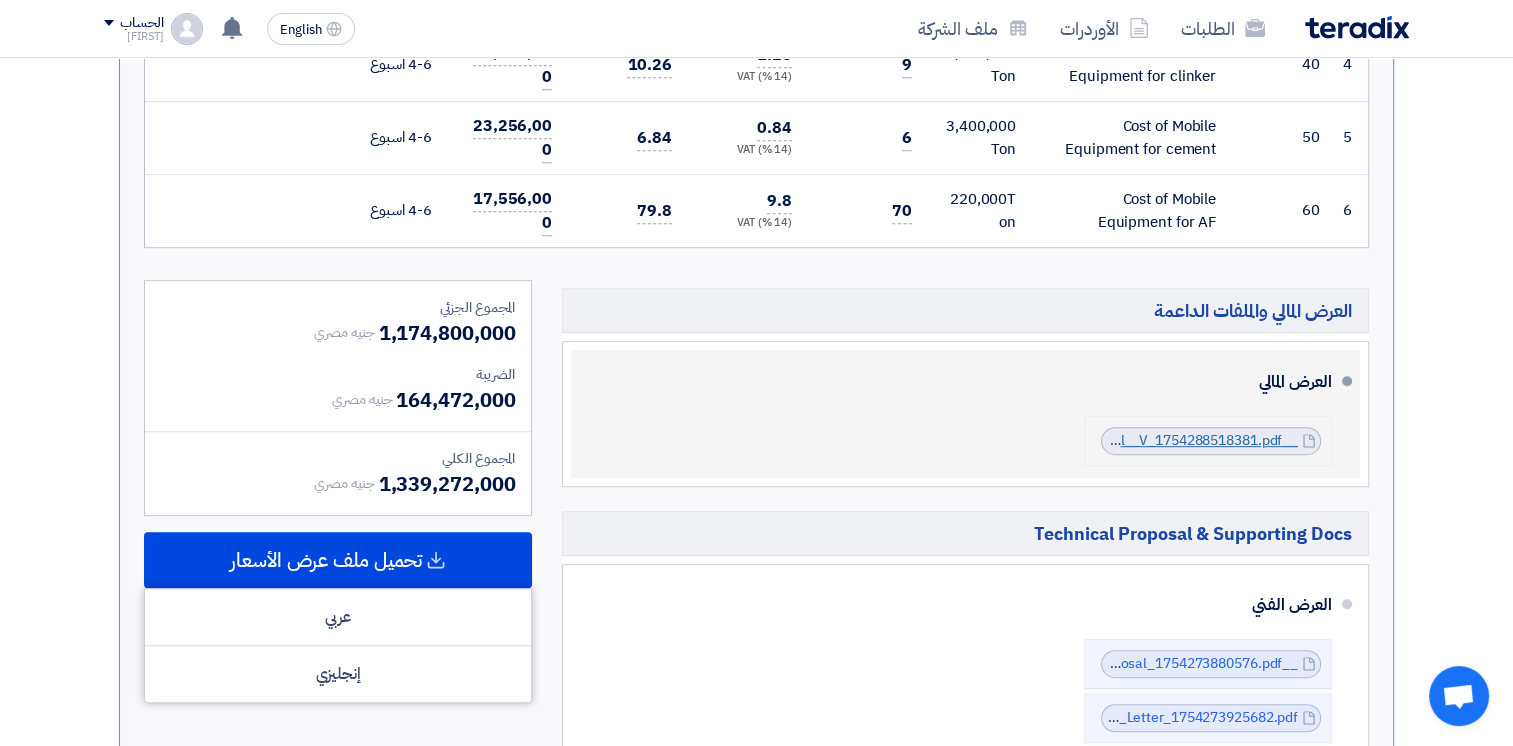 click on "__ACC__OM_Fin_Proposal__V_1754288518381.pdf" at bounding box center (1134, 440) 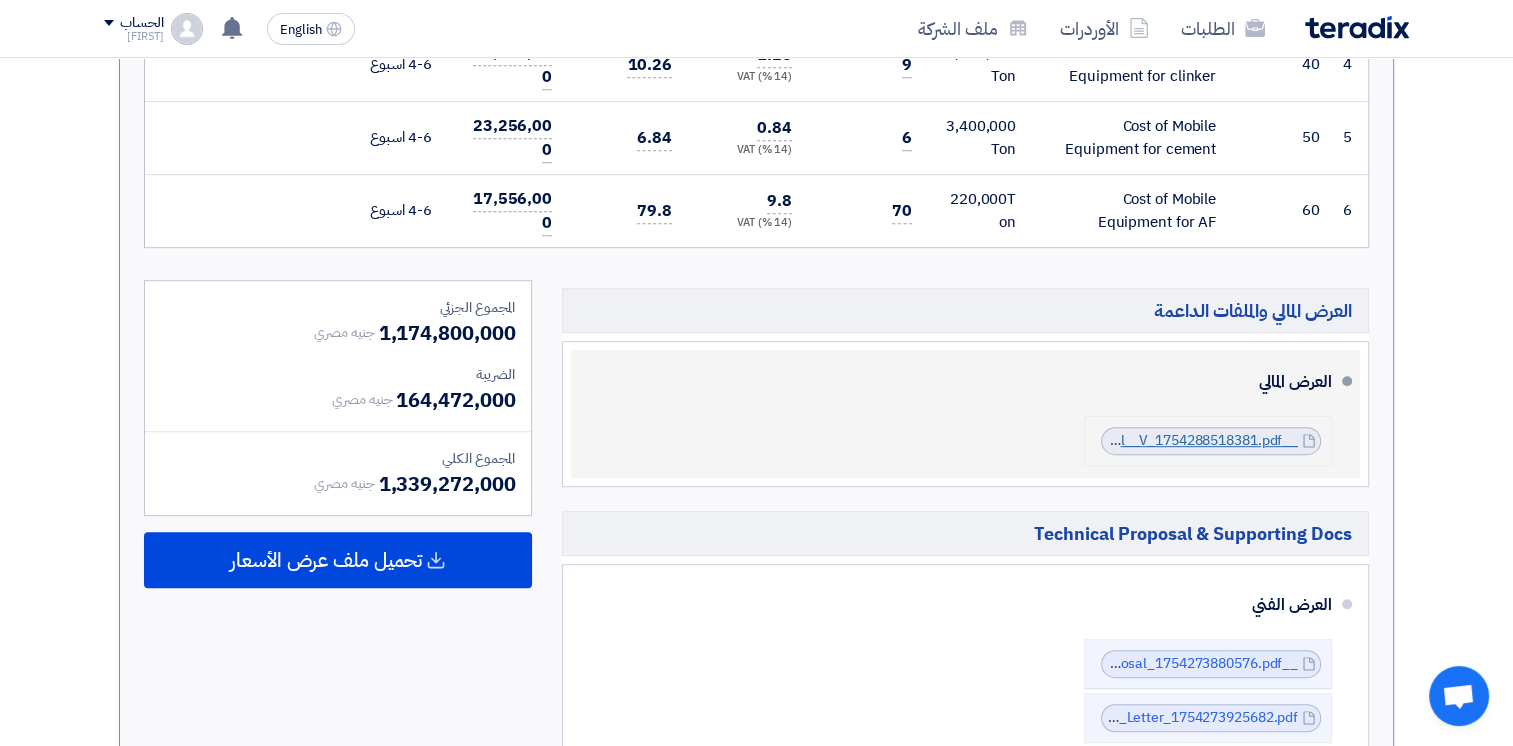 click on "__ACC__OM_Fin_Proposal__V_1754288518381.pdf" at bounding box center [1134, 440] 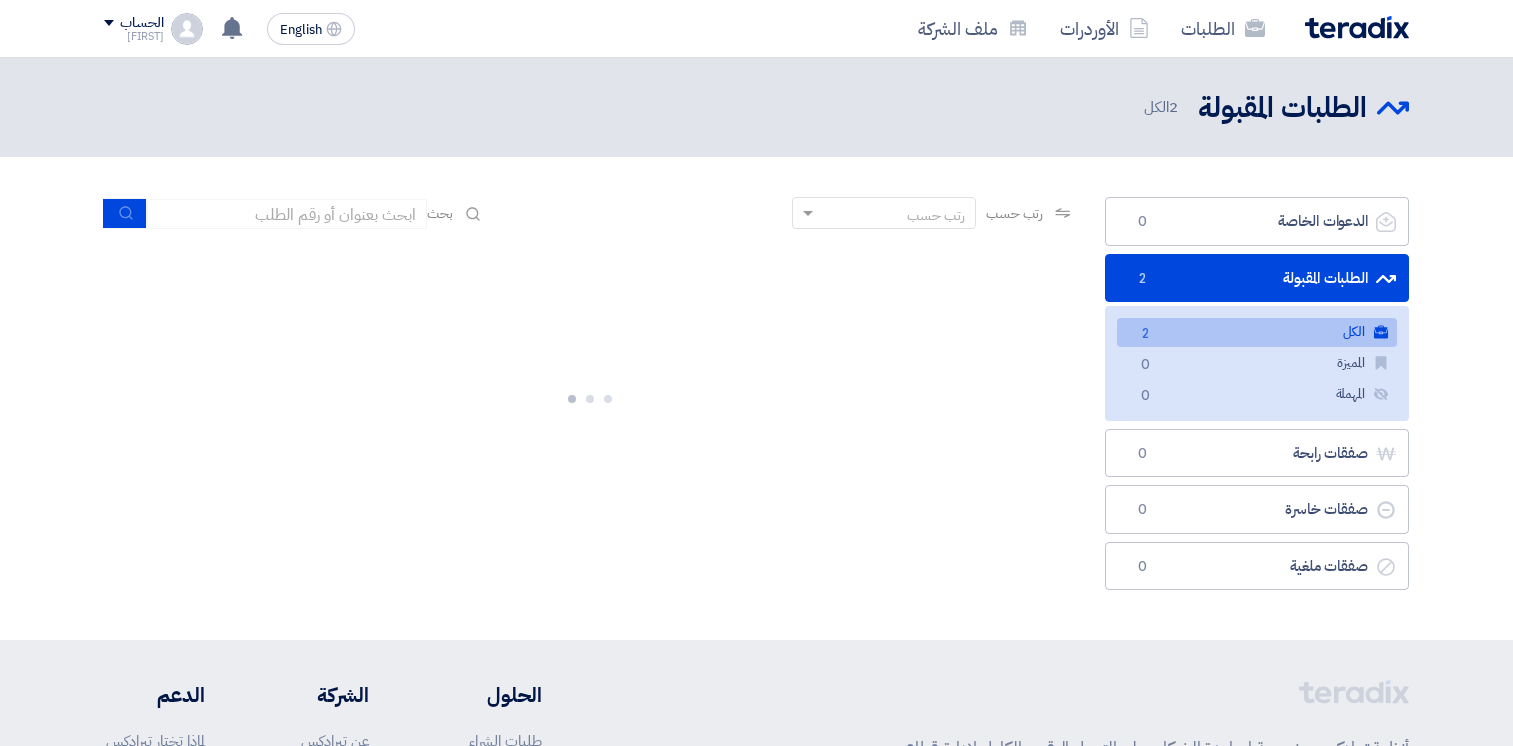 scroll, scrollTop: 0, scrollLeft: 0, axis: both 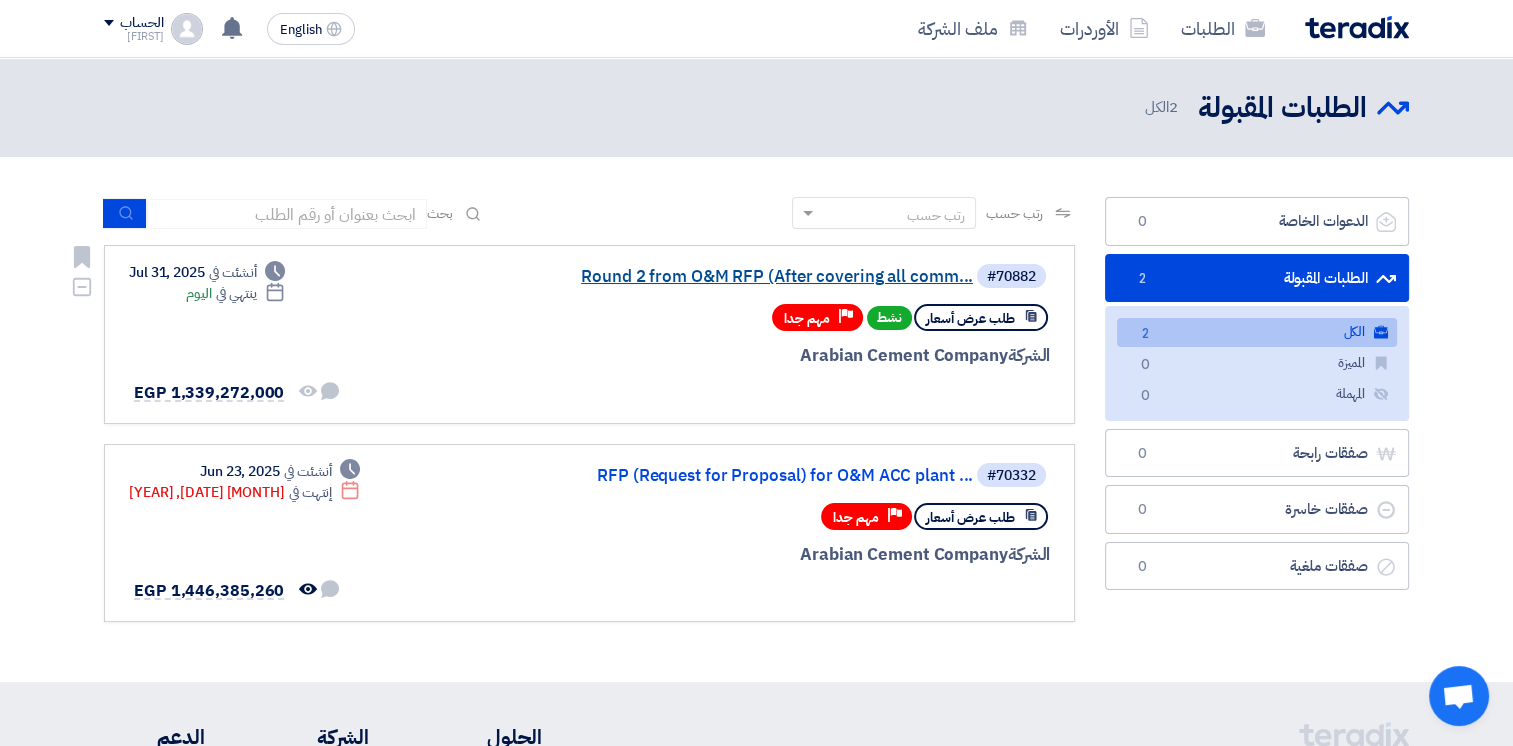 click on "Round 2 from O&M RFP (After covering all comm..." 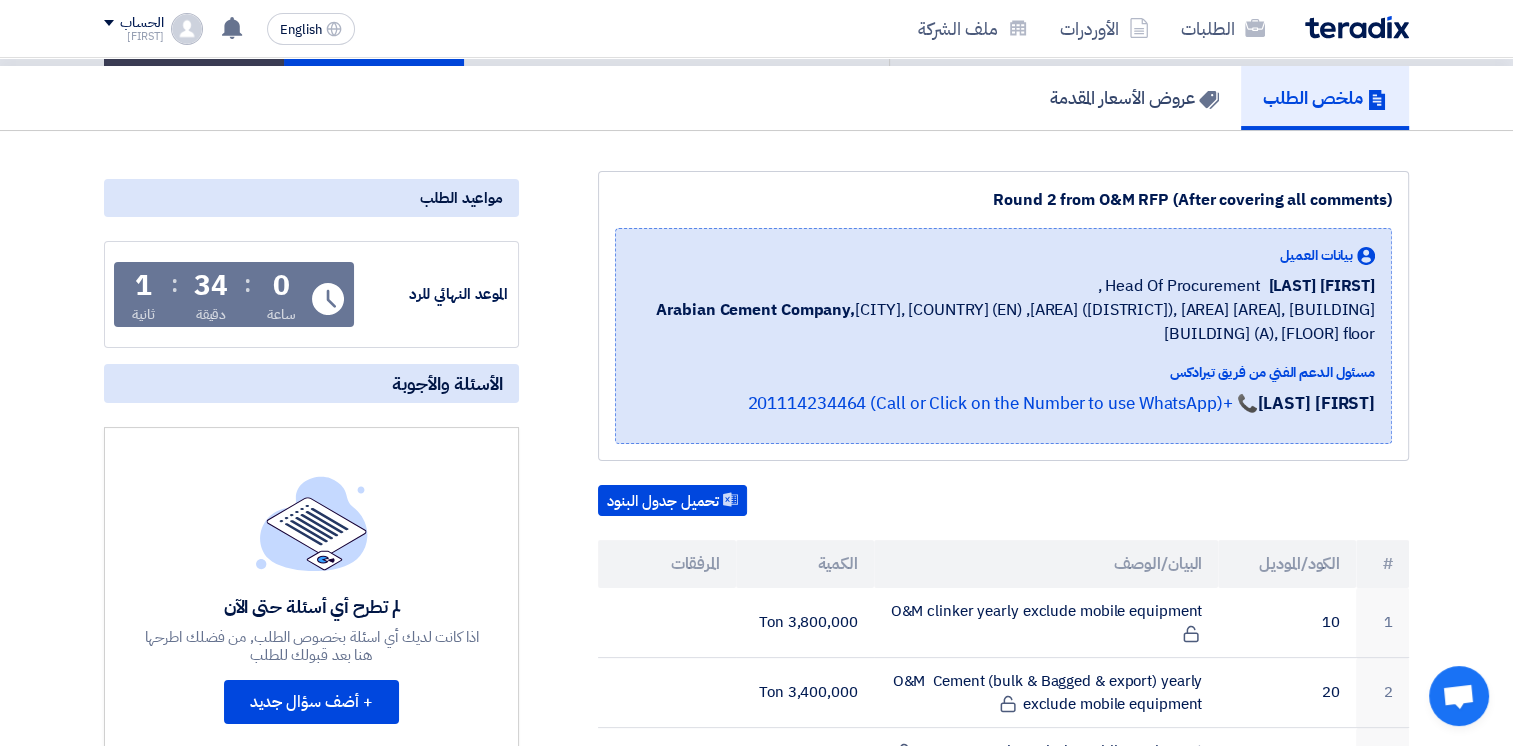 scroll, scrollTop: 0, scrollLeft: 0, axis: both 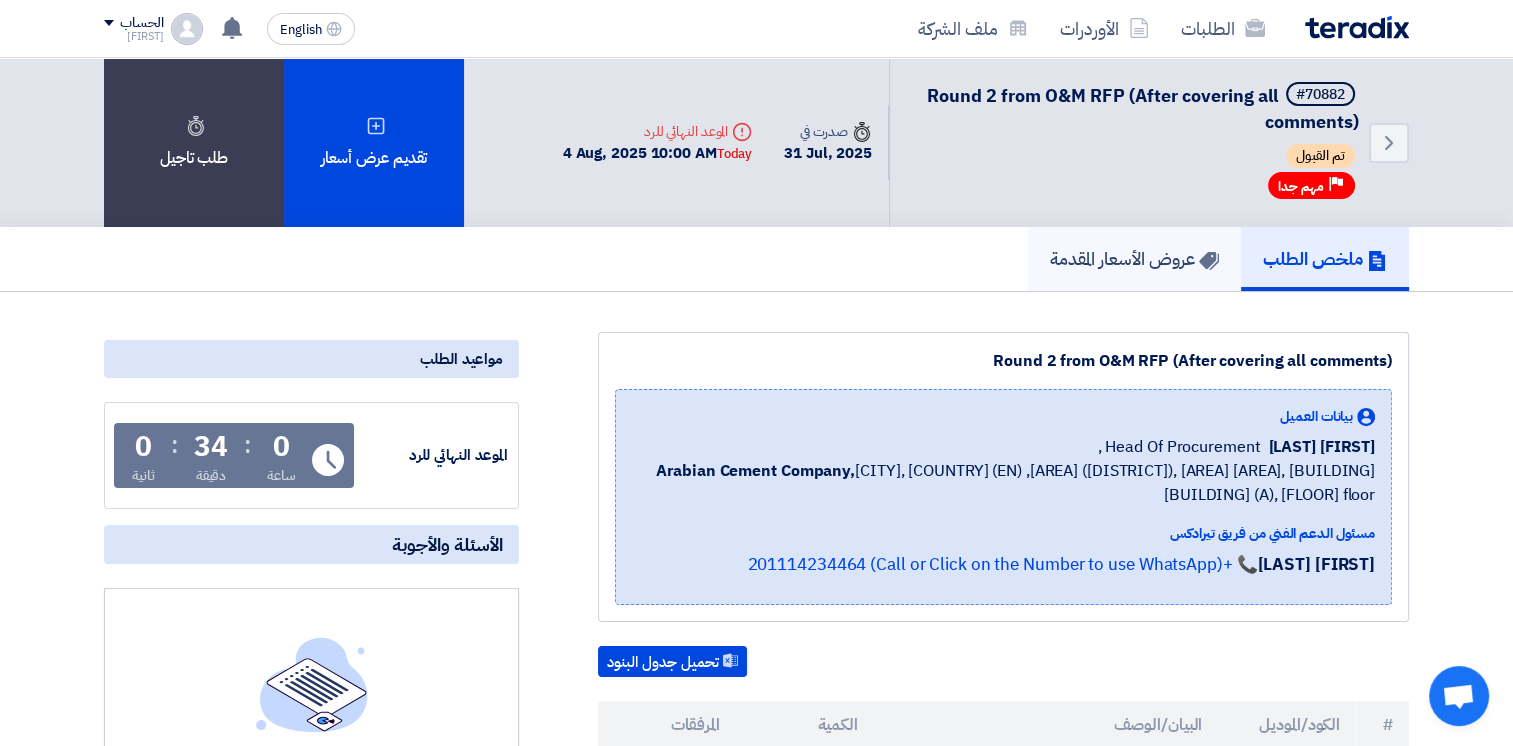 click on "عروض الأسعار المقدمة" 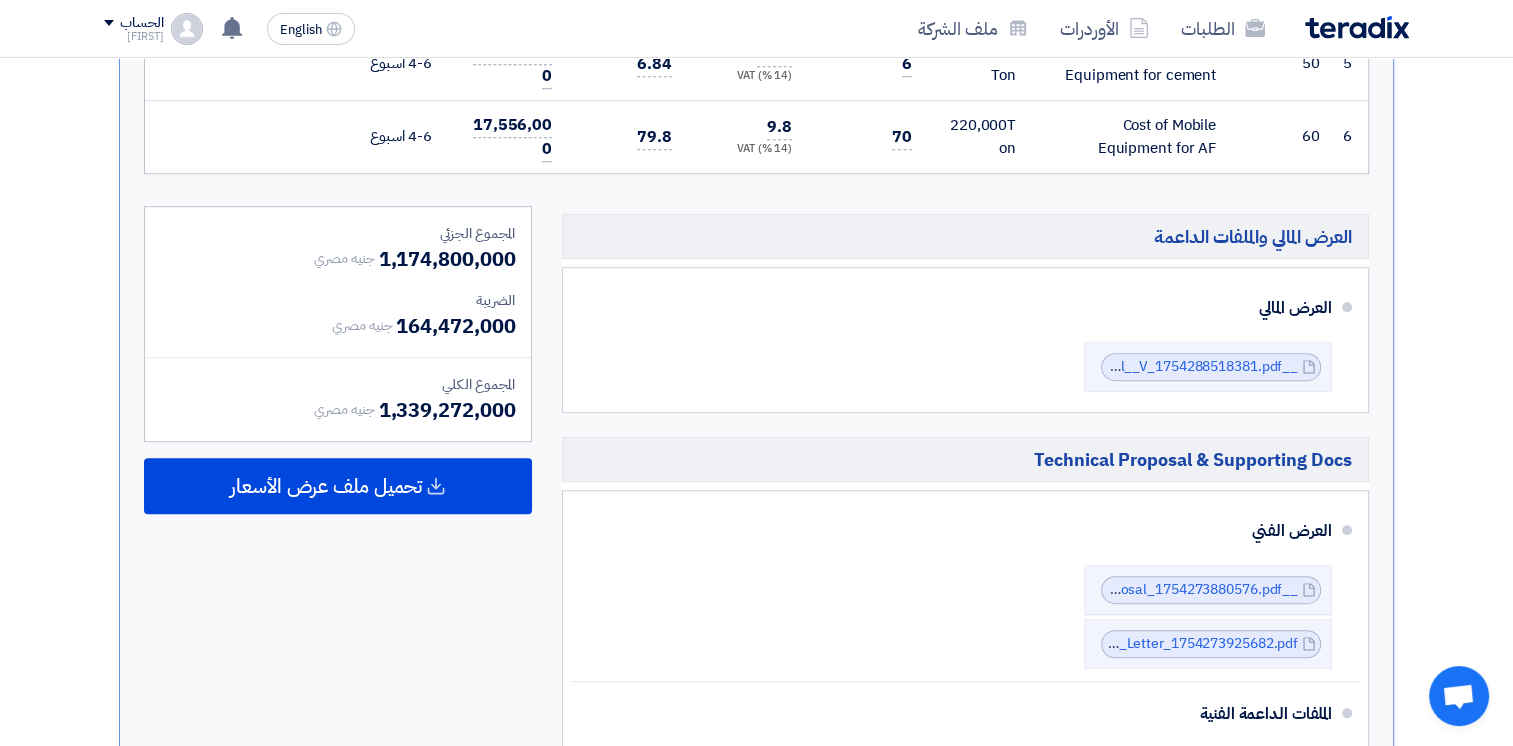 scroll, scrollTop: 1060, scrollLeft: 0, axis: vertical 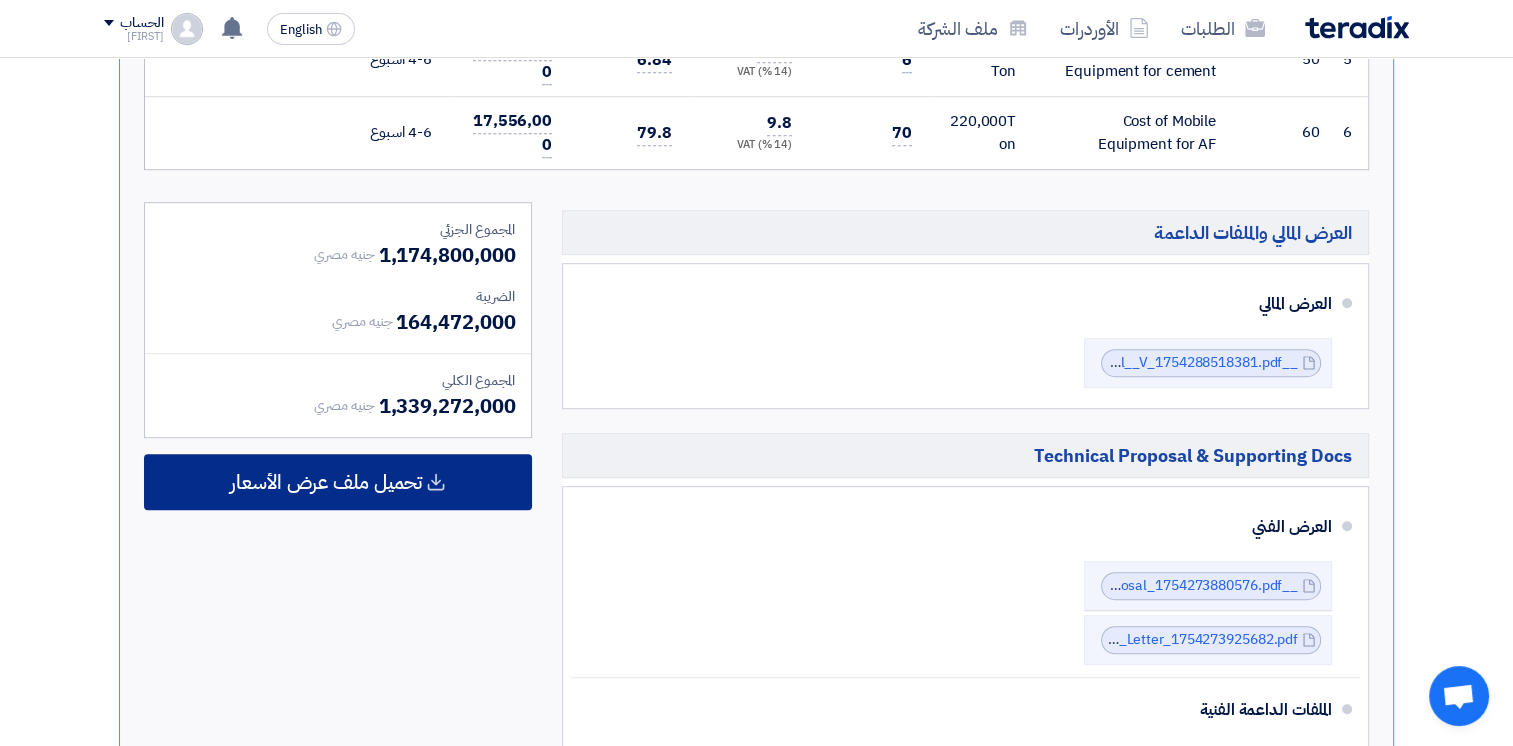 click on "تحميل ملف عرض الأسعار" at bounding box center (338, 482) 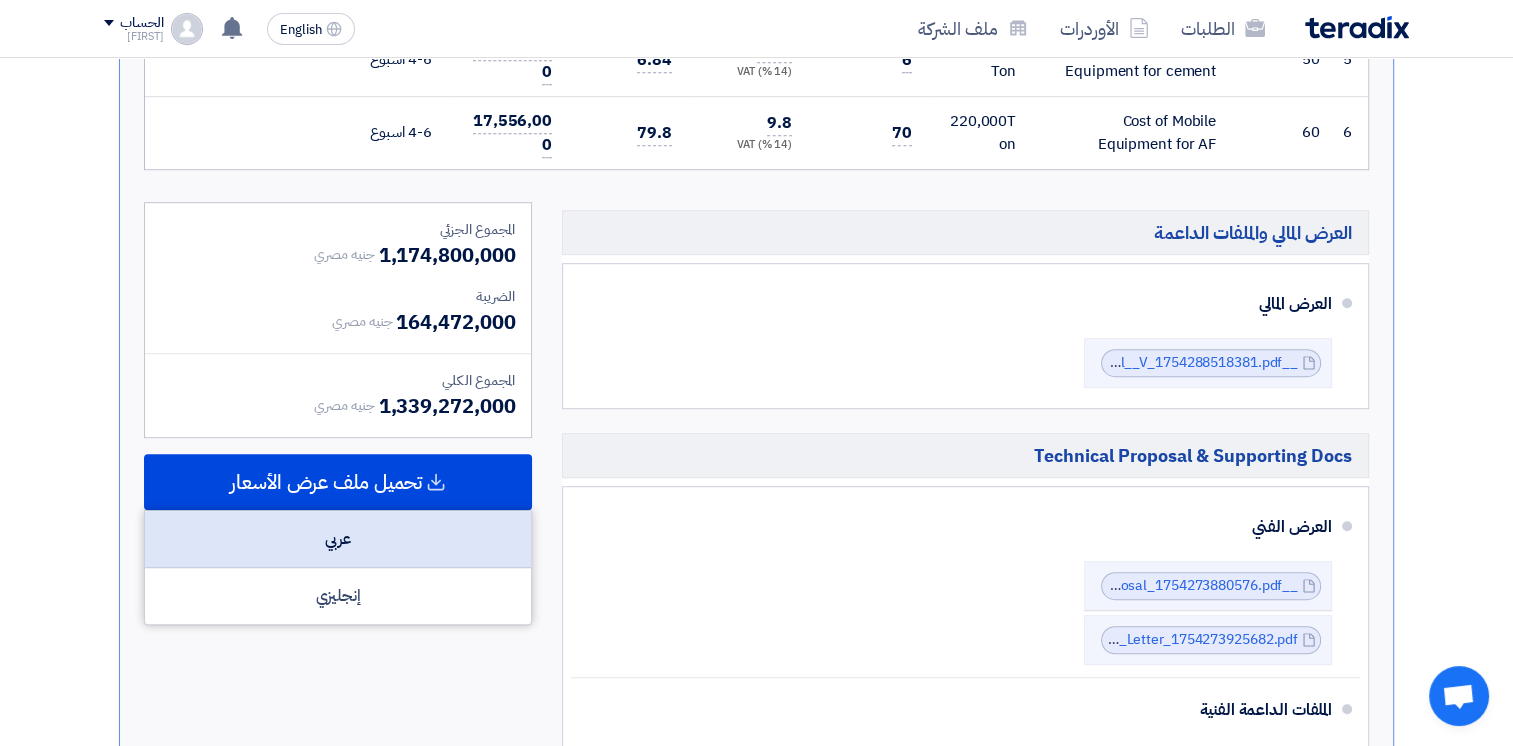 click on "عربي" at bounding box center [338, 539] 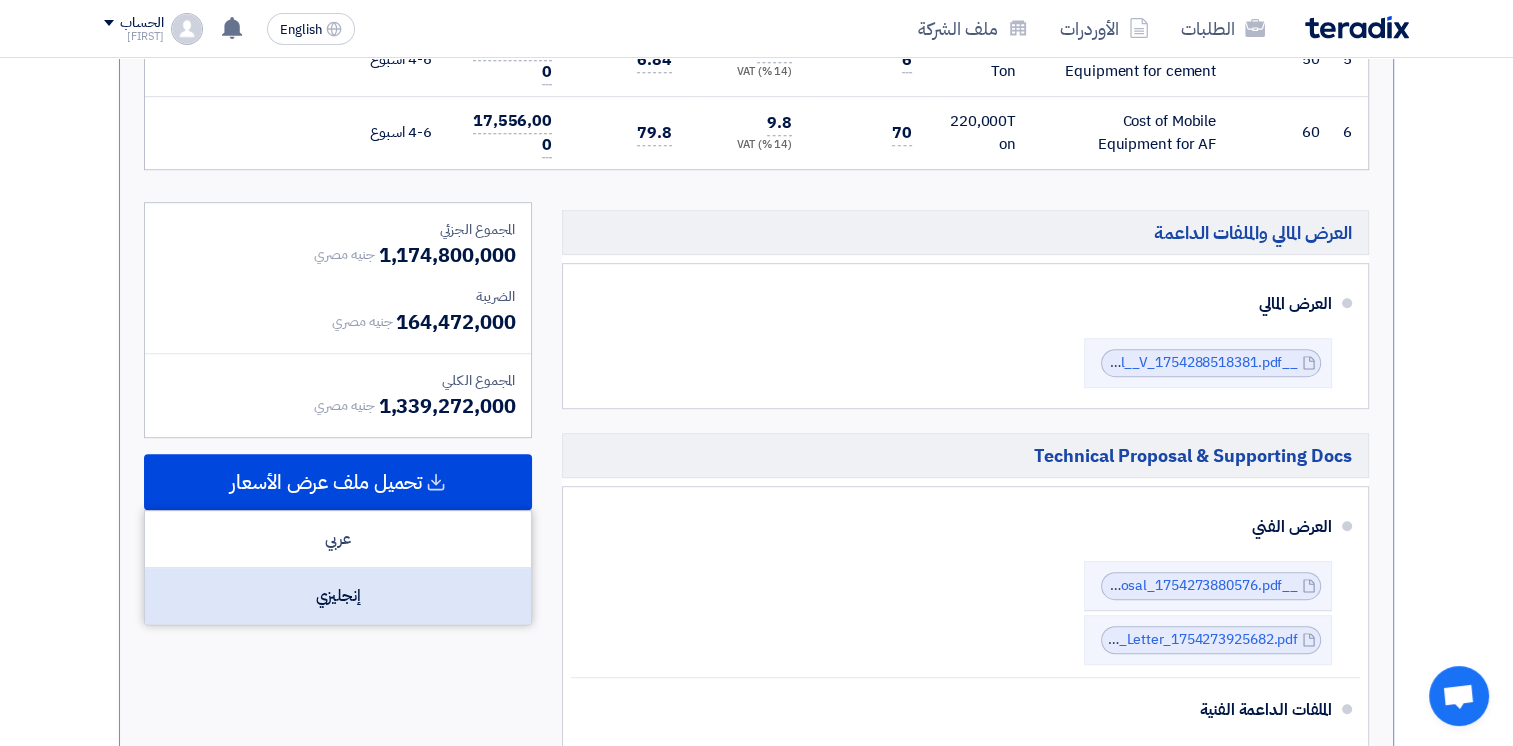 click on "إنجليزي" at bounding box center (338, 596) 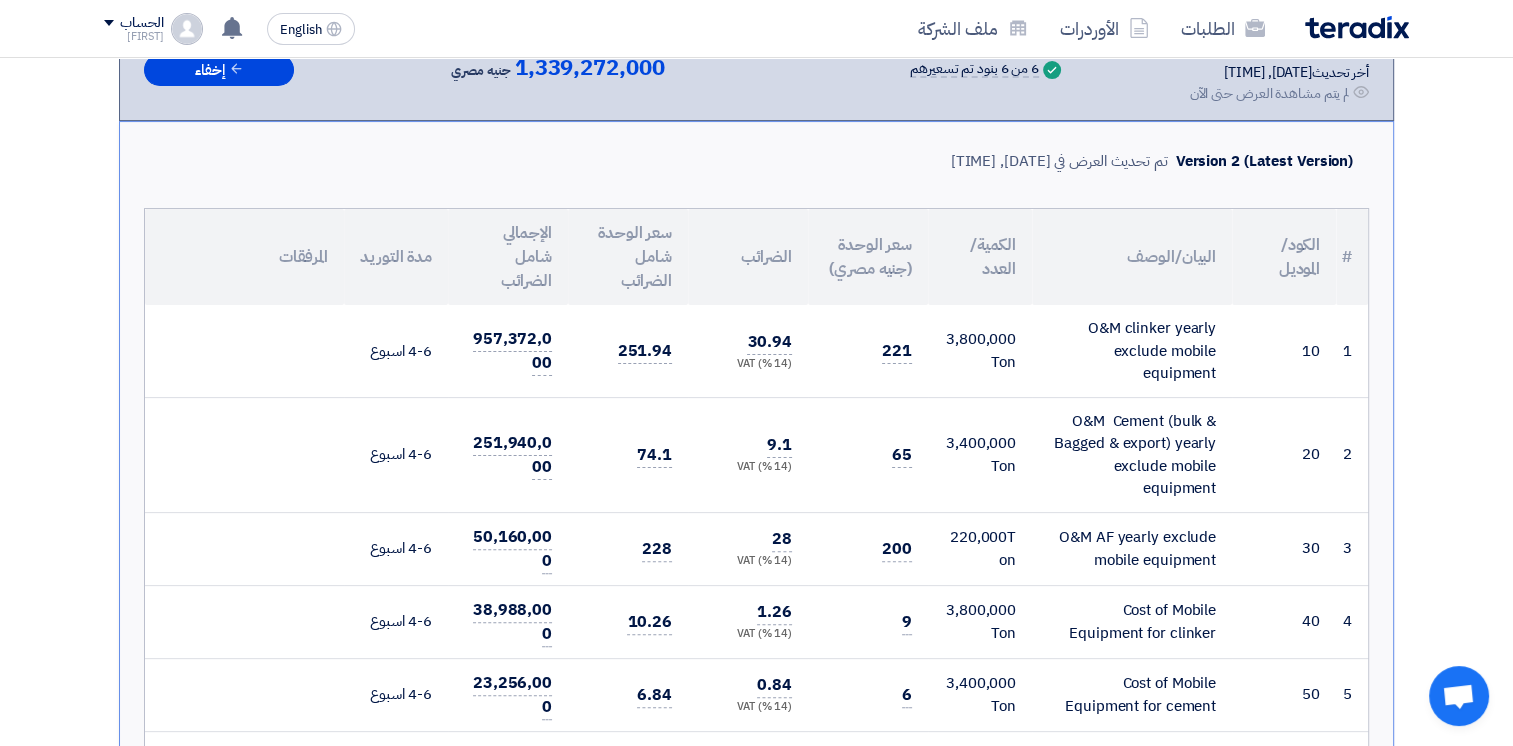 scroll, scrollTop: 424, scrollLeft: 0, axis: vertical 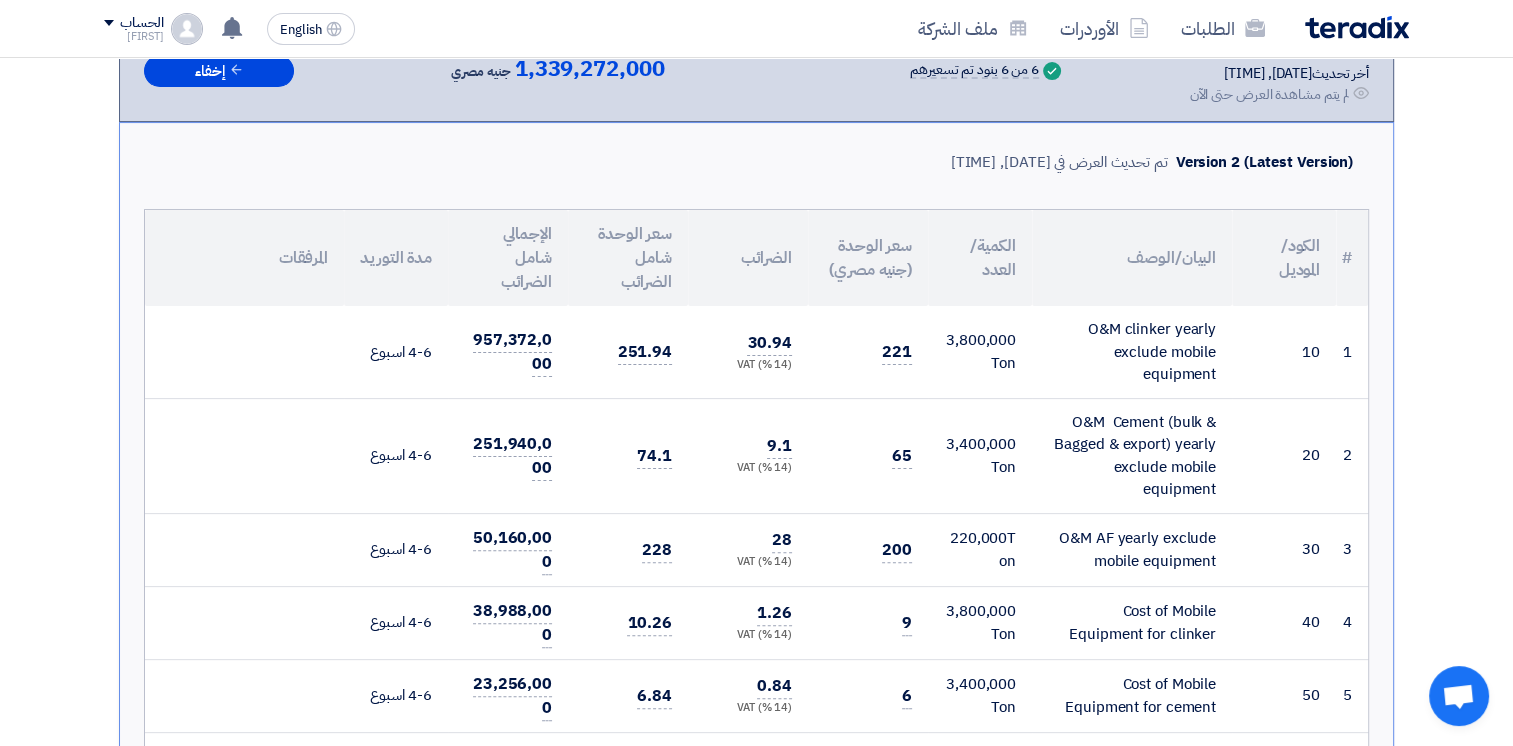 click on "1" at bounding box center [1352, 352] 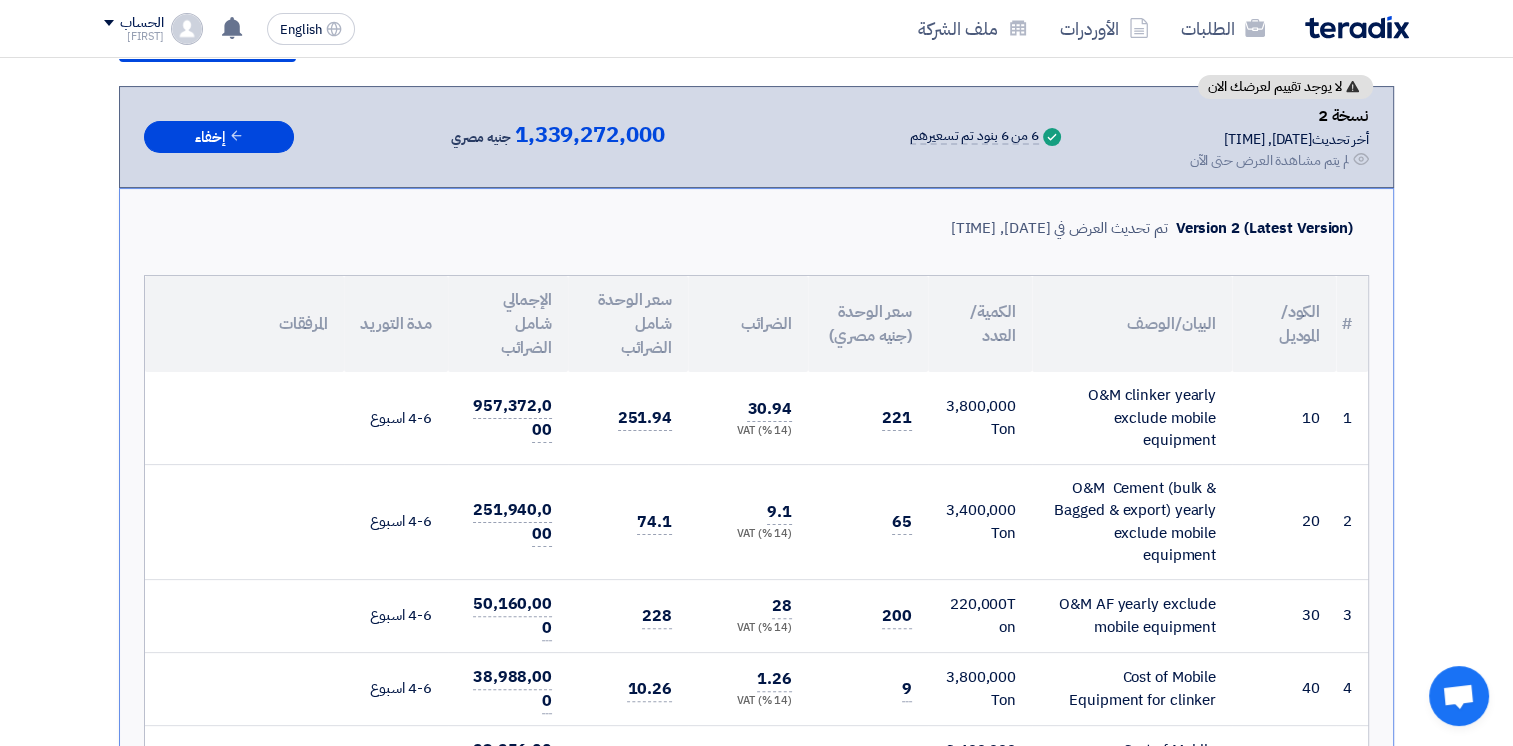 scroll, scrollTop: 0, scrollLeft: 0, axis: both 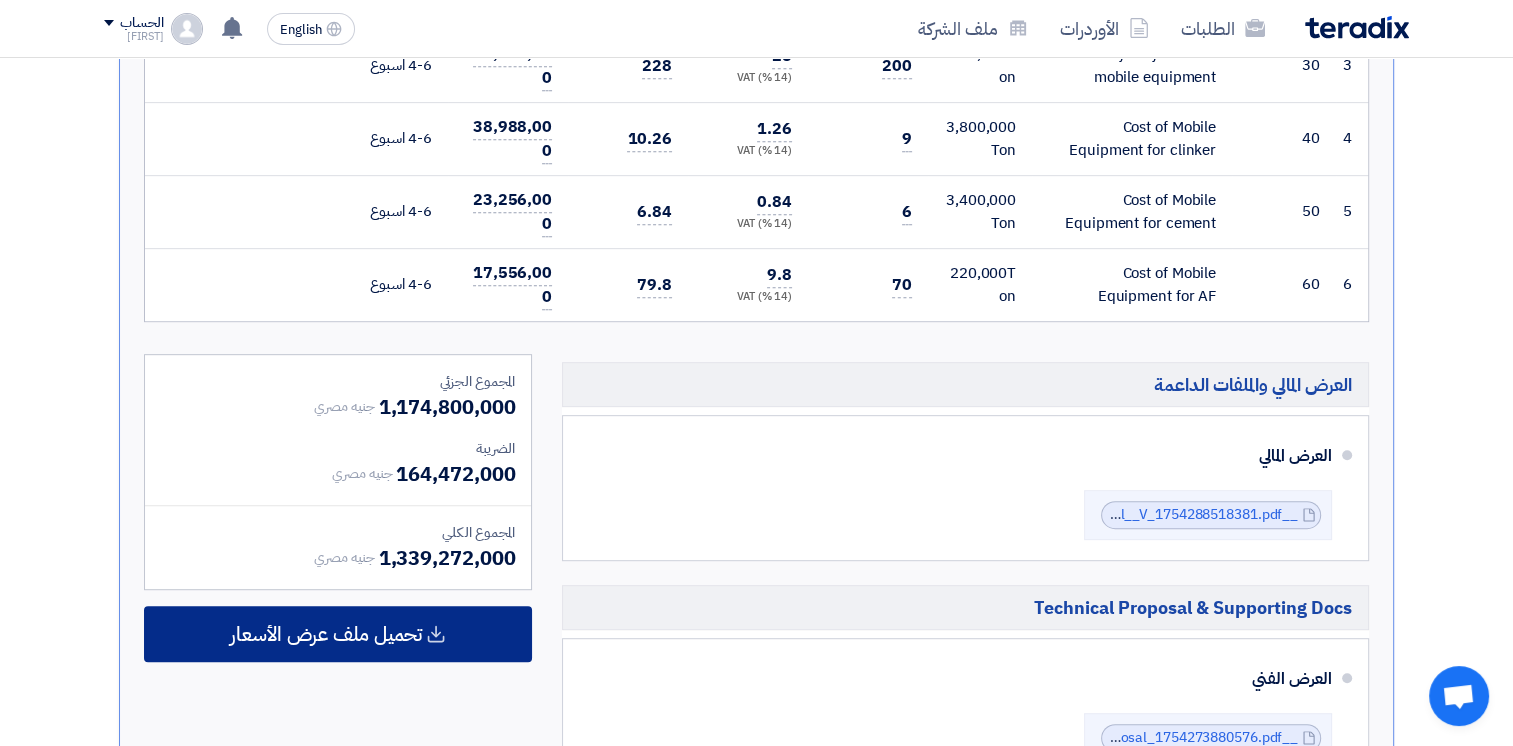 click on "تحميل ملف عرض الأسعار" at bounding box center (326, 634) 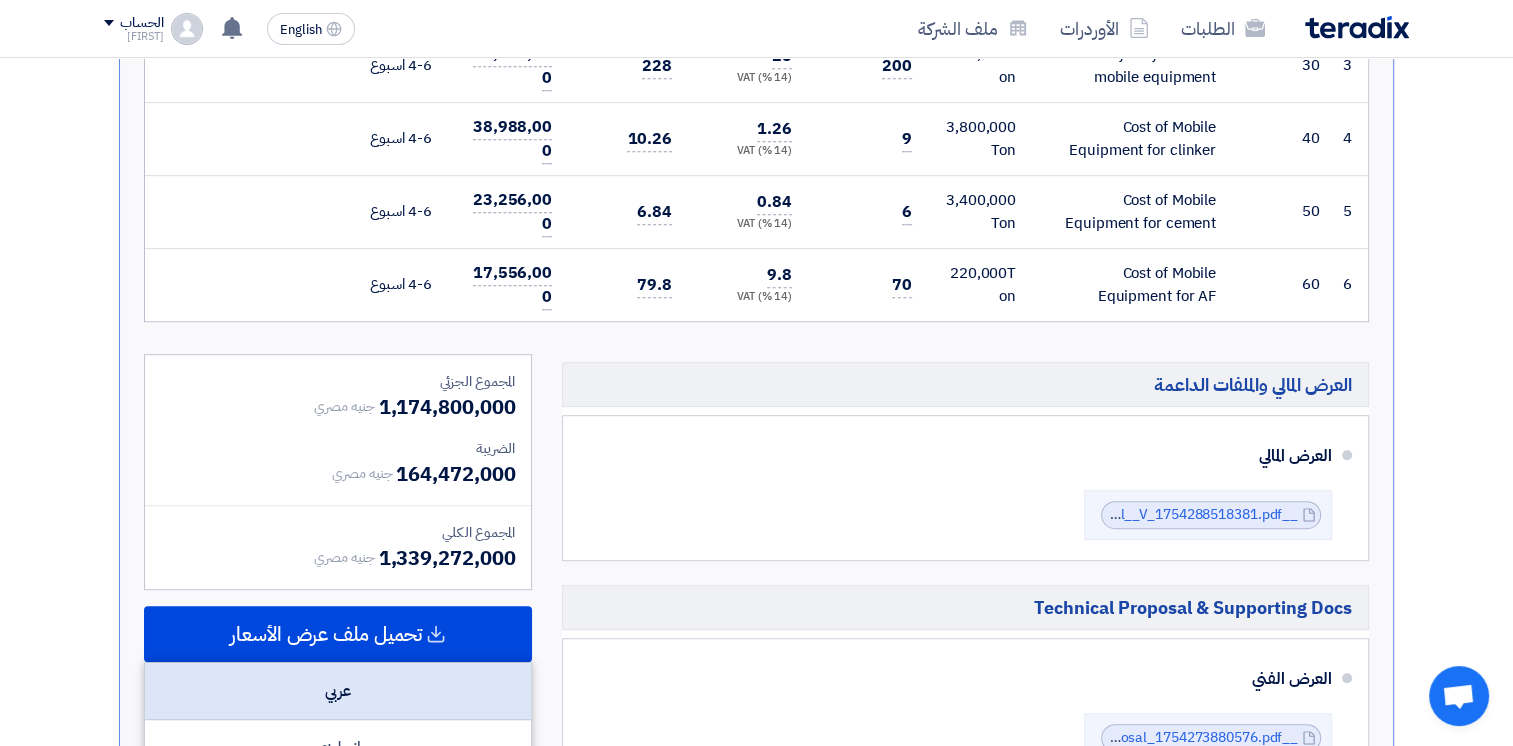 click on "عربي" at bounding box center [338, 691] 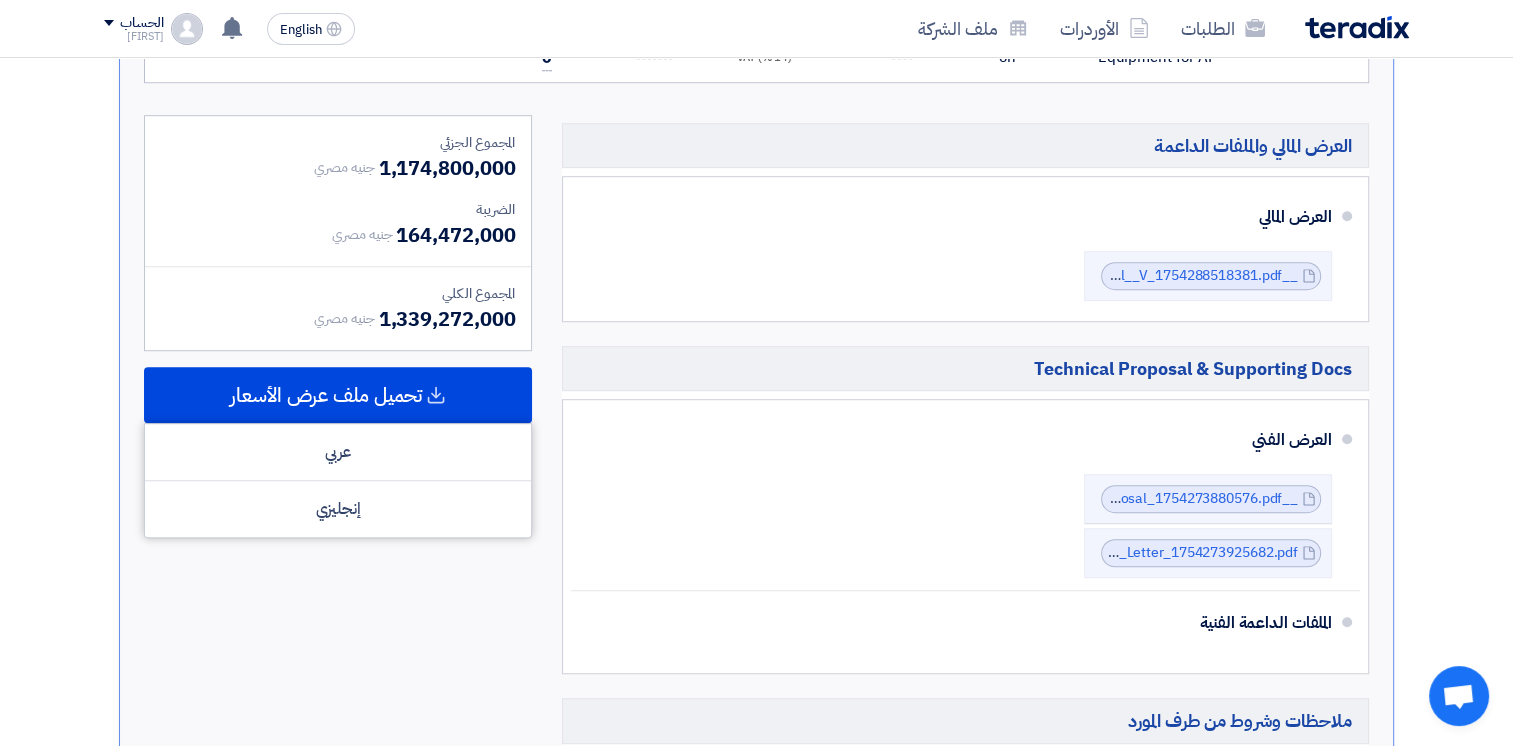 scroll, scrollTop: 1130, scrollLeft: 0, axis: vertical 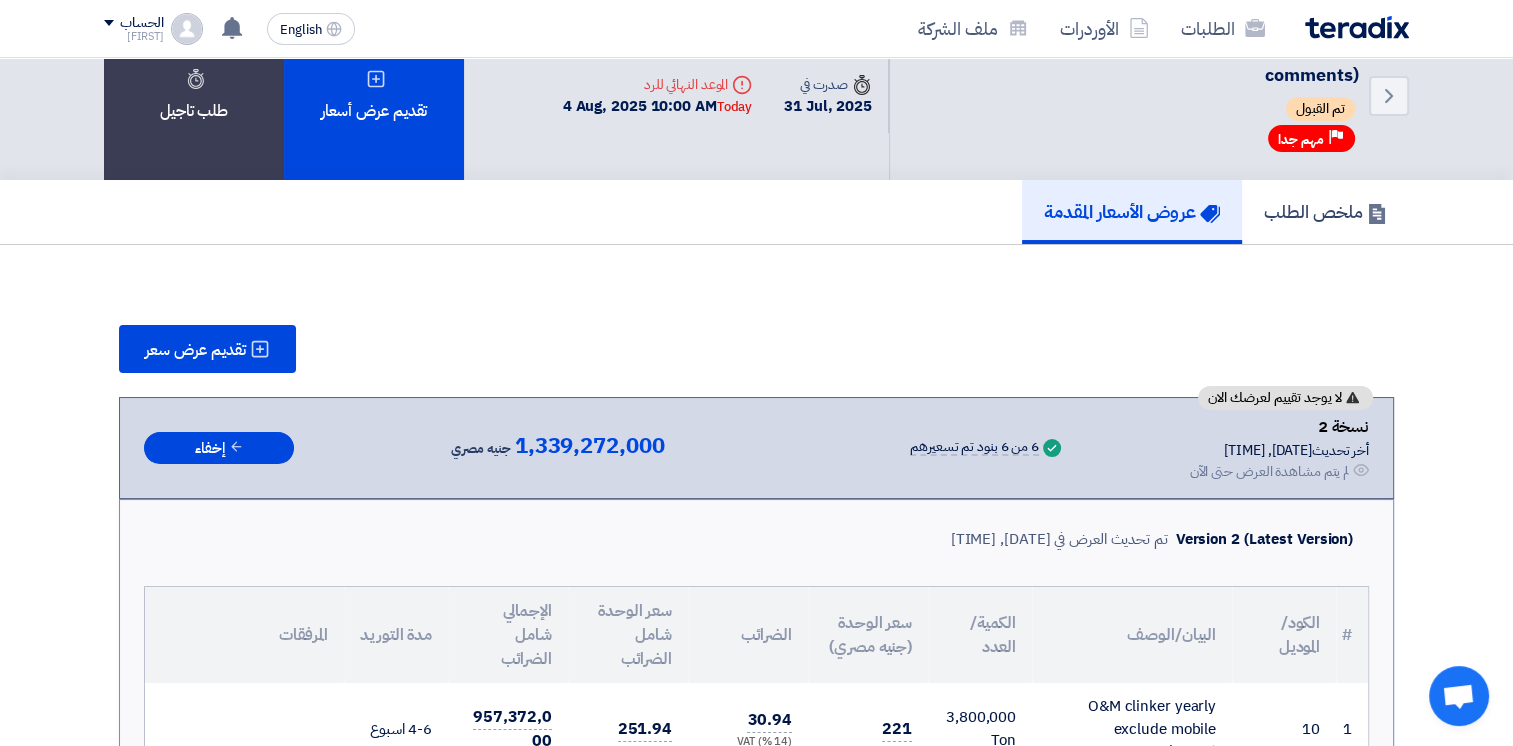 click on "تقديم عرض سعر" 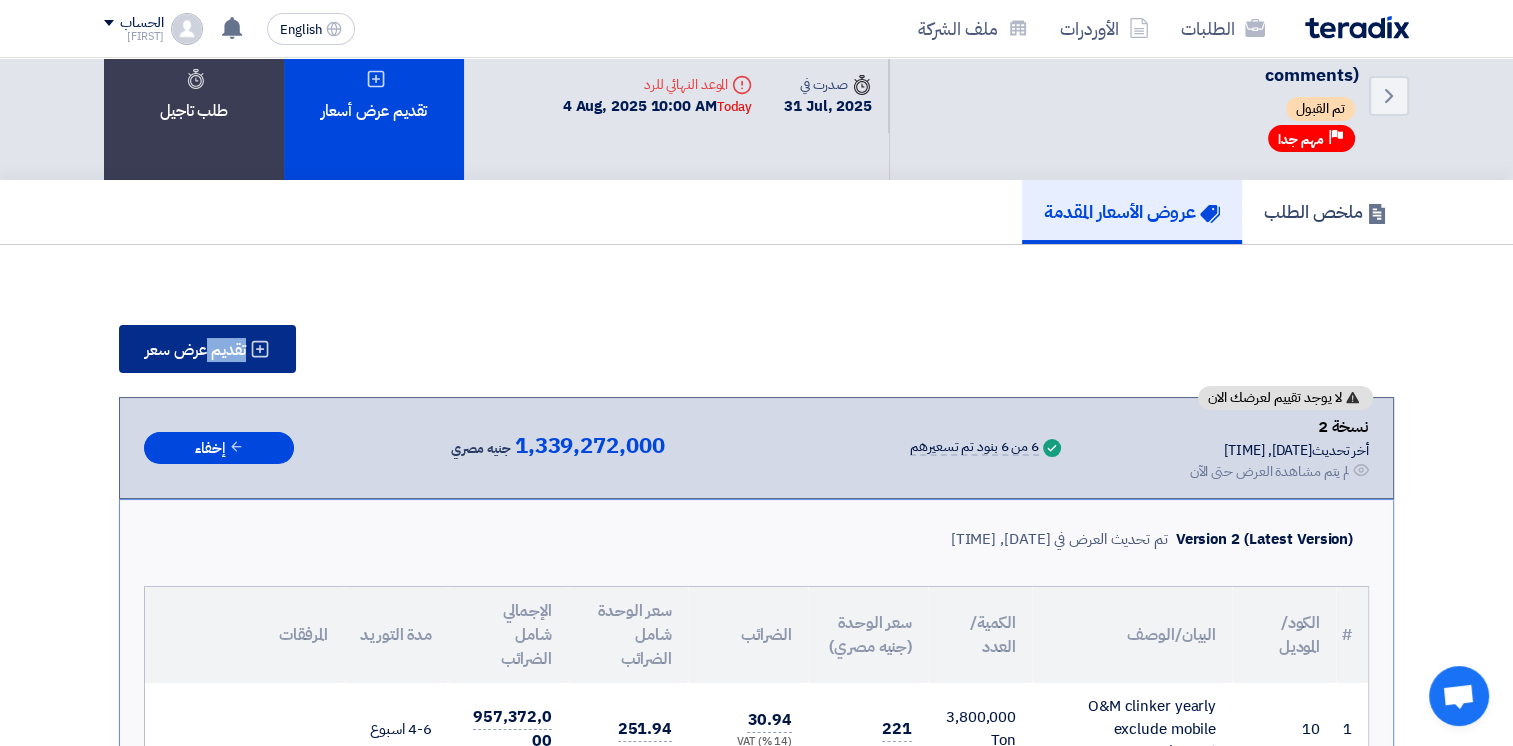 drag, startPoint x: 446, startPoint y: 367, endPoint x: 206, endPoint y: 345, distance: 241.00623 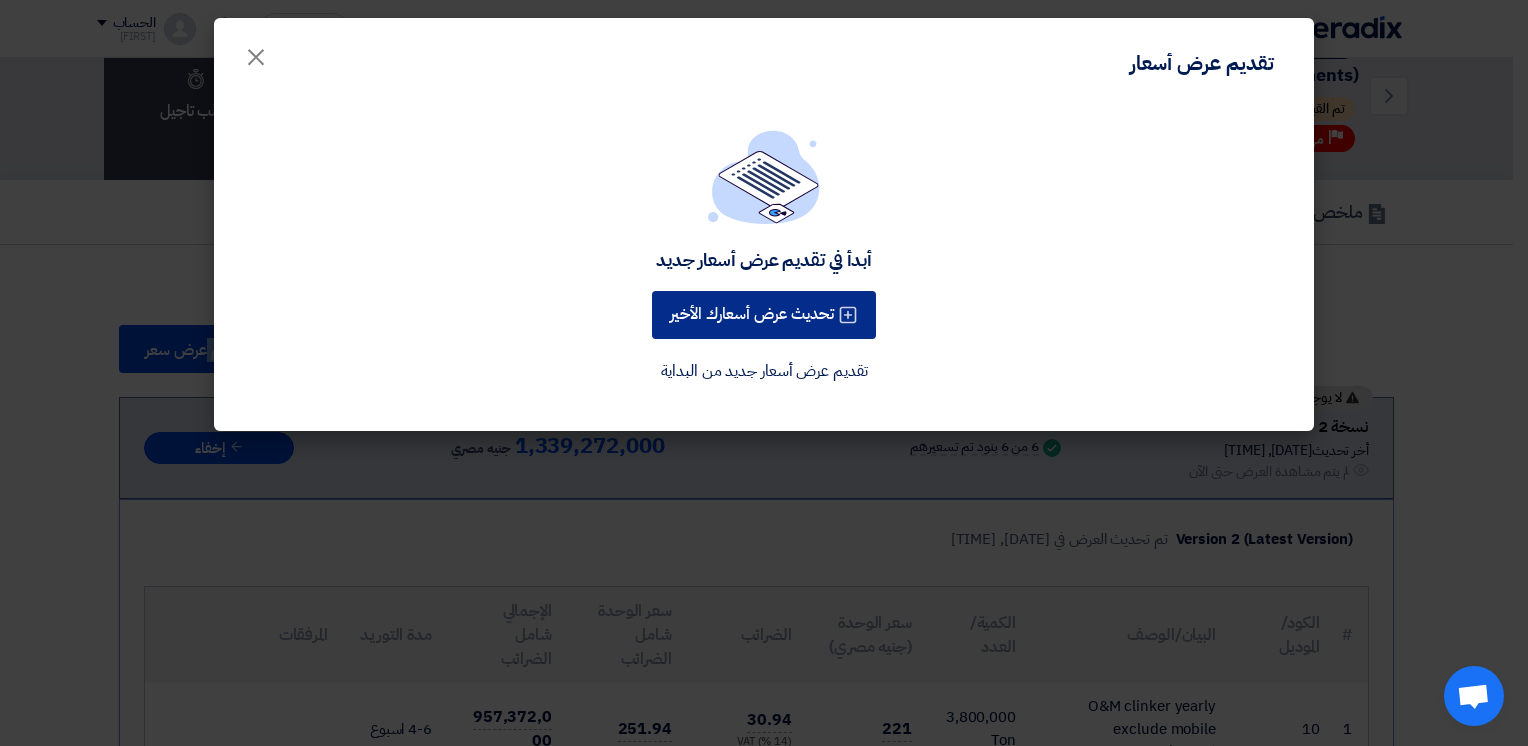 click on "تحديث عرض أسعارك الأخير" 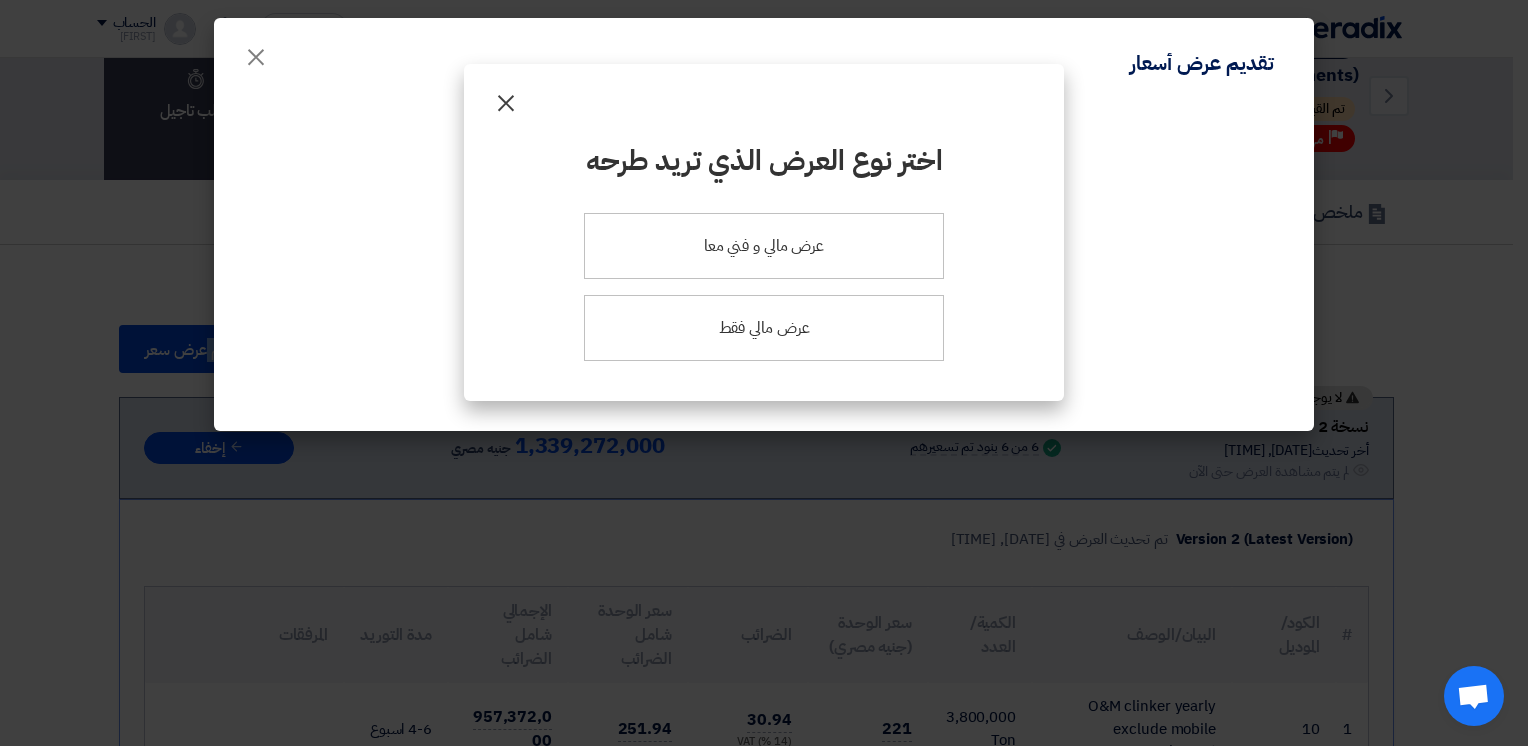 click on "×" 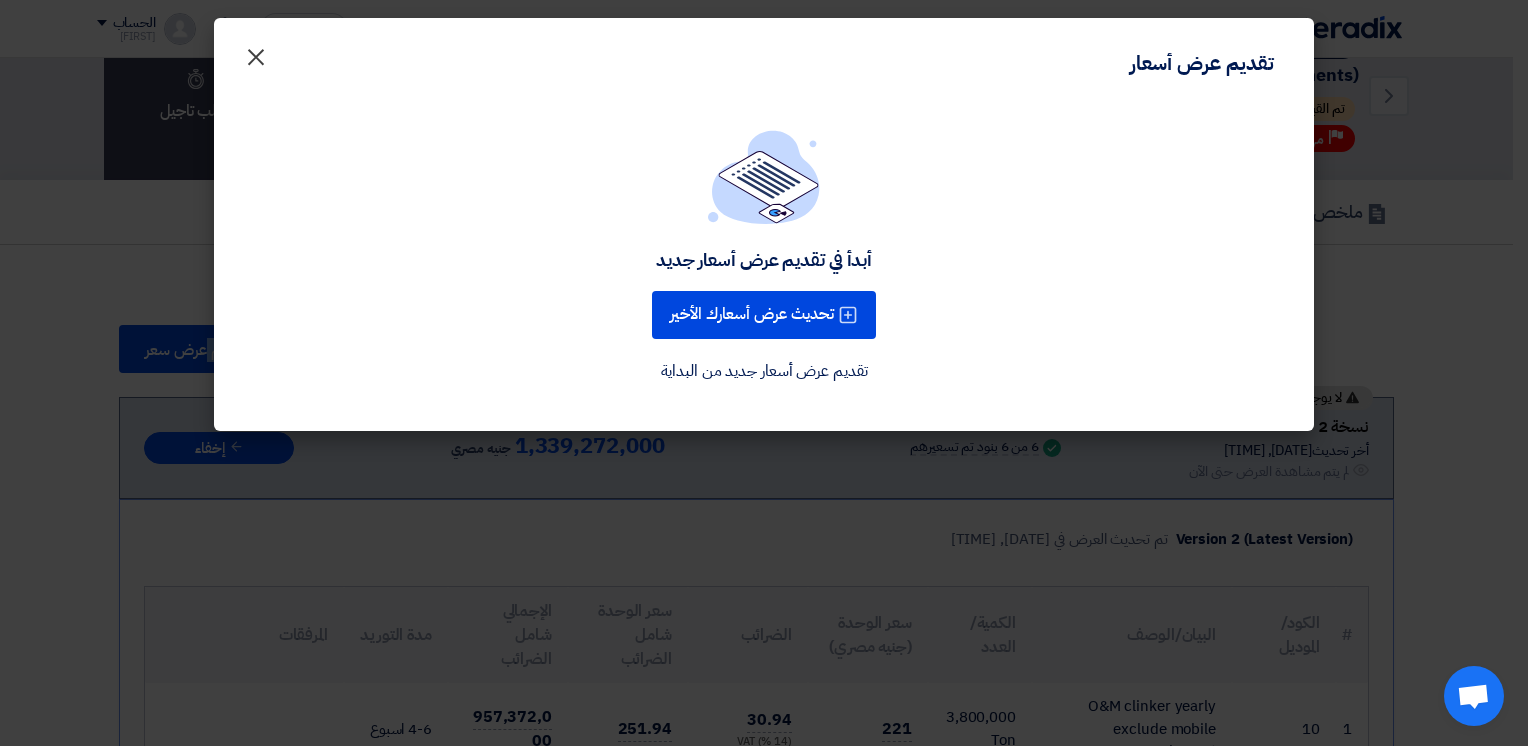 click on "×" 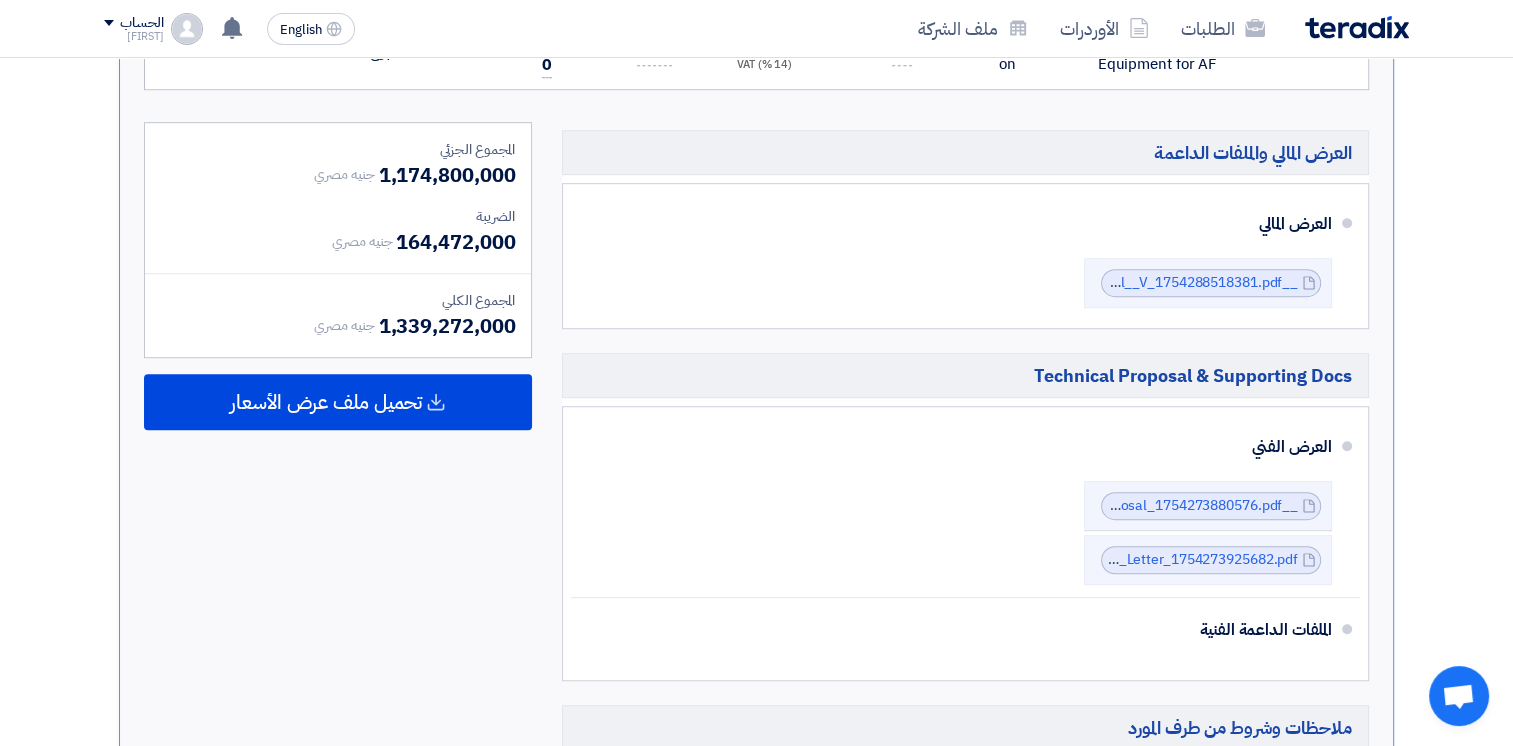 scroll, scrollTop: 1136, scrollLeft: 0, axis: vertical 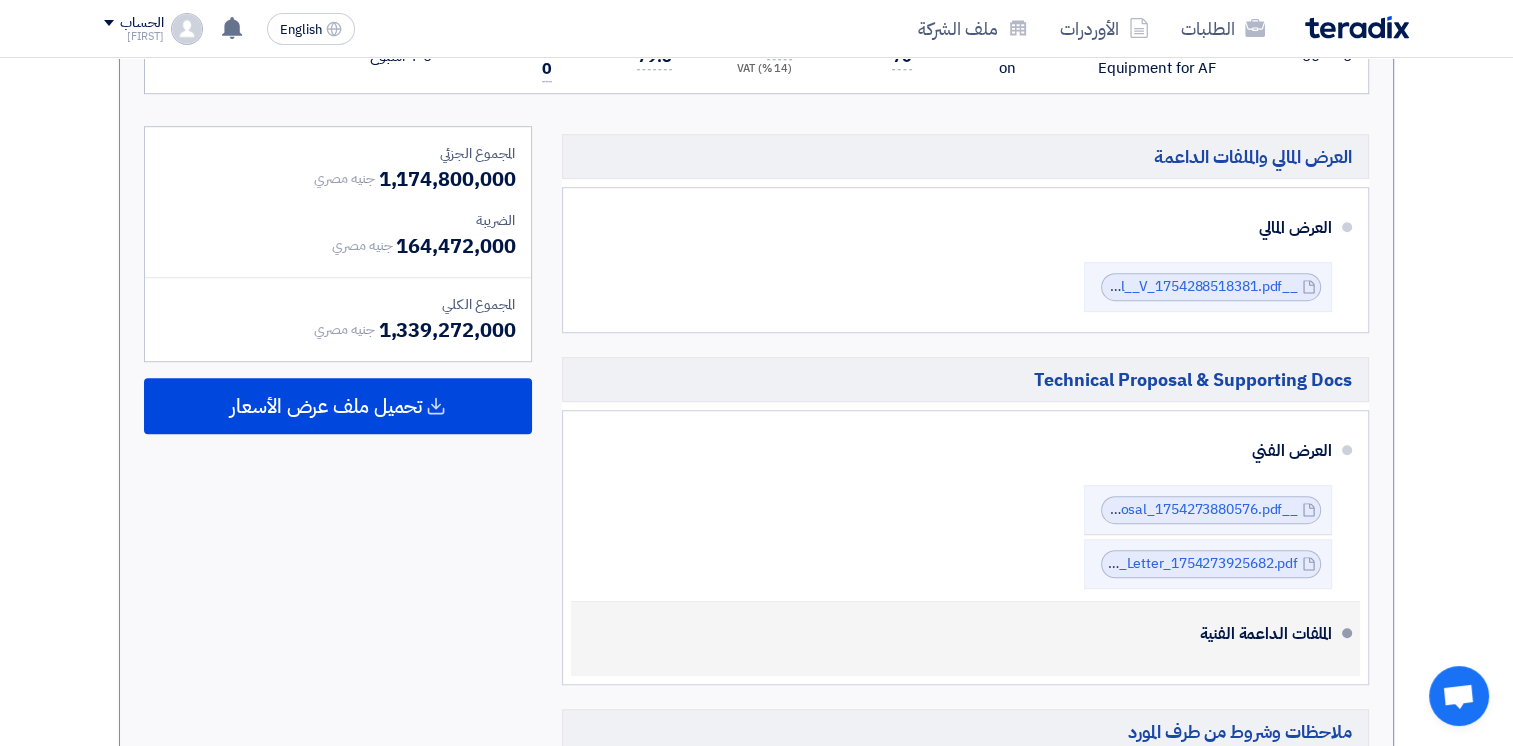 click on "الملفات الداعمة الفنية" at bounding box center (967, 634) 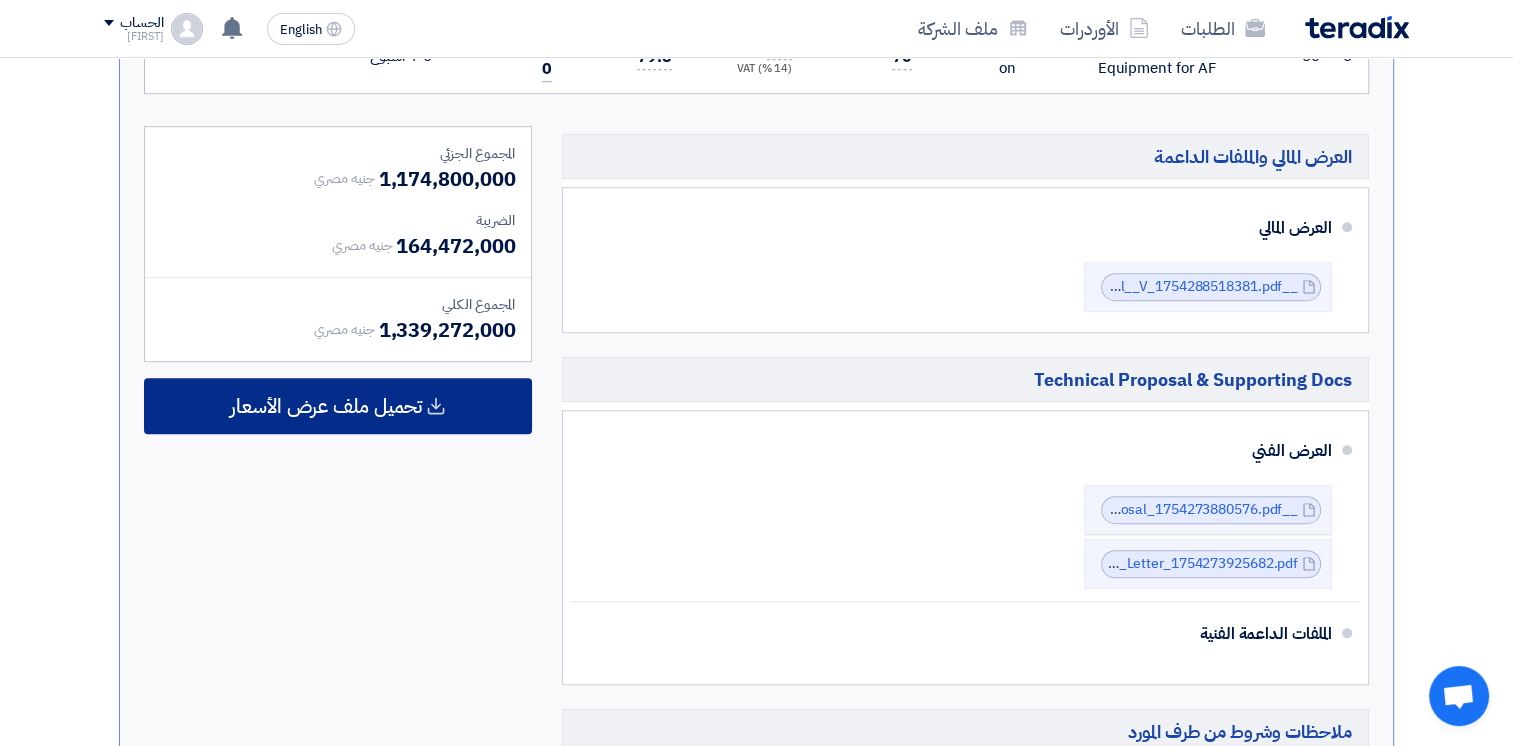 click on "تحميل ملف عرض الأسعار" at bounding box center (326, 406) 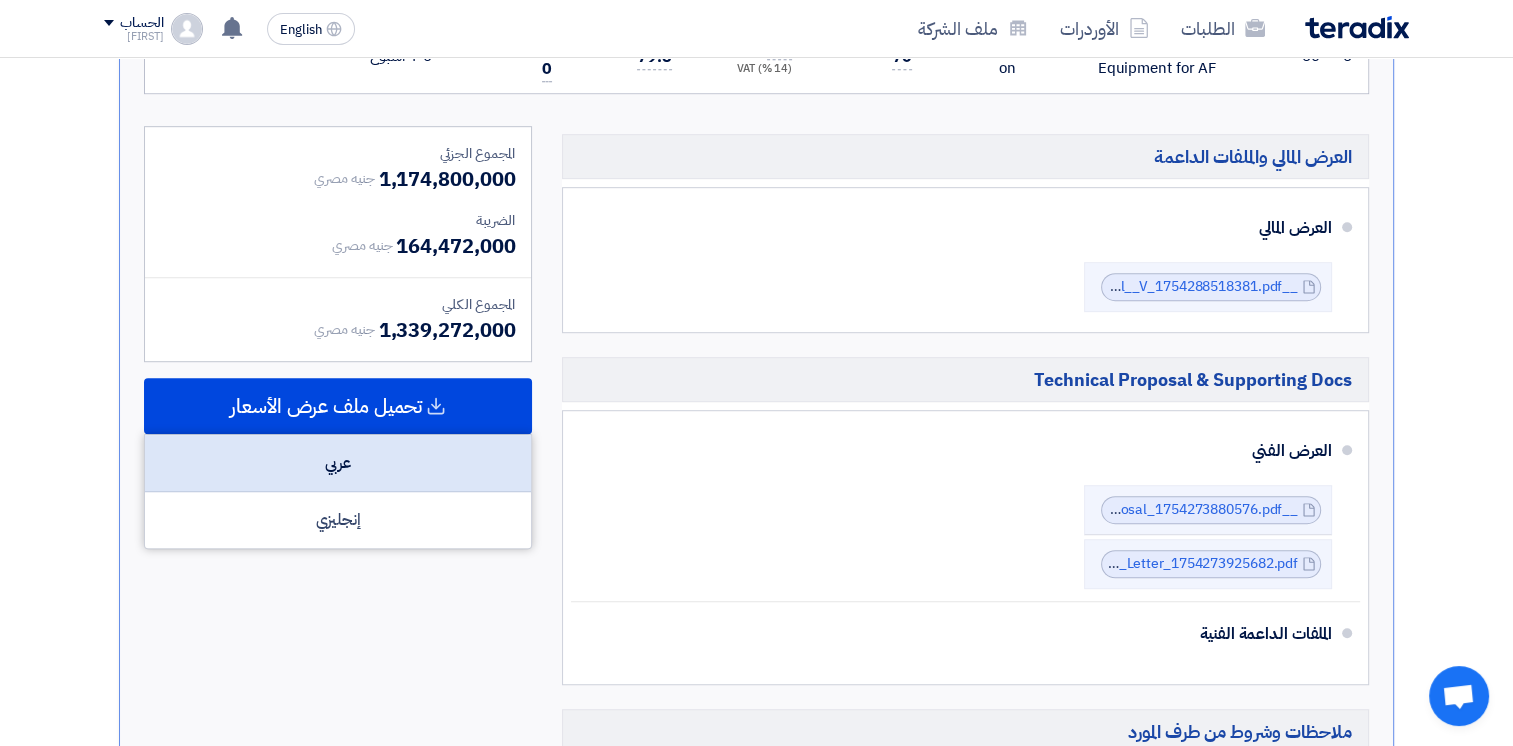 click on "عربي" at bounding box center (338, 463) 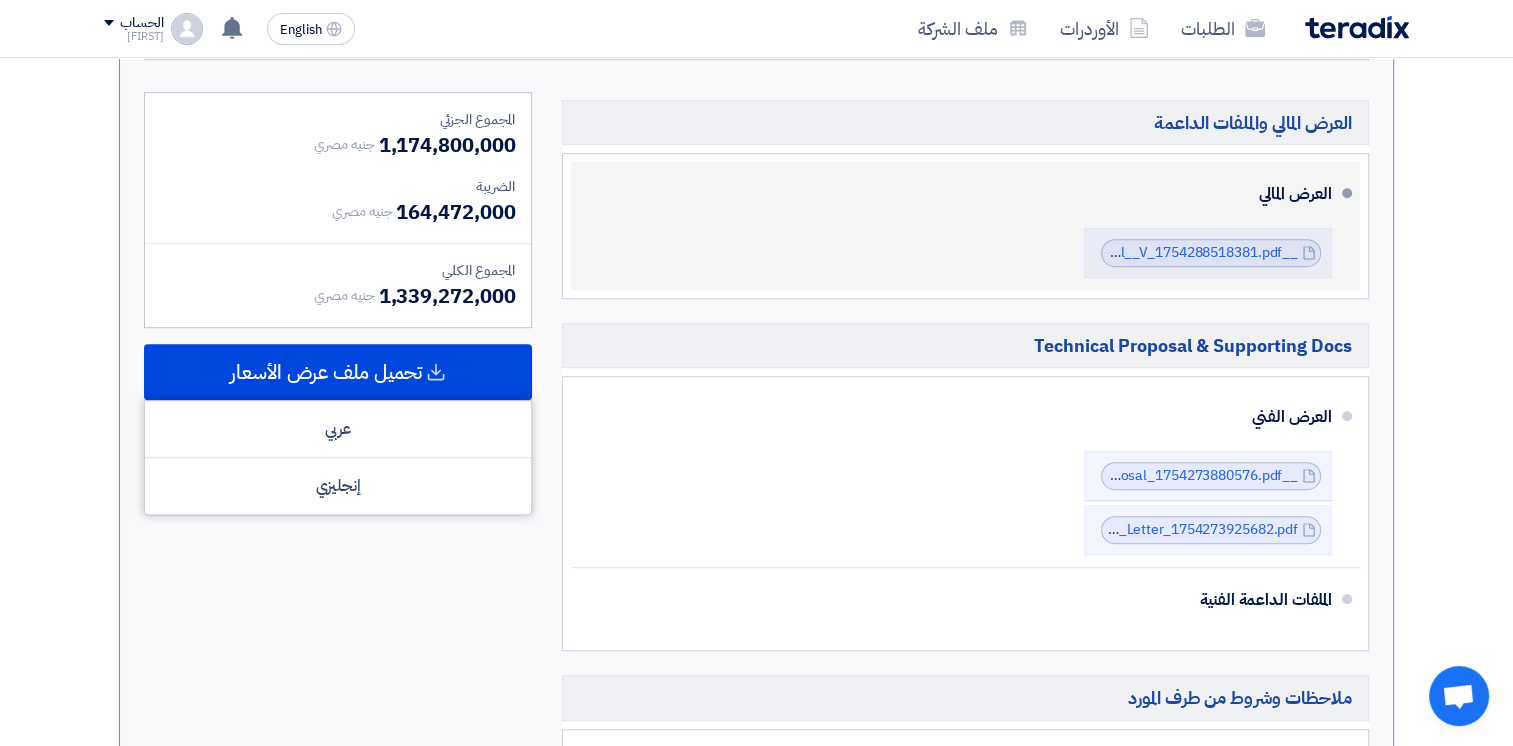 scroll, scrollTop: 1173, scrollLeft: 0, axis: vertical 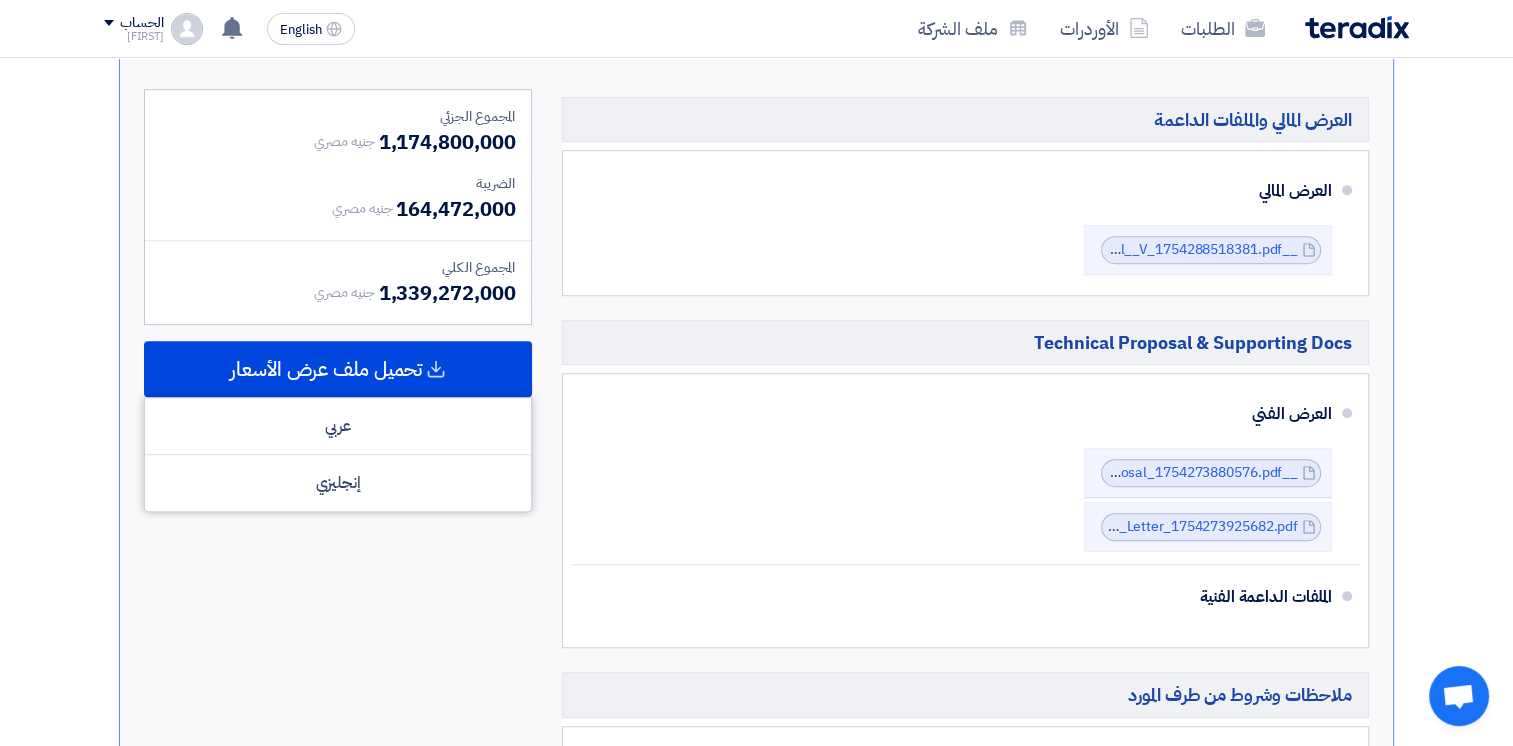 drag, startPoint x: 973, startPoint y: 402, endPoint x: 1508, endPoint y: 270, distance: 551.0436 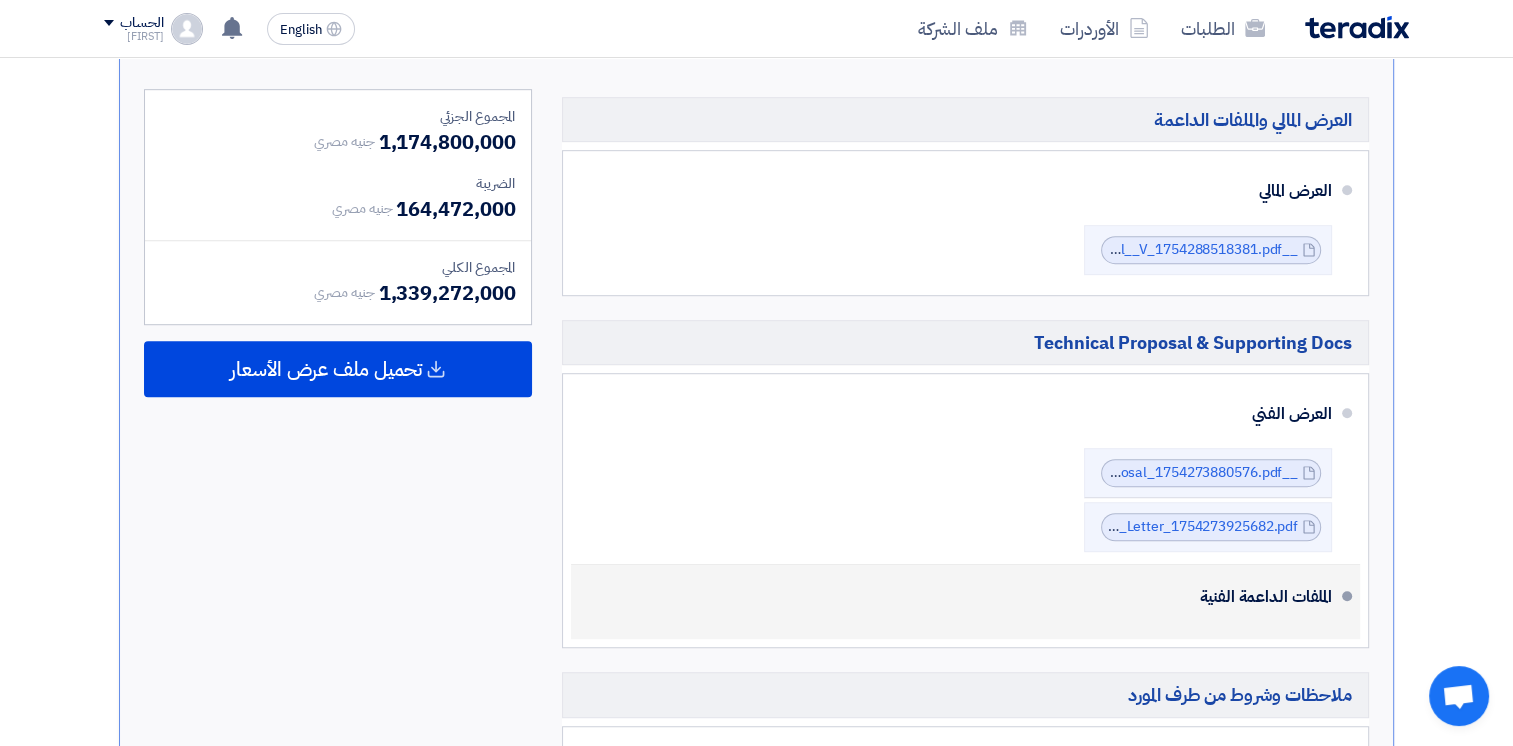 click on "الملفات الداعمة الفنية" at bounding box center (967, 597) 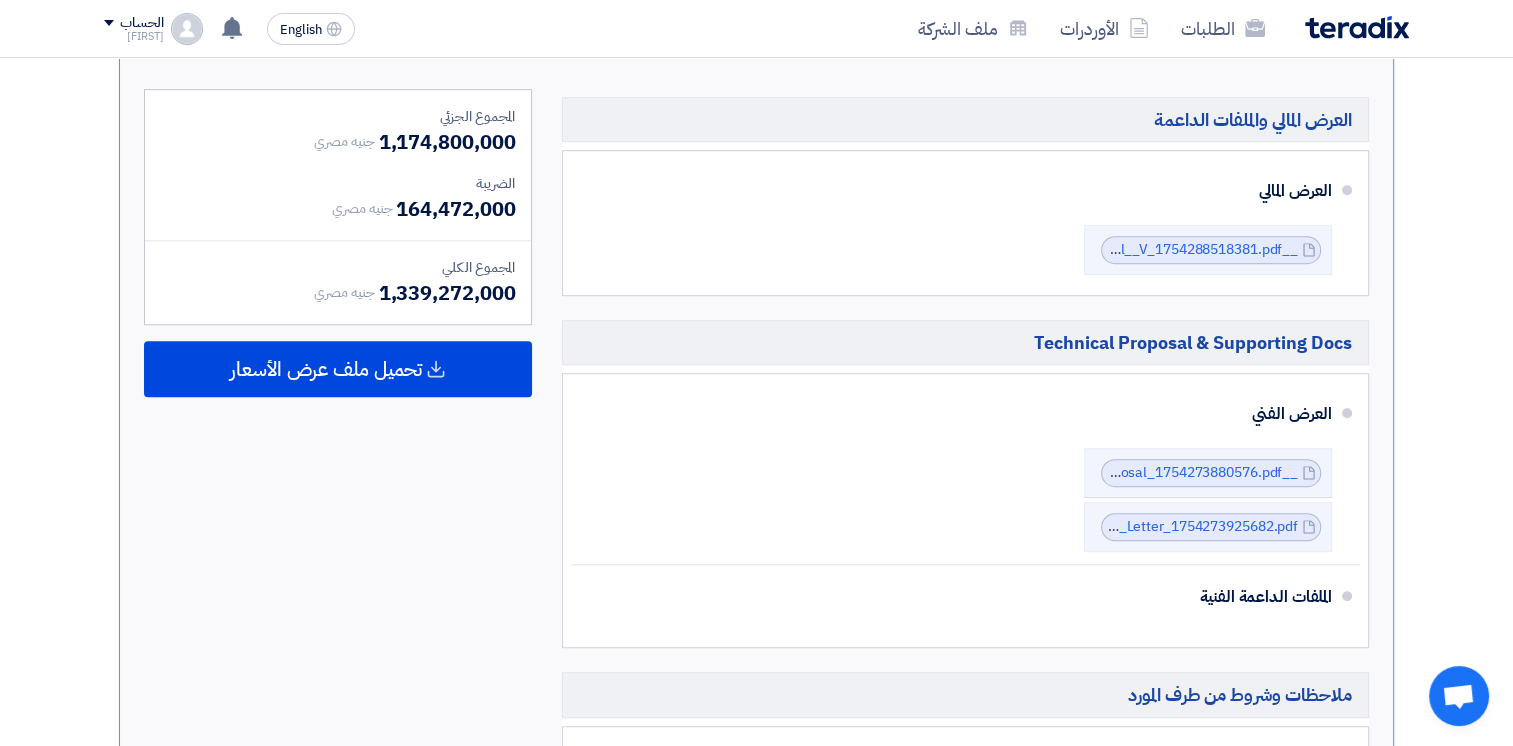 drag, startPoint x: 1512, startPoint y: 81, endPoint x: 1527, endPoint y: 100, distance: 24.207438 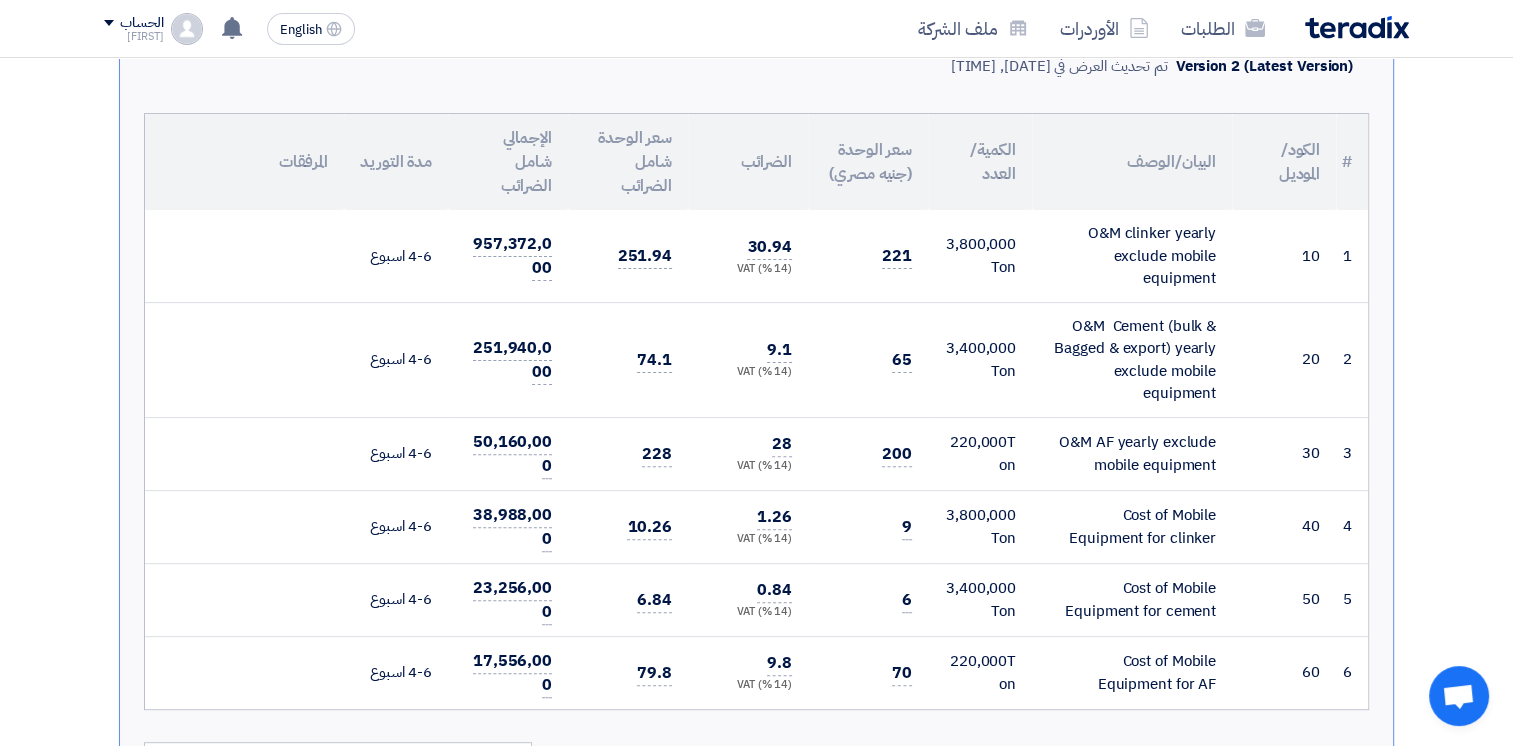 scroll, scrollTop: 0, scrollLeft: 0, axis: both 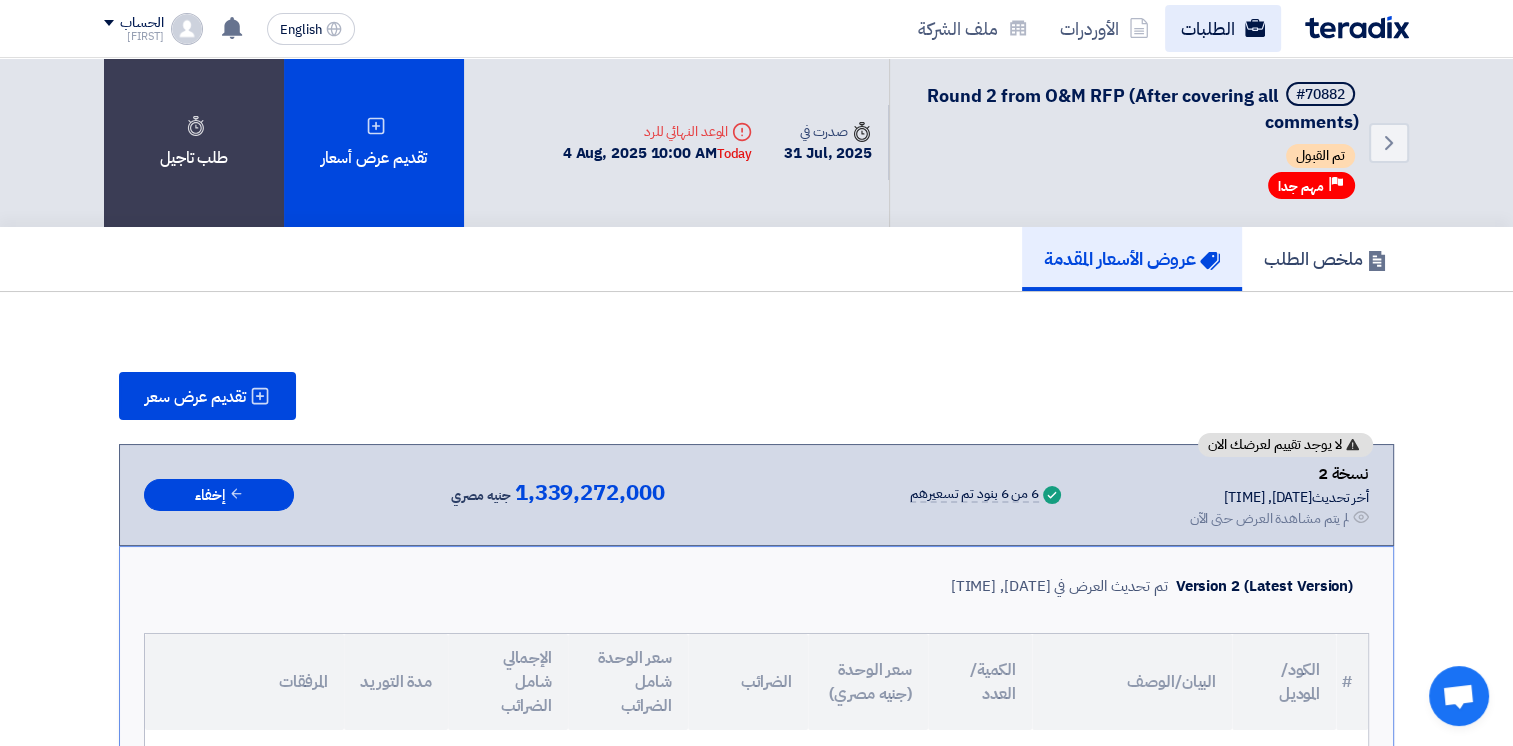 click on "الطلبات" 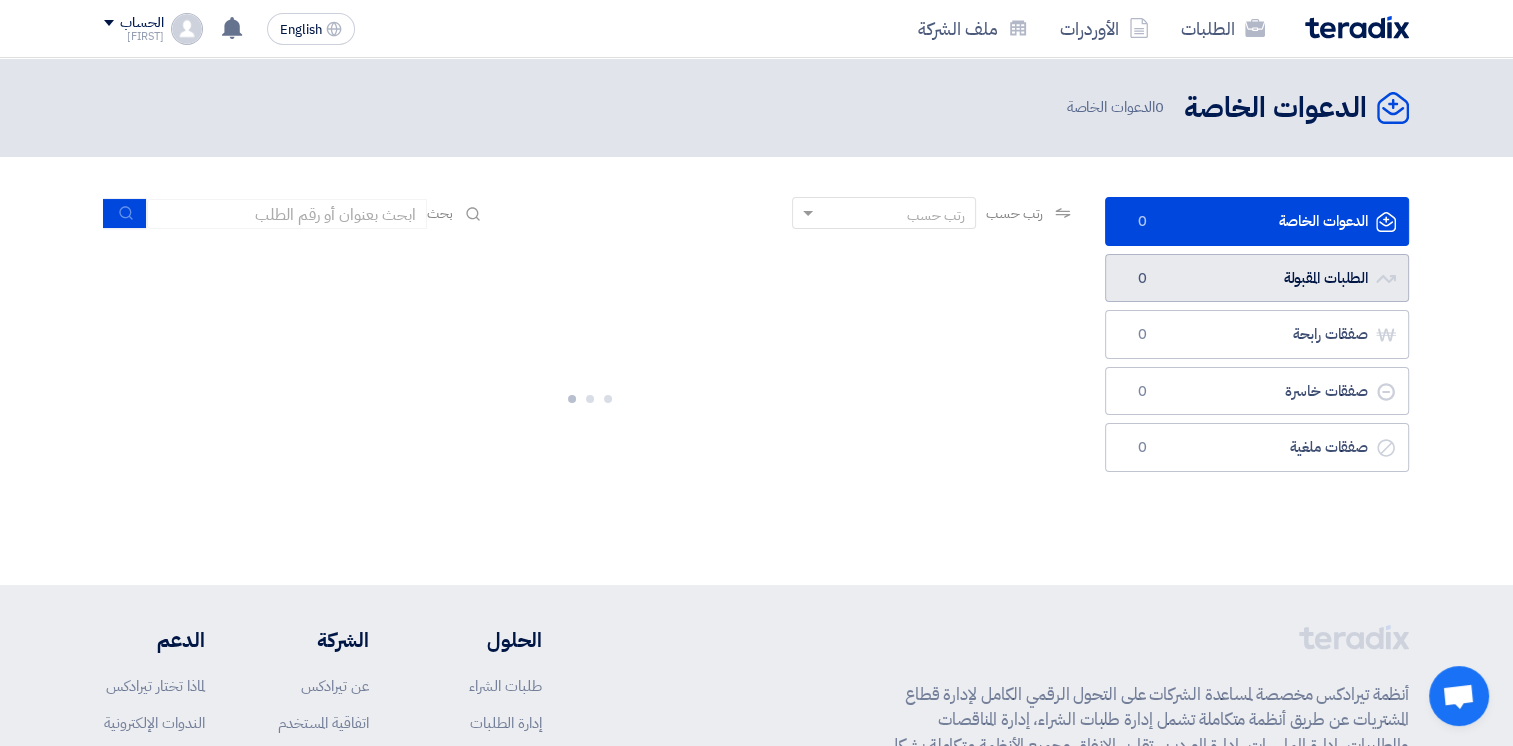 click on "الطلبات المقبولة
الطلبات المقبولة
0" 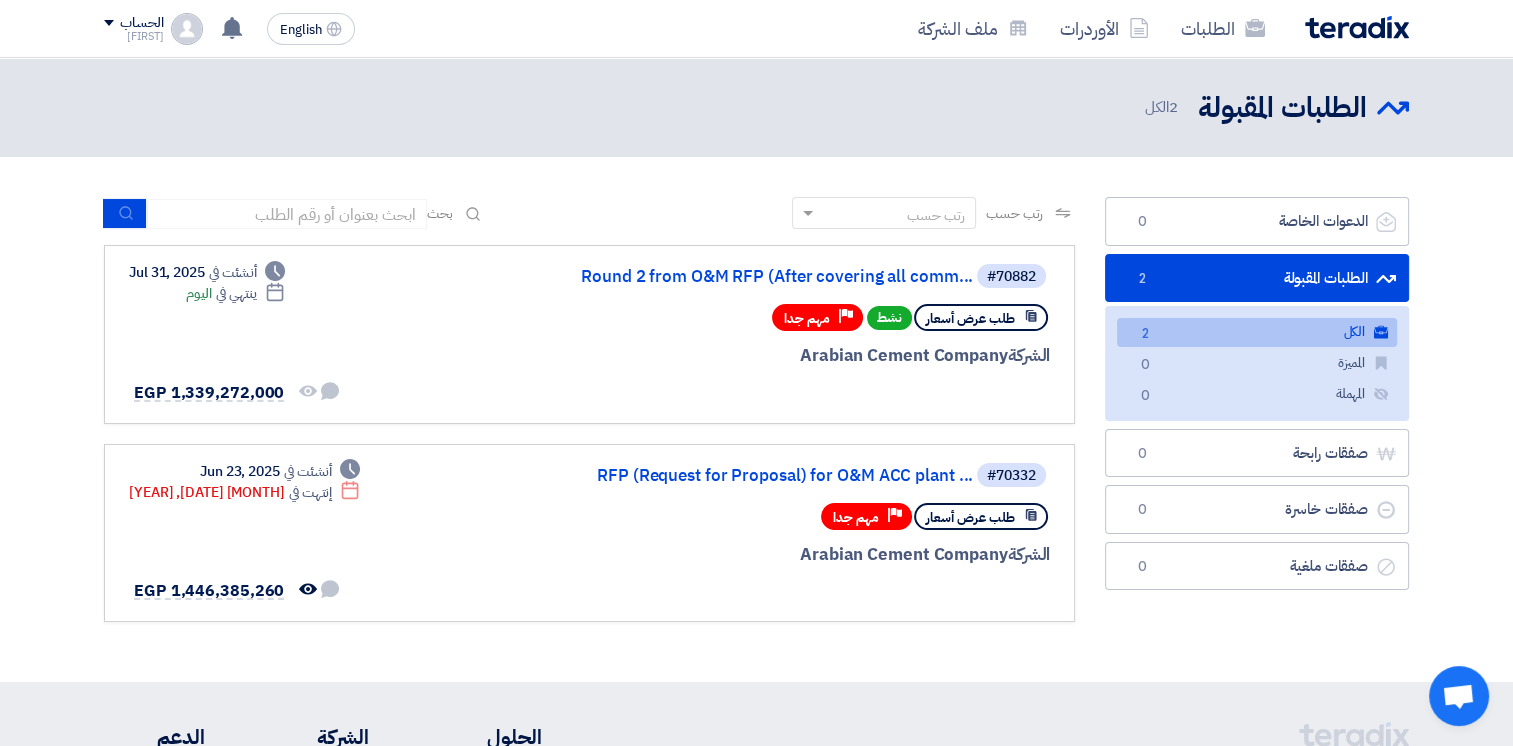 click on "الكل
الكل
2" 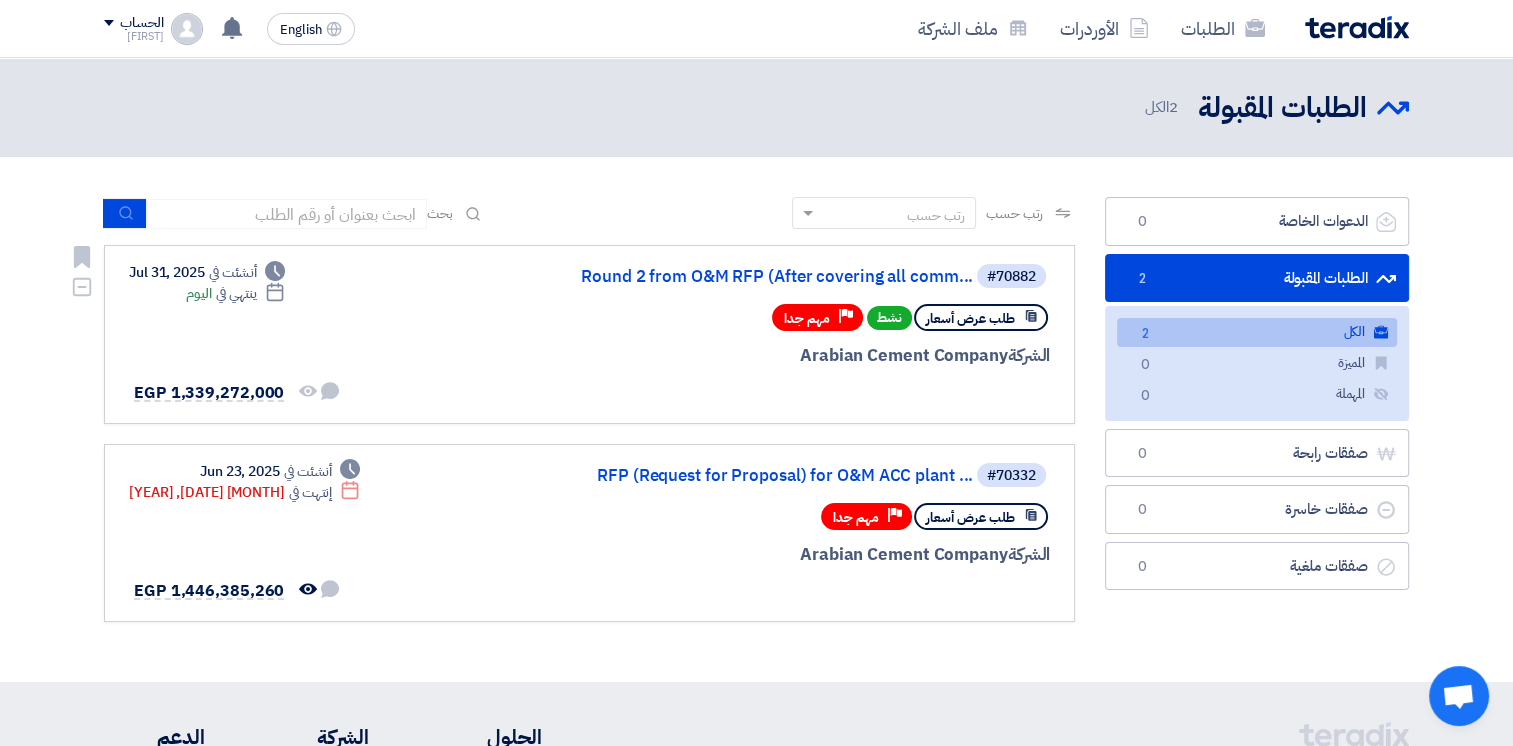 click on "#70882
Round 2 from O&M RFP (After covering all comm..." 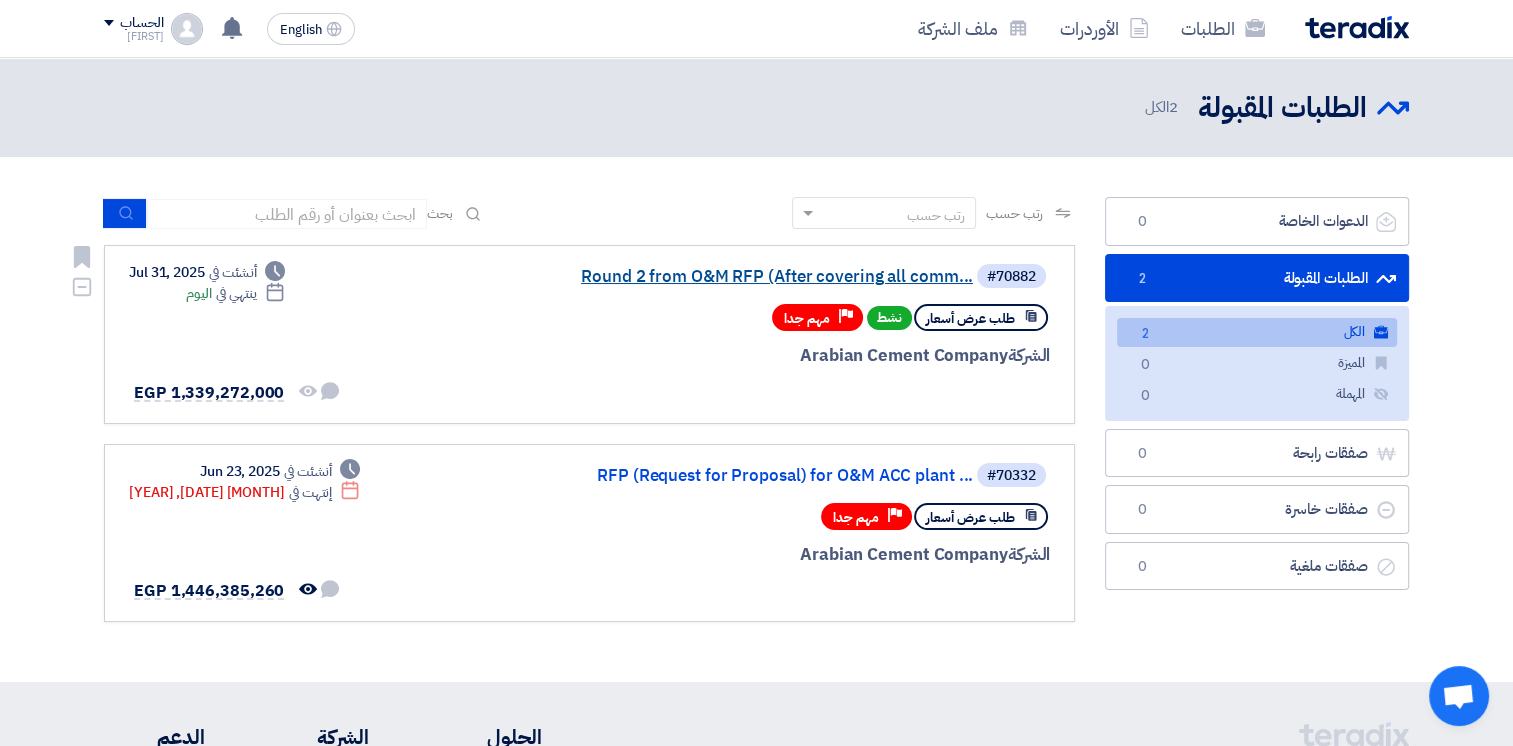click on "Round 2 from O&M RFP (After covering all comm..." 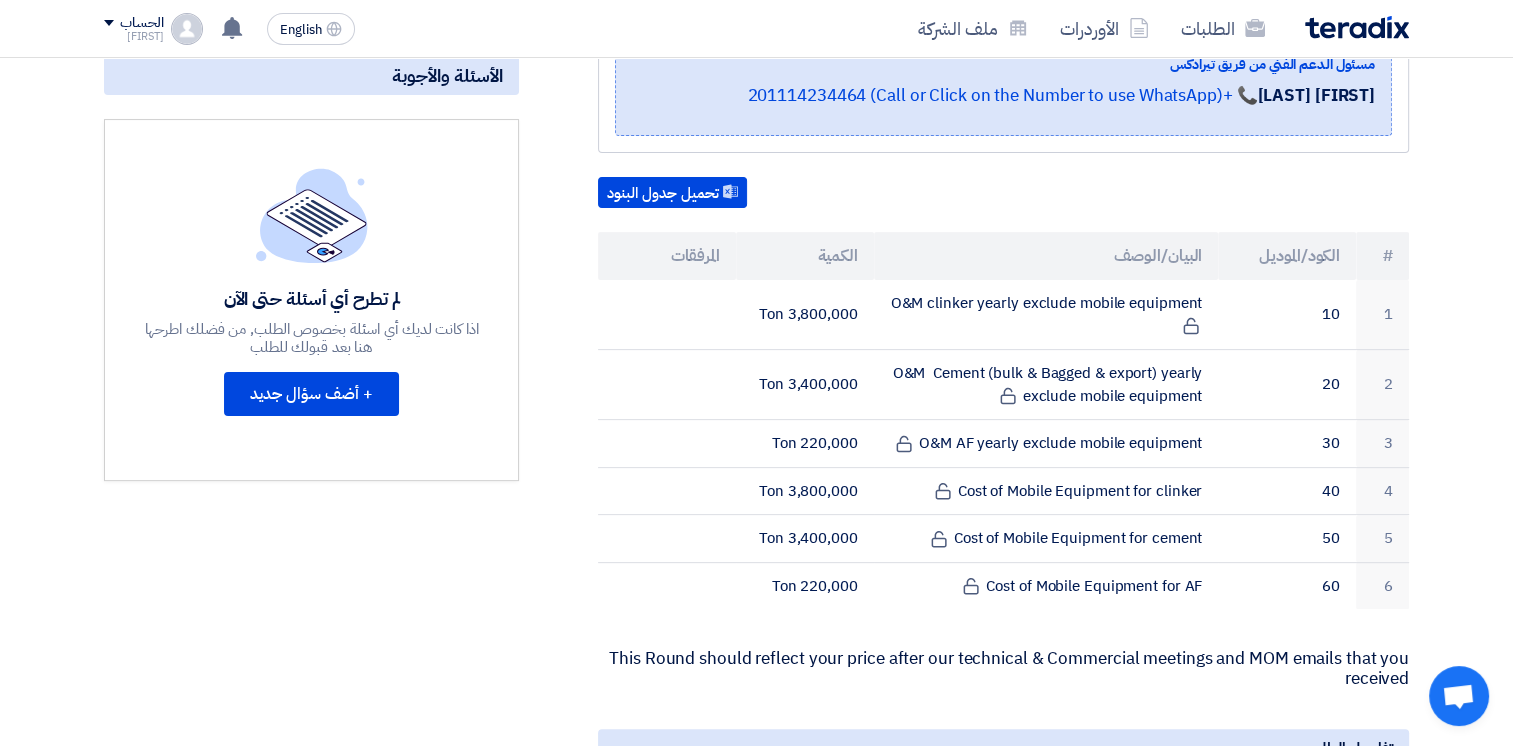 scroll, scrollTop: 0, scrollLeft: 0, axis: both 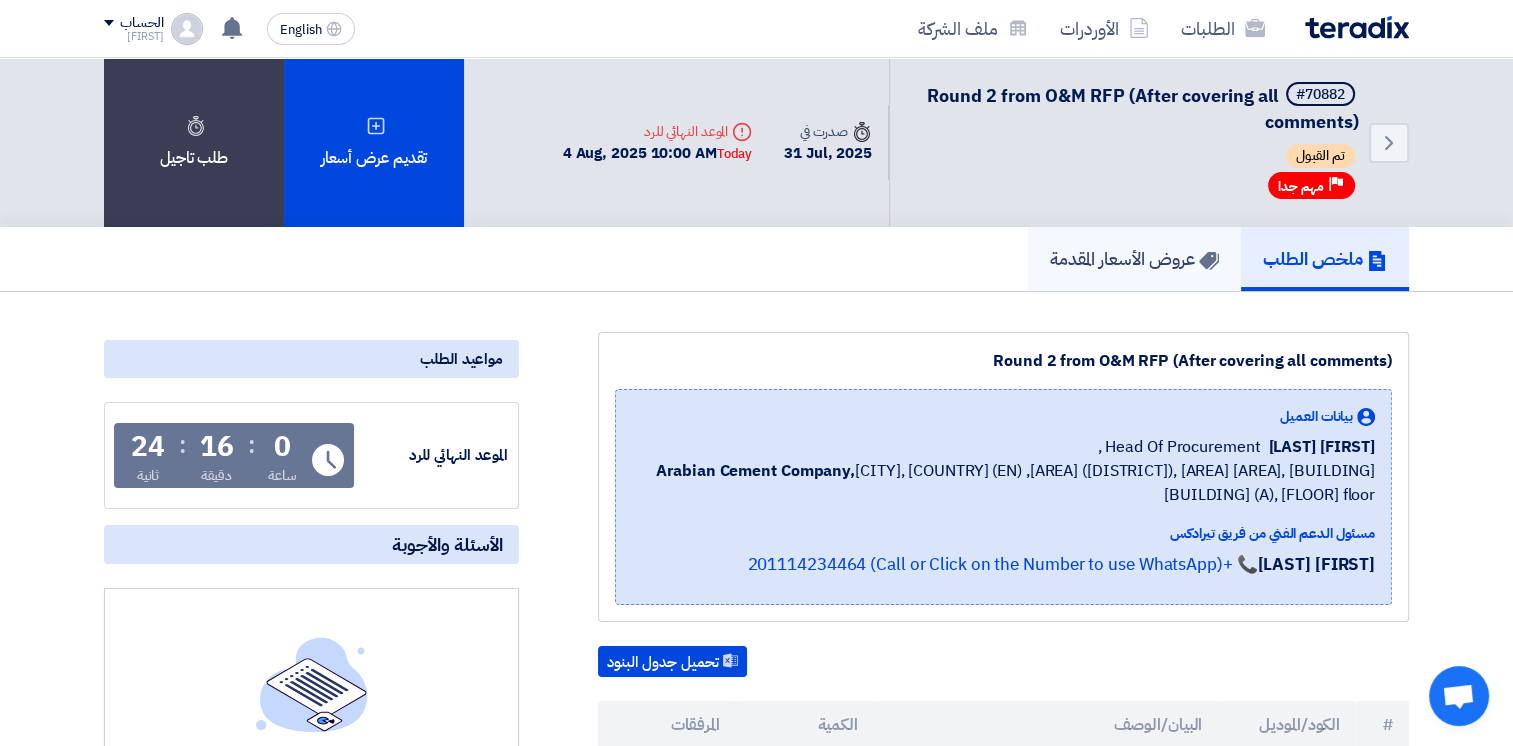 click on "عروض الأسعار المقدمة" 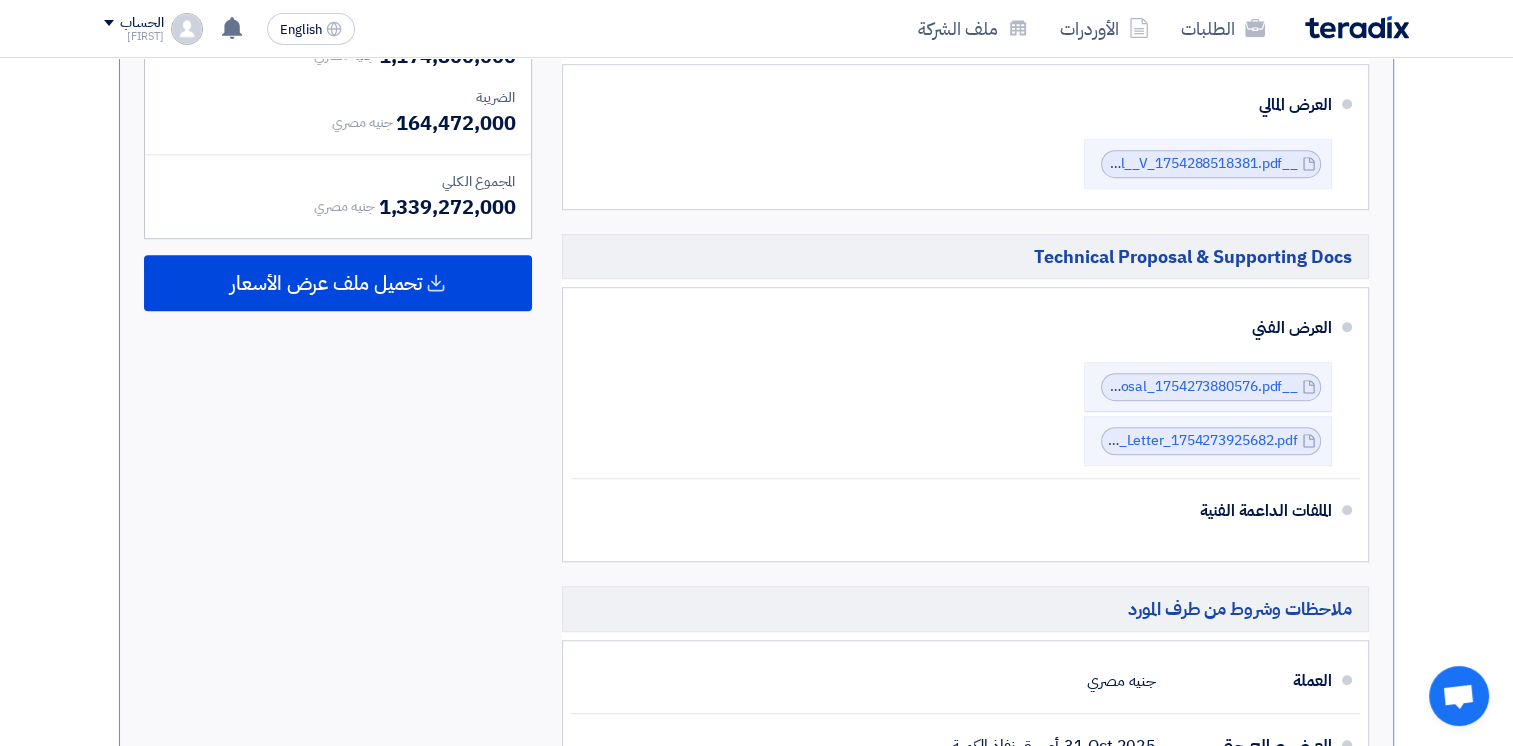scroll, scrollTop: 1260, scrollLeft: 0, axis: vertical 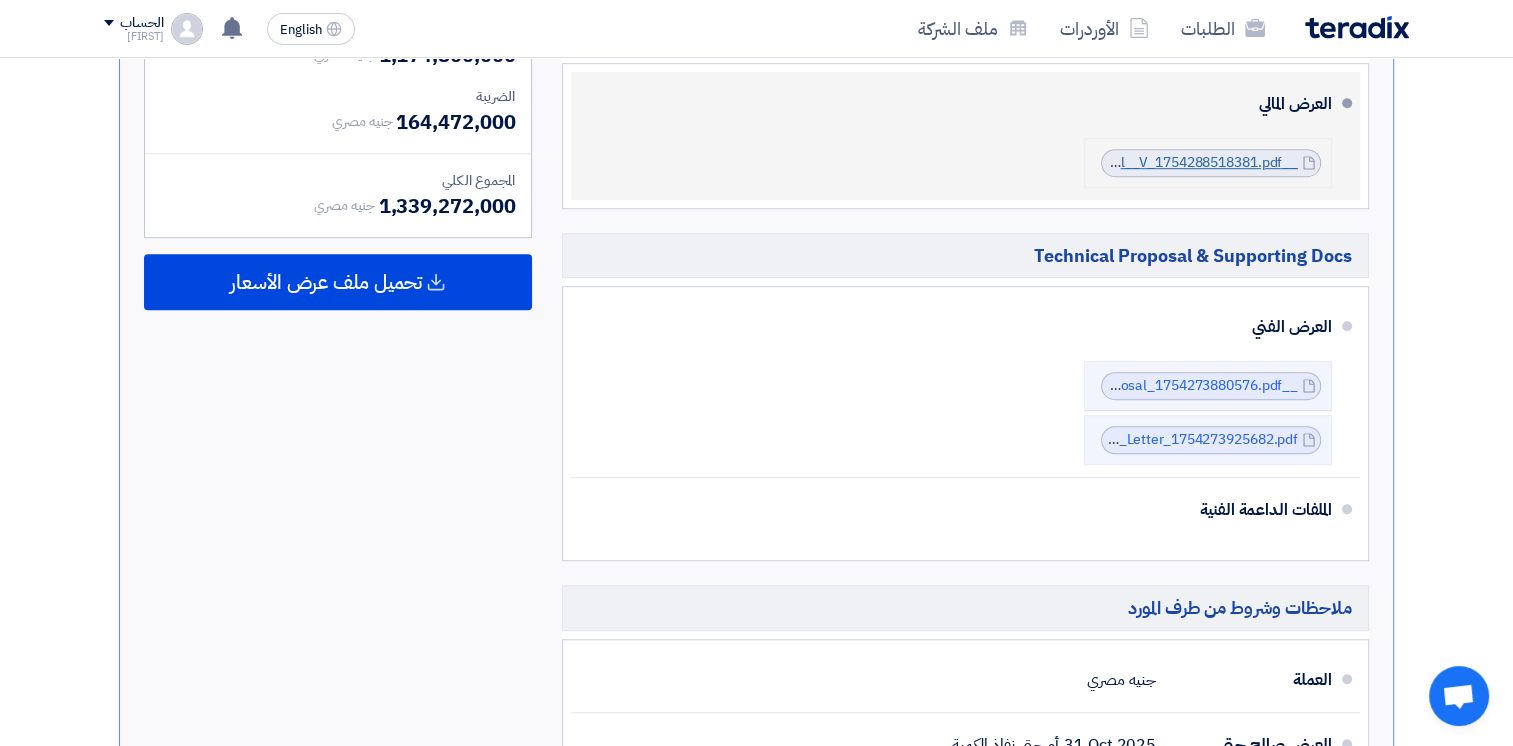 click on "__ACC__OM_Fin_Proposal__V_1754288518381.pdf" at bounding box center (1134, 162) 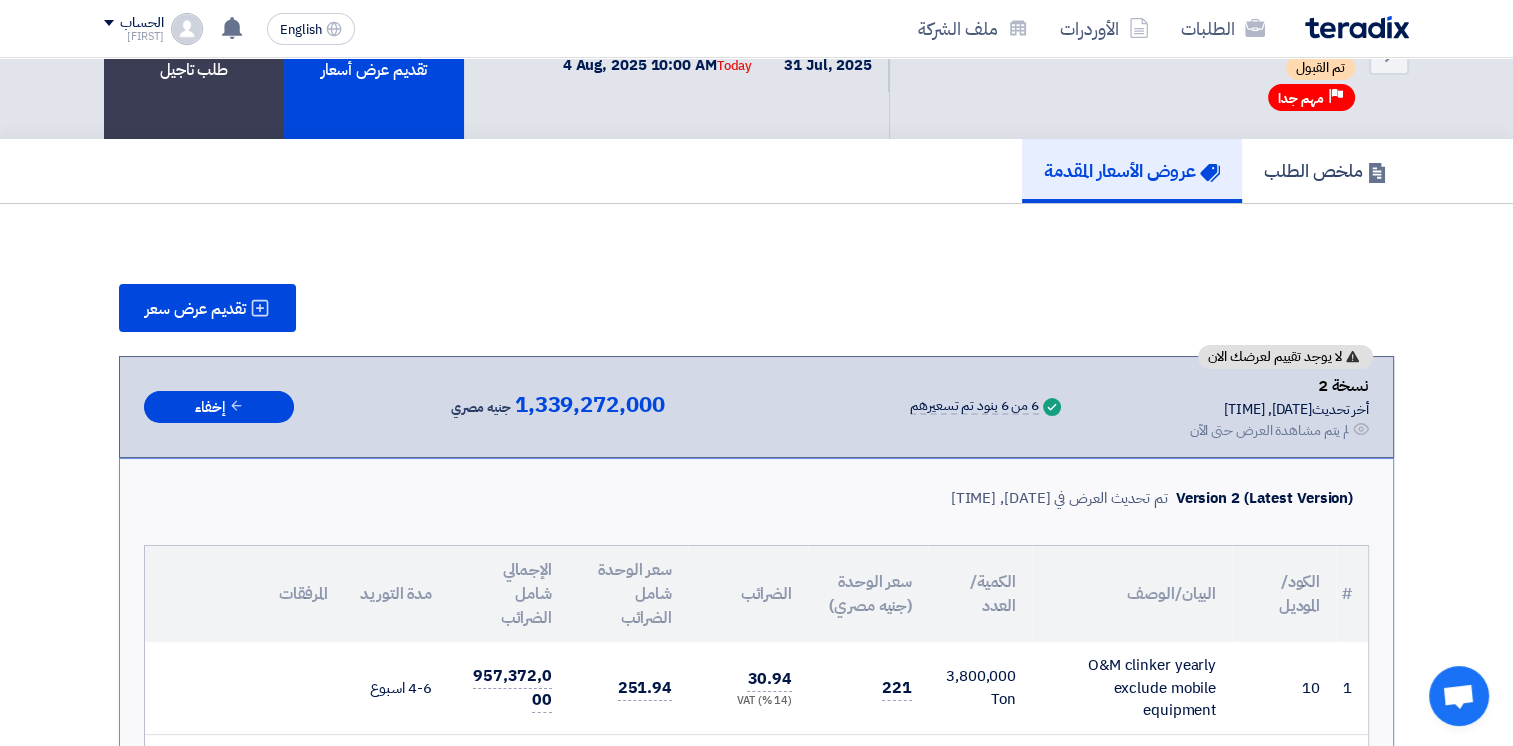 scroll, scrollTop: 0, scrollLeft: 0, axis: both 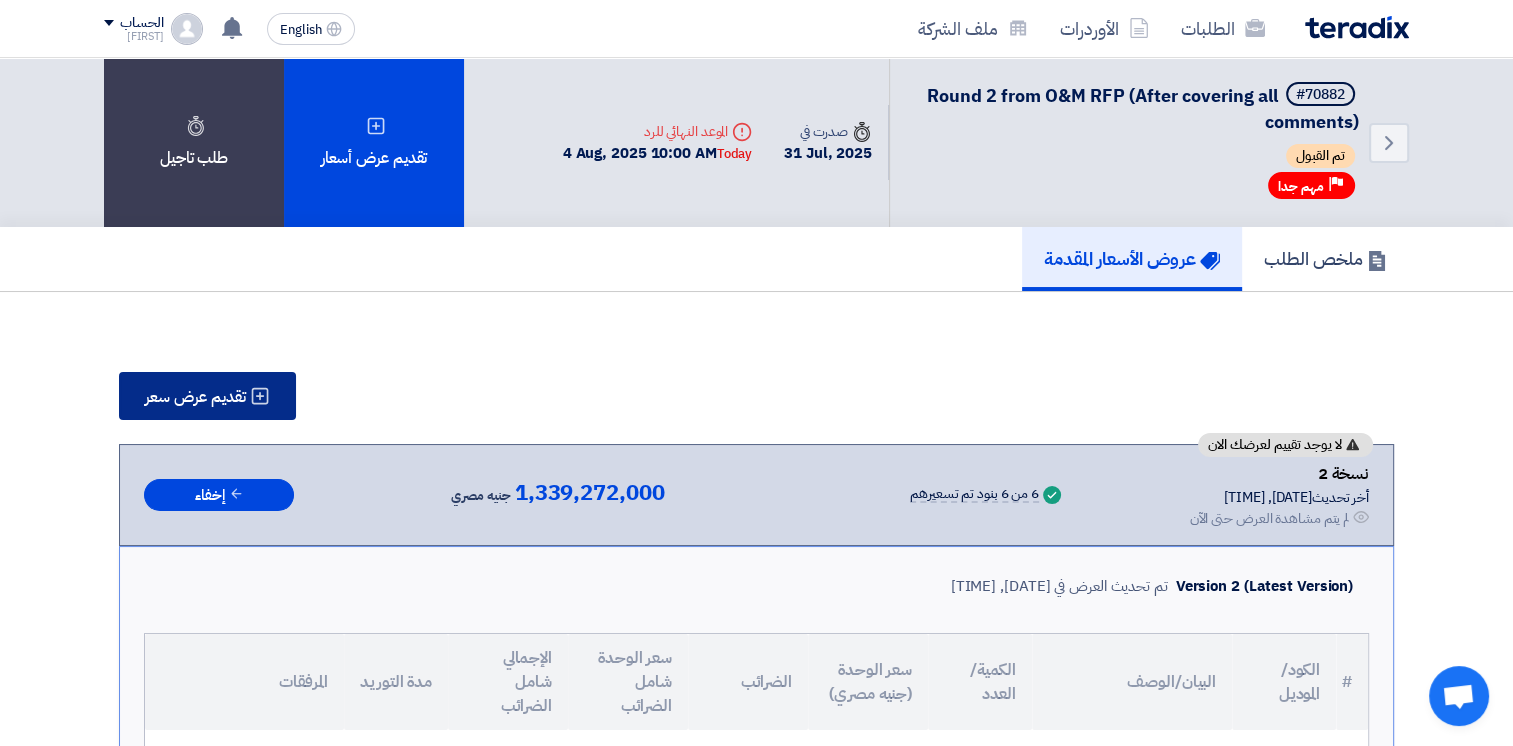 click on "تقديم عرض سعر" 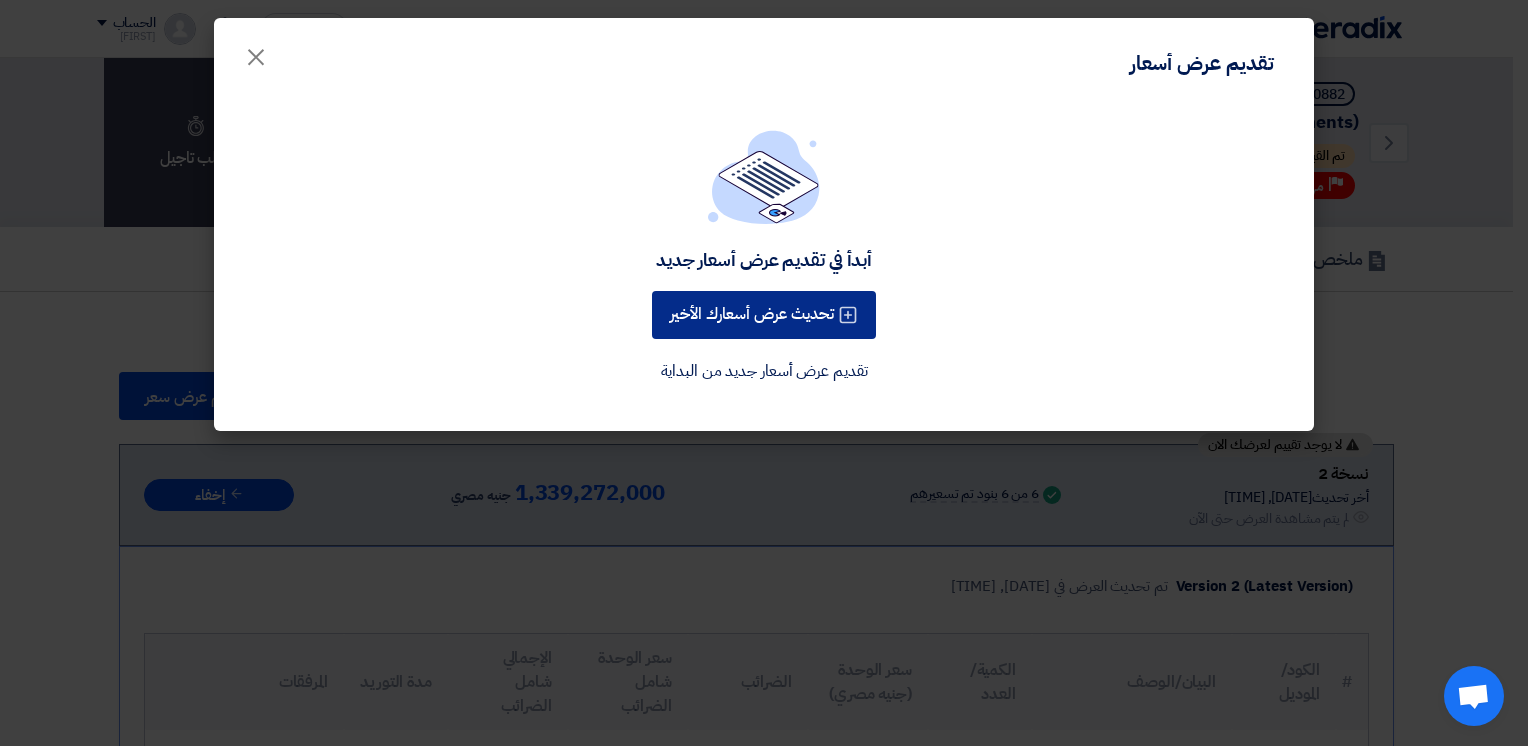 click on "تحديث عرض أسعارك الأخير" 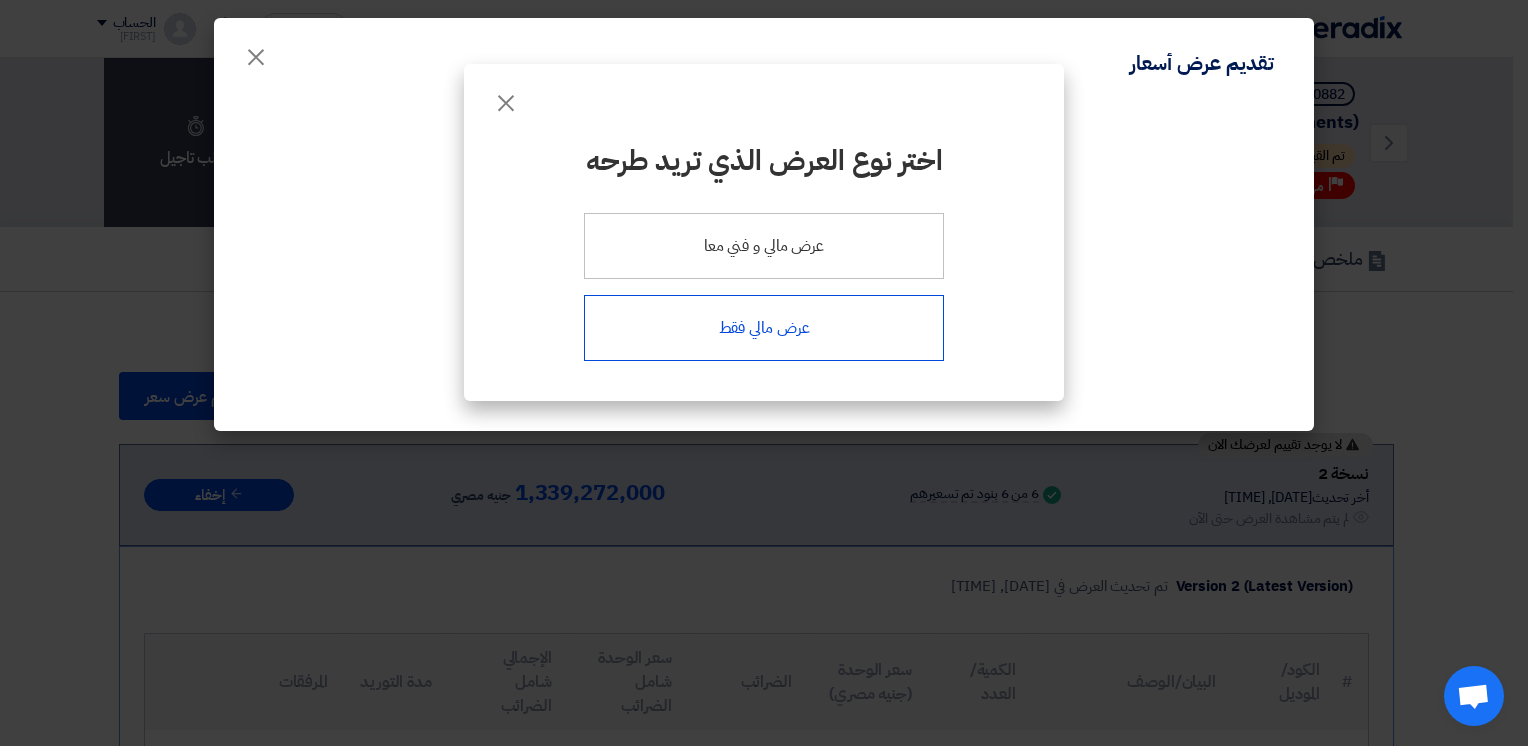 click on "عرض مالي فقط" 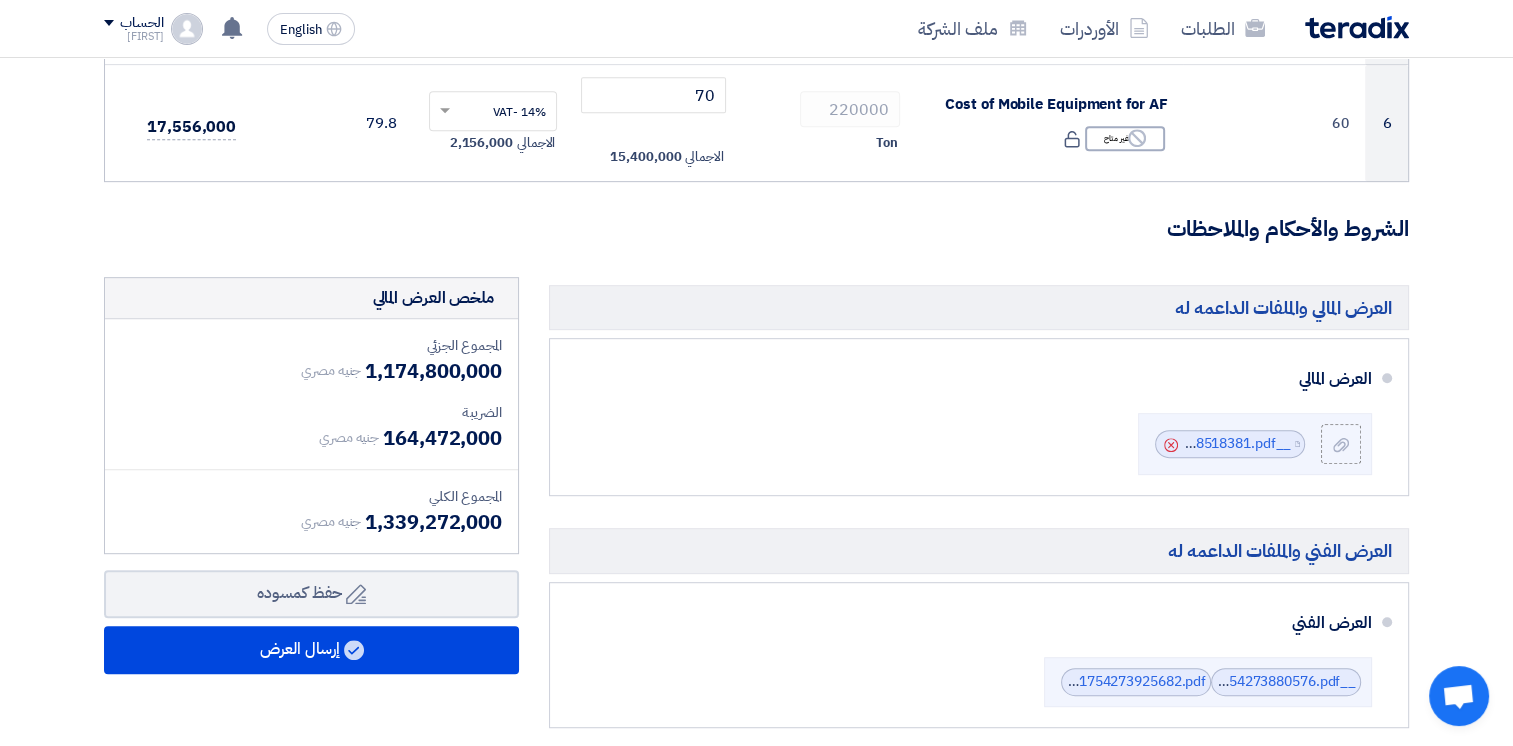 scroll, scrollTop: 912, scrollLeft: 0, axis: vertical 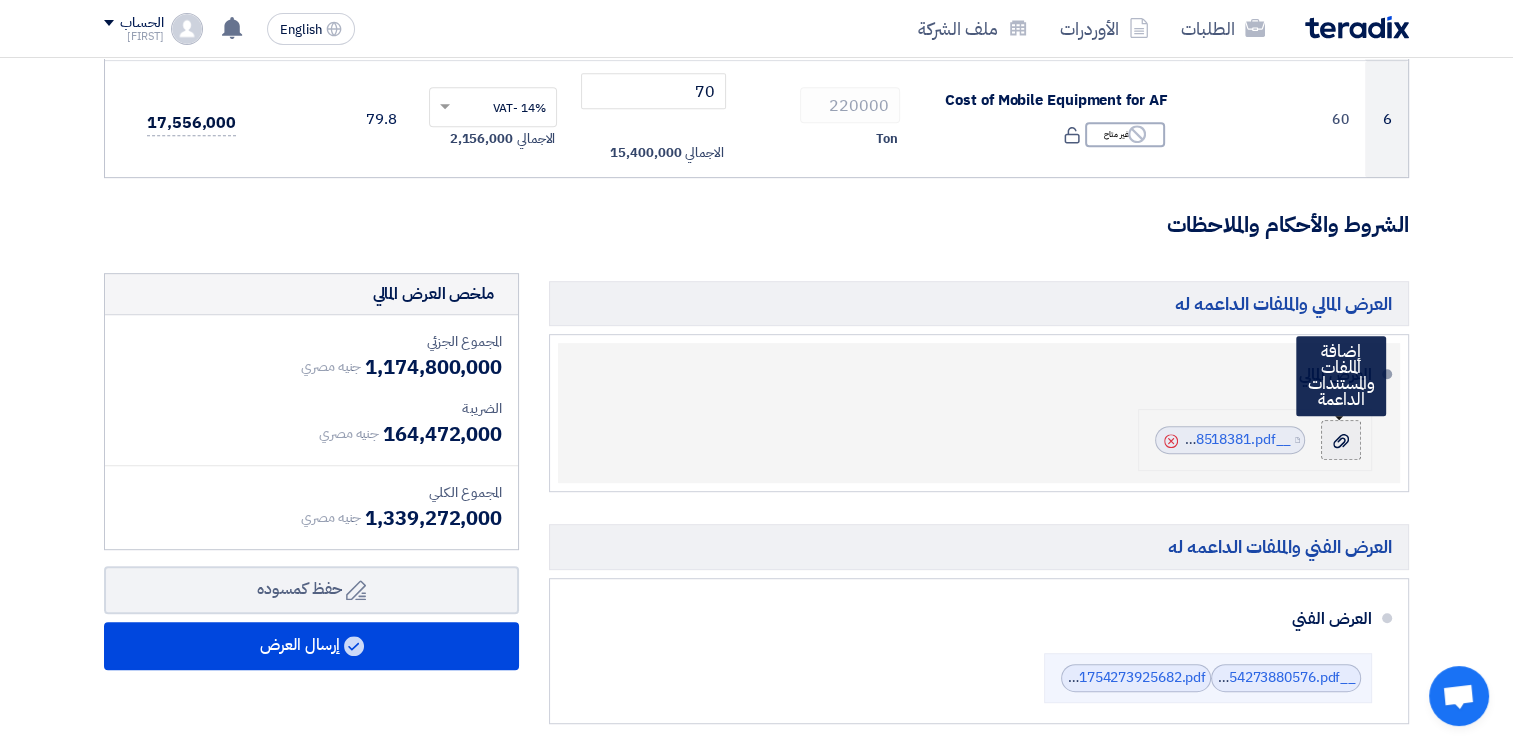 click 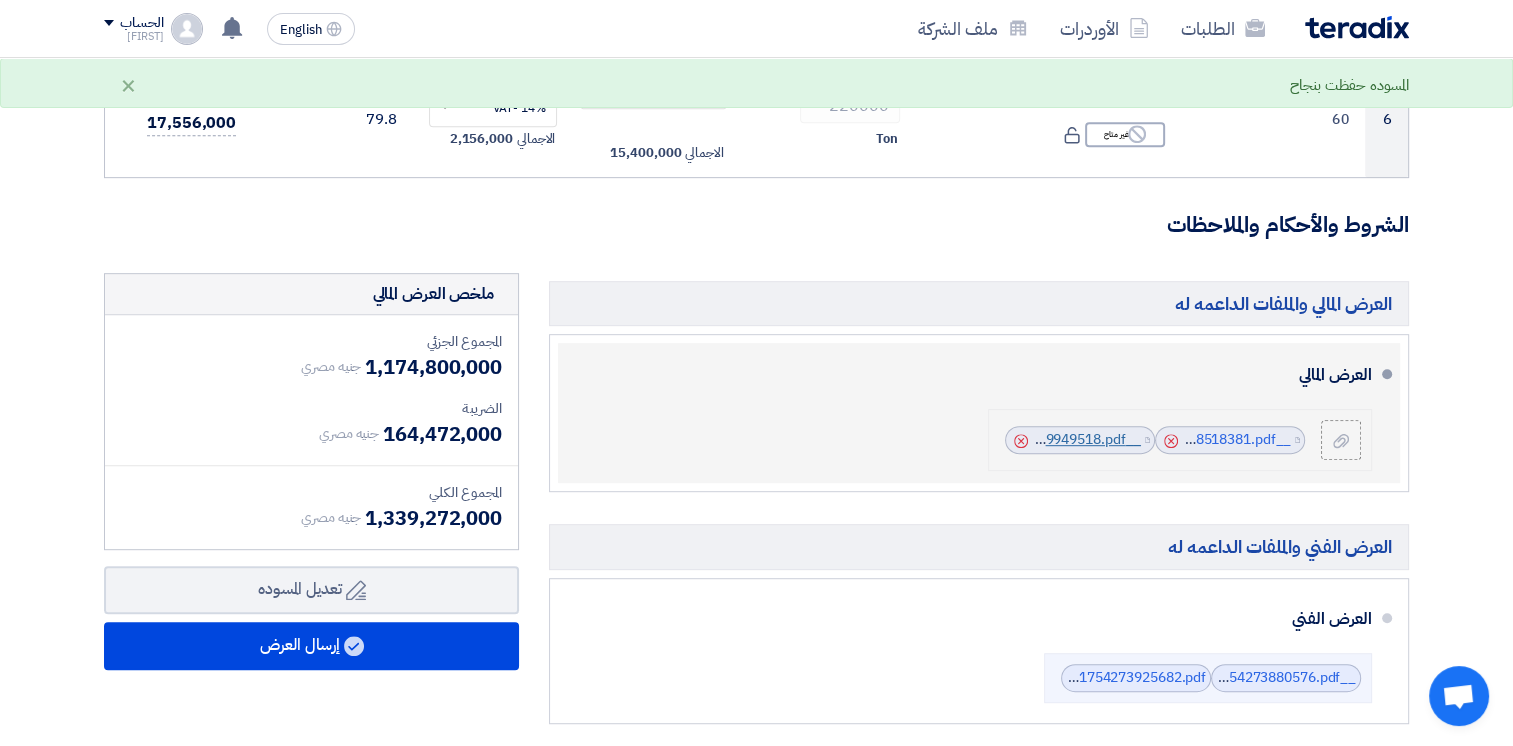 click on "__ACC__OM_Fin_Proposal__V_1754289949518.pdf" 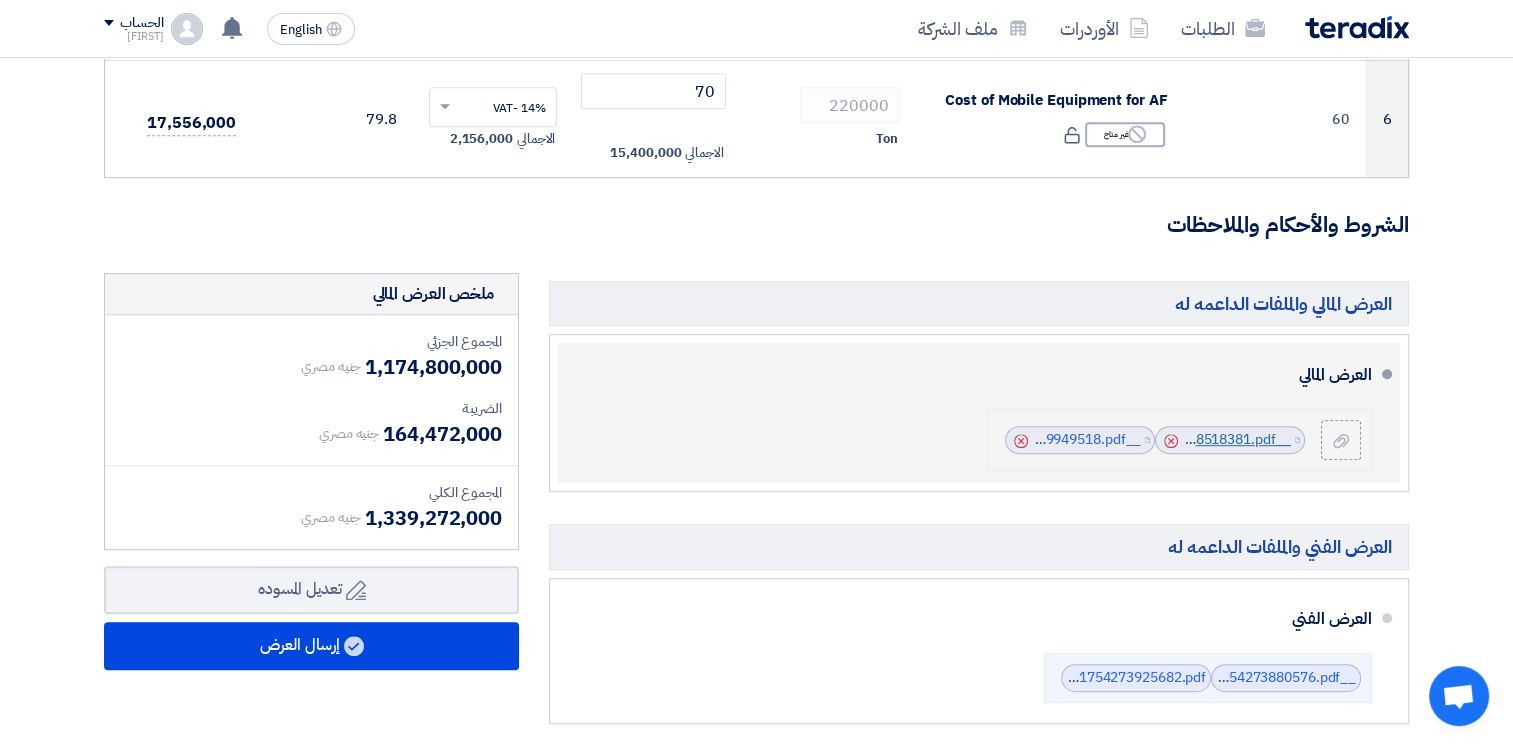 click on "__ACC__OM_Fin_Proposal__V_1754288518381.pdf" 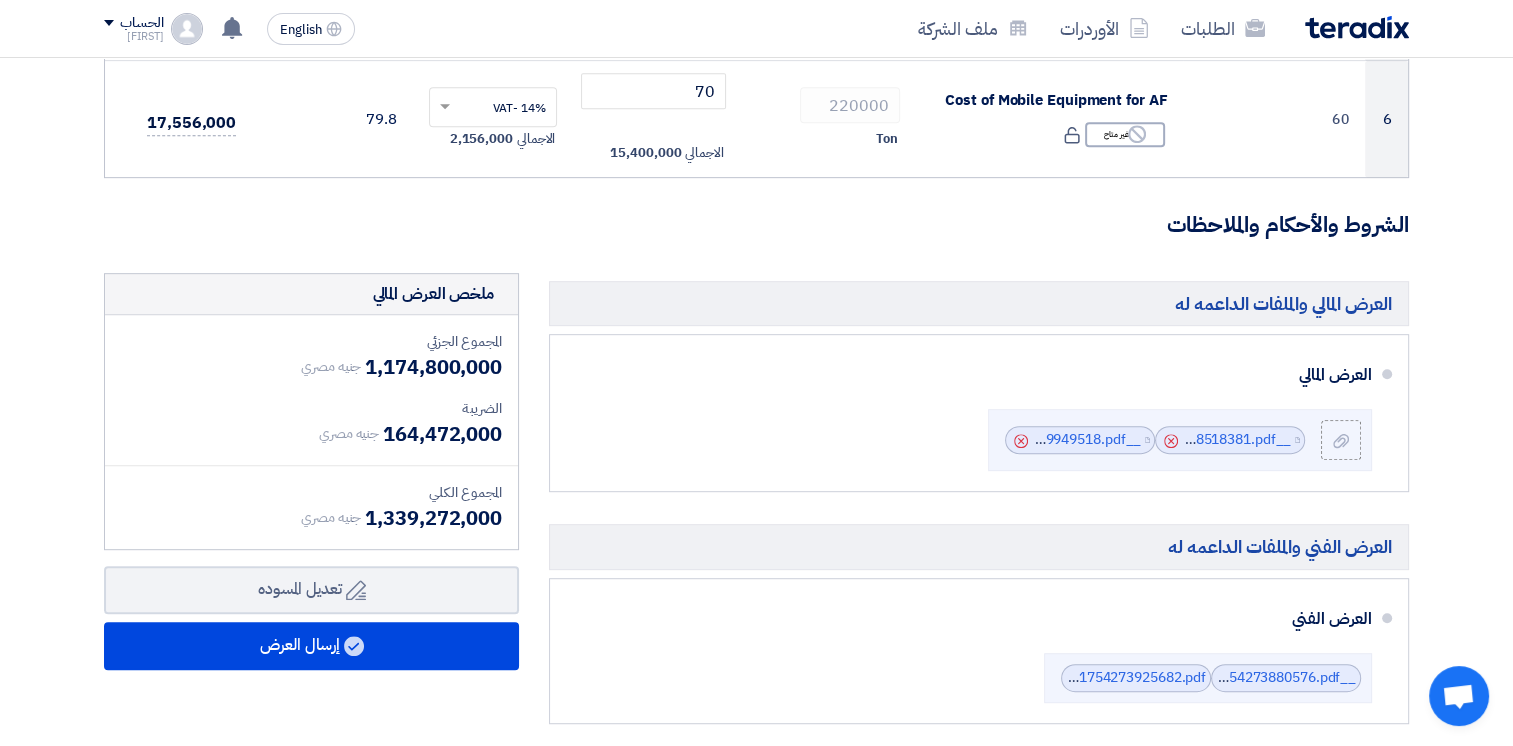 click on "الشروط والأحكام والملاحظات" 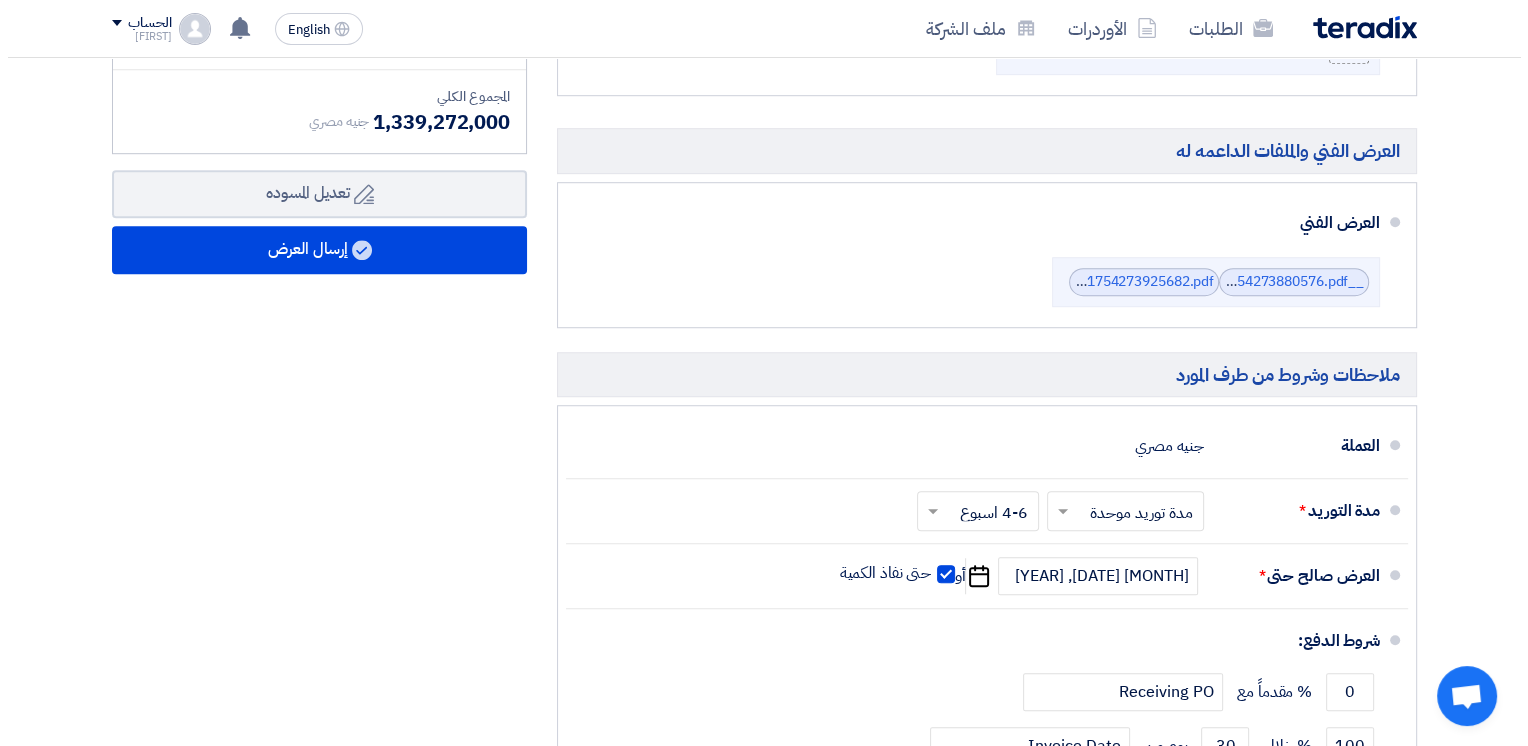 scroll, scrollTop: 1307, scrollLeft: 0, axis: vertical 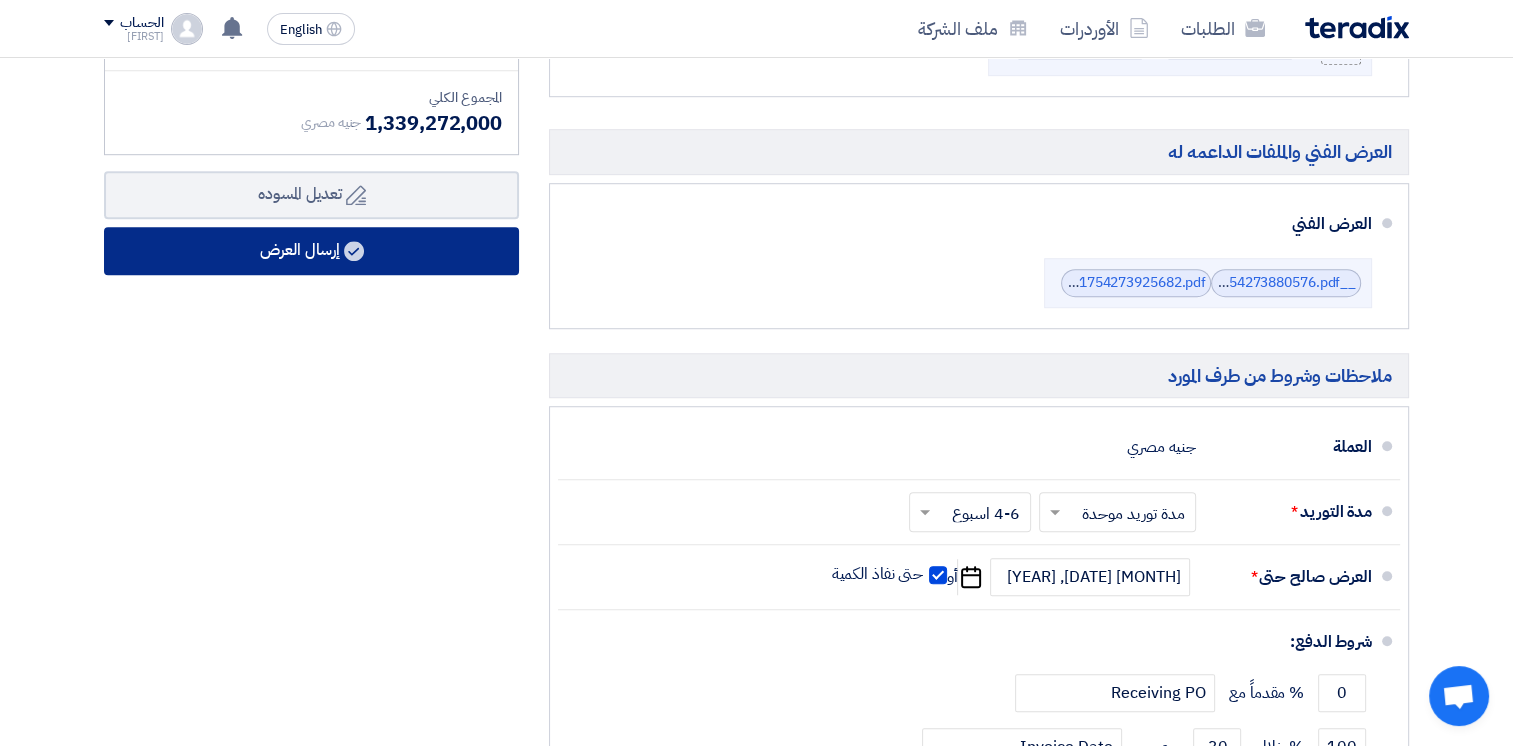 click on "إرسال العرض" 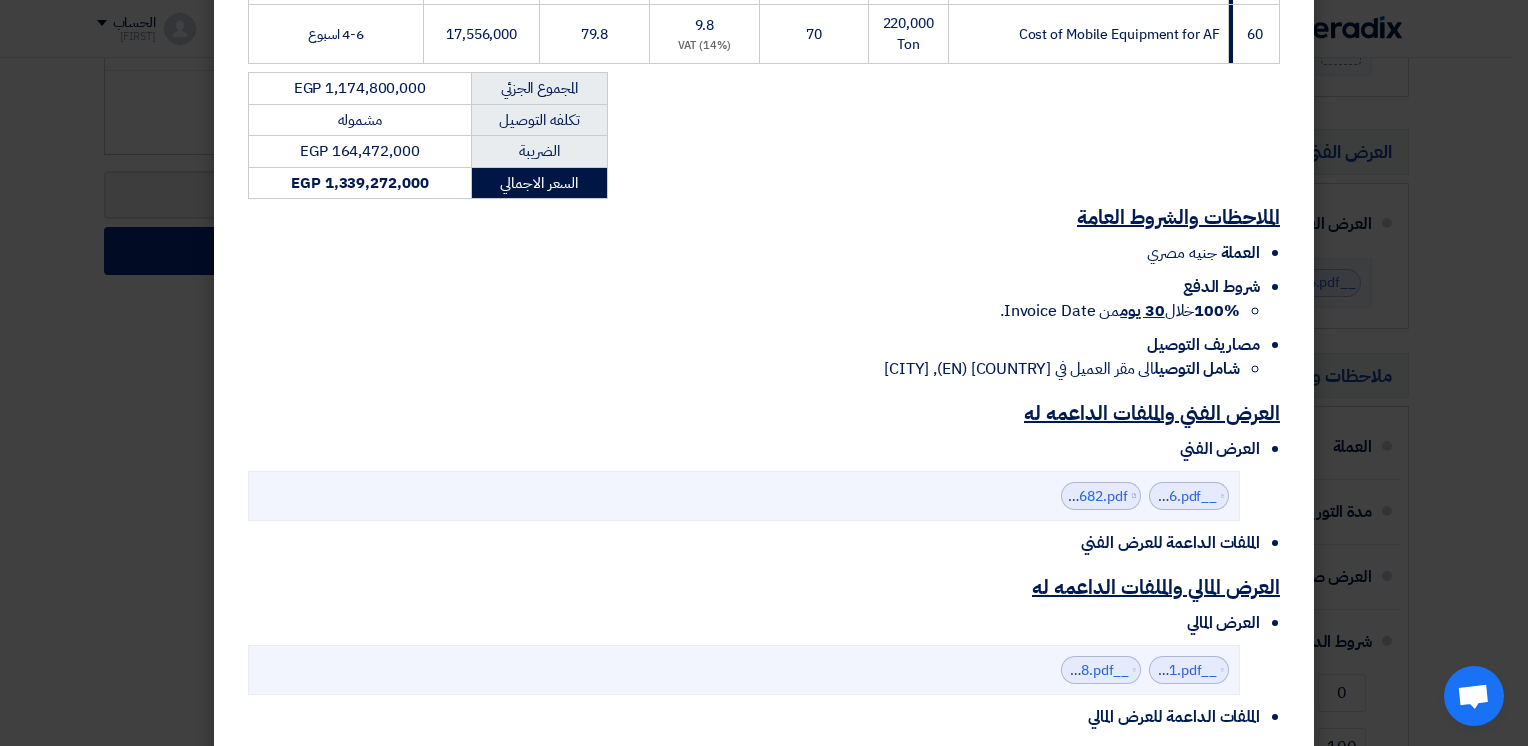 scroll, scrollTop: 793, scrollLeft: 0, axis: vertical 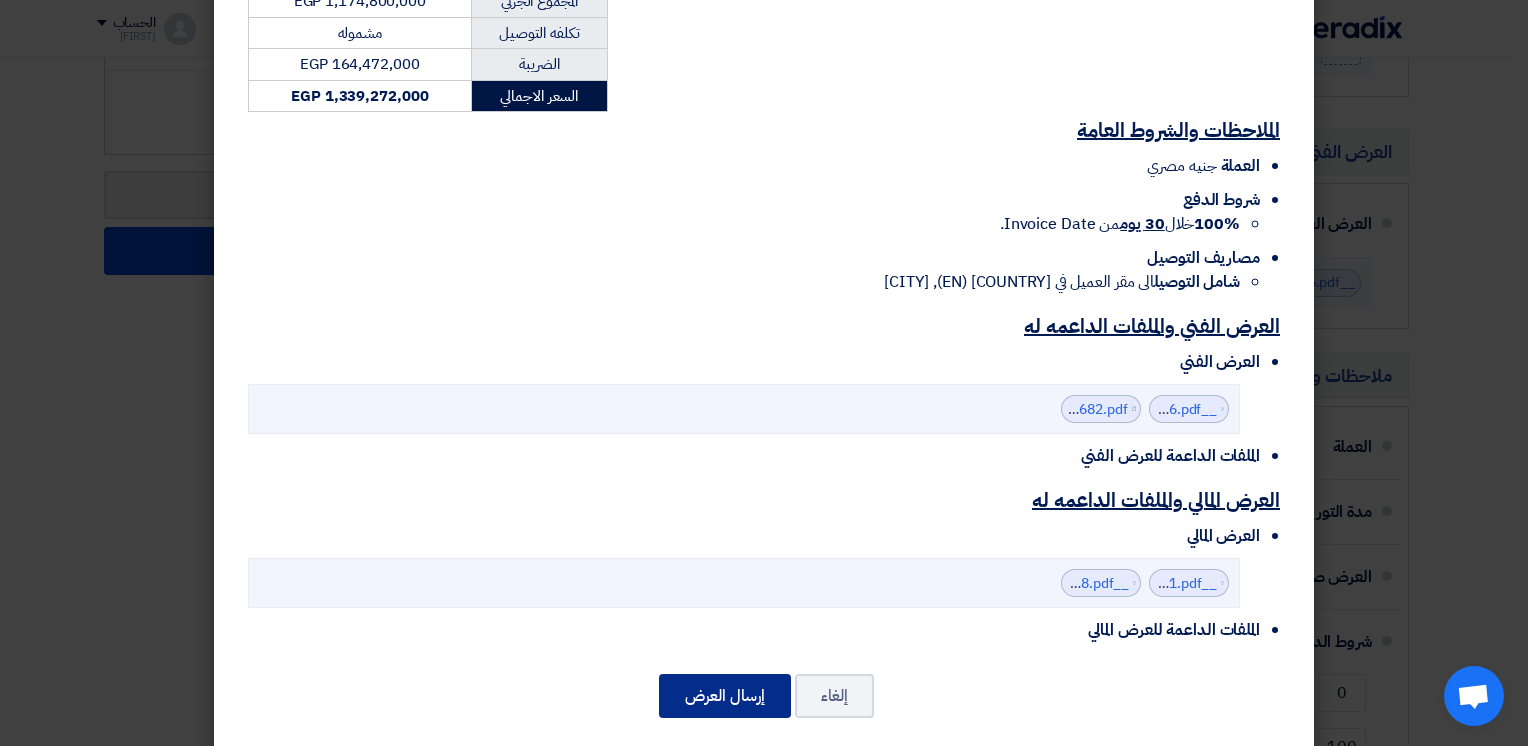 click on "إرسال العرض" 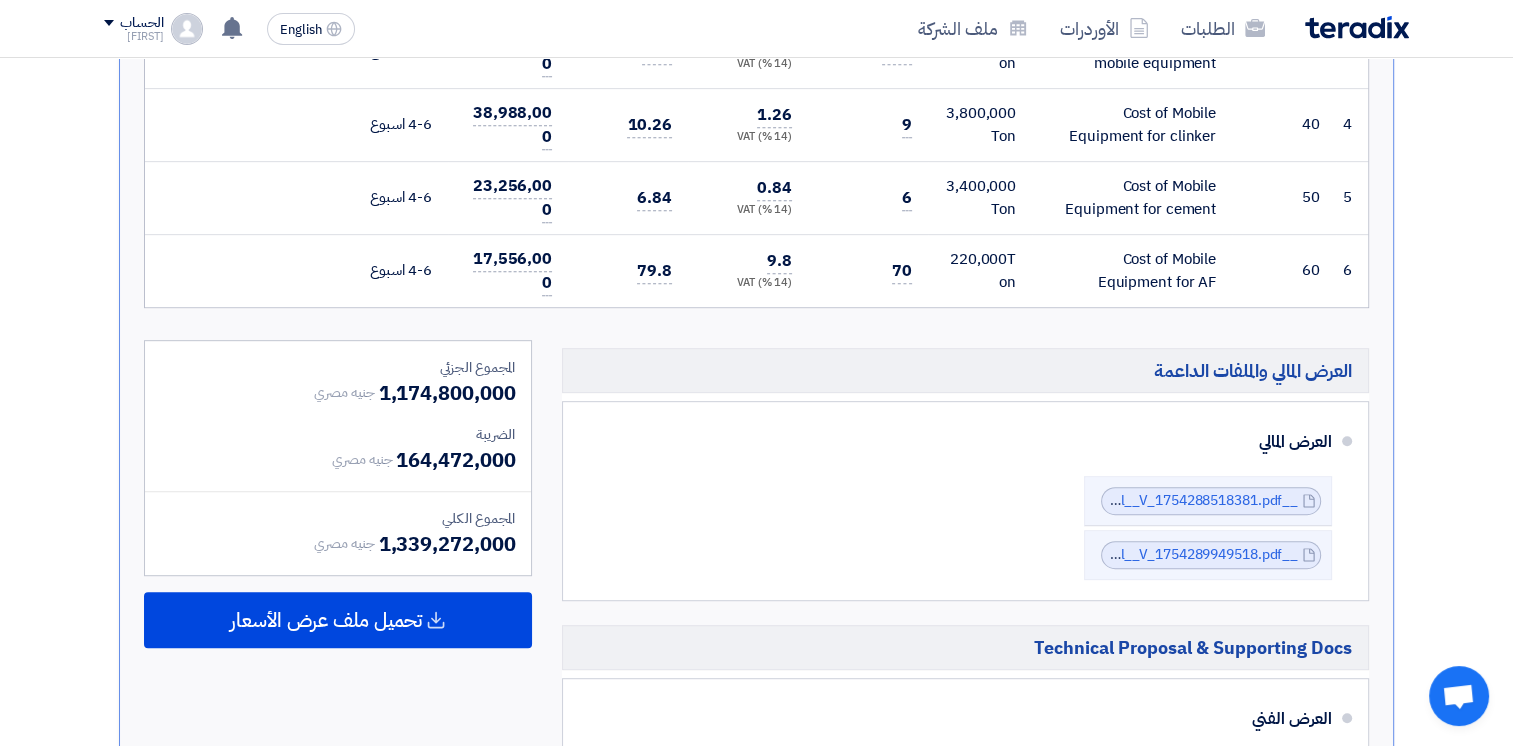 scroll, scrollTop: 924, scrollLeft: 0, axis: vertical 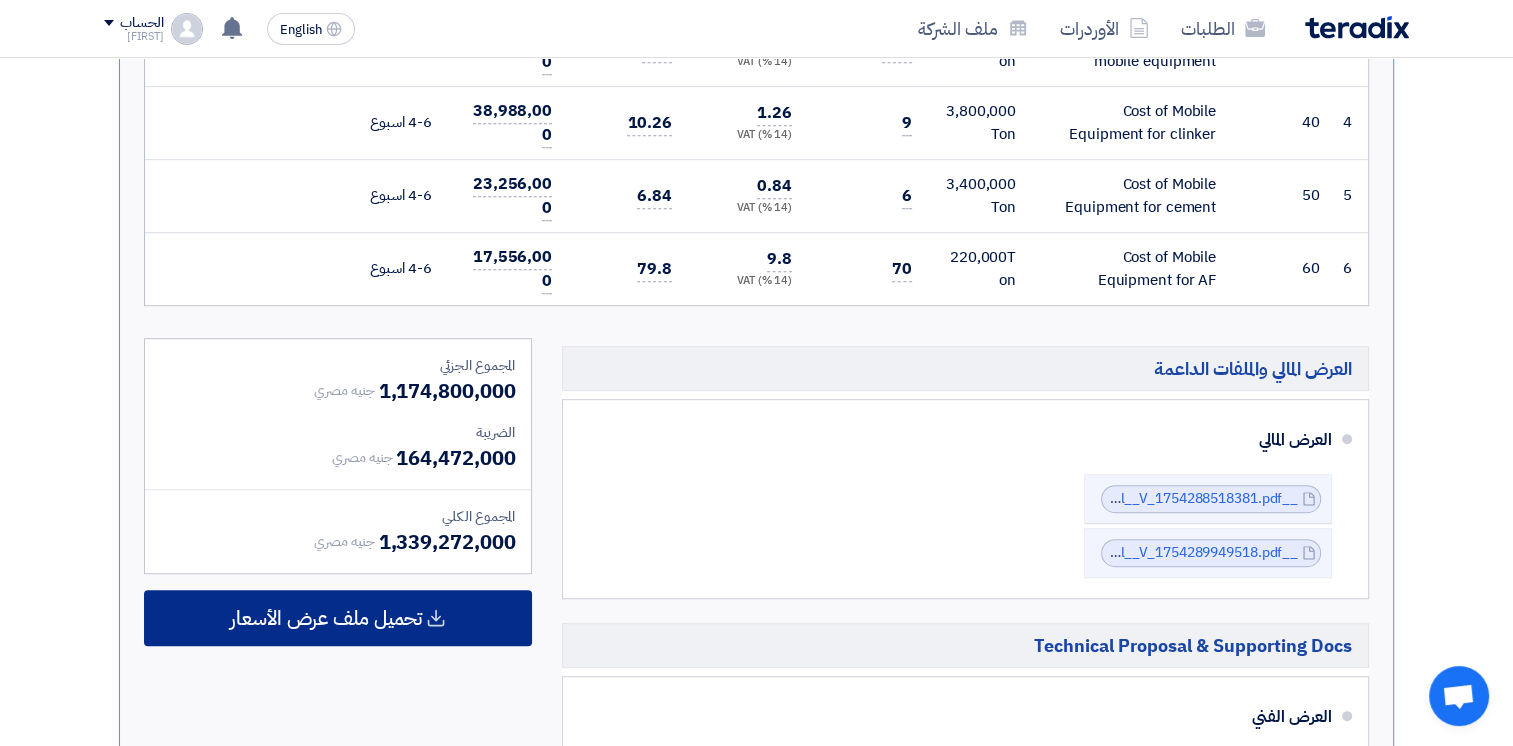 click on "تحميل ملف عرض الأسعار" at bounding box center [326, 618] 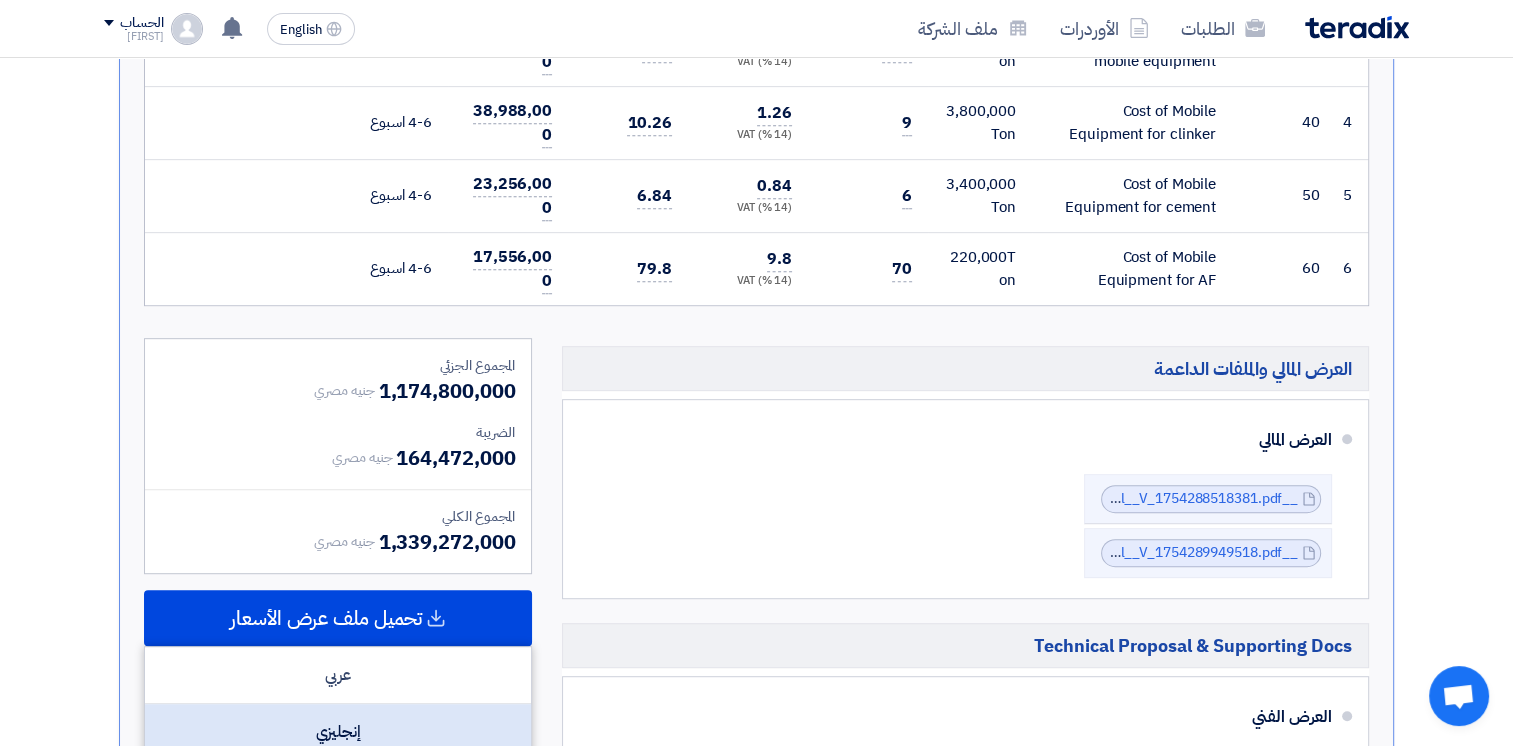 click on "إنجليزي" at bounding box center (338, 732) 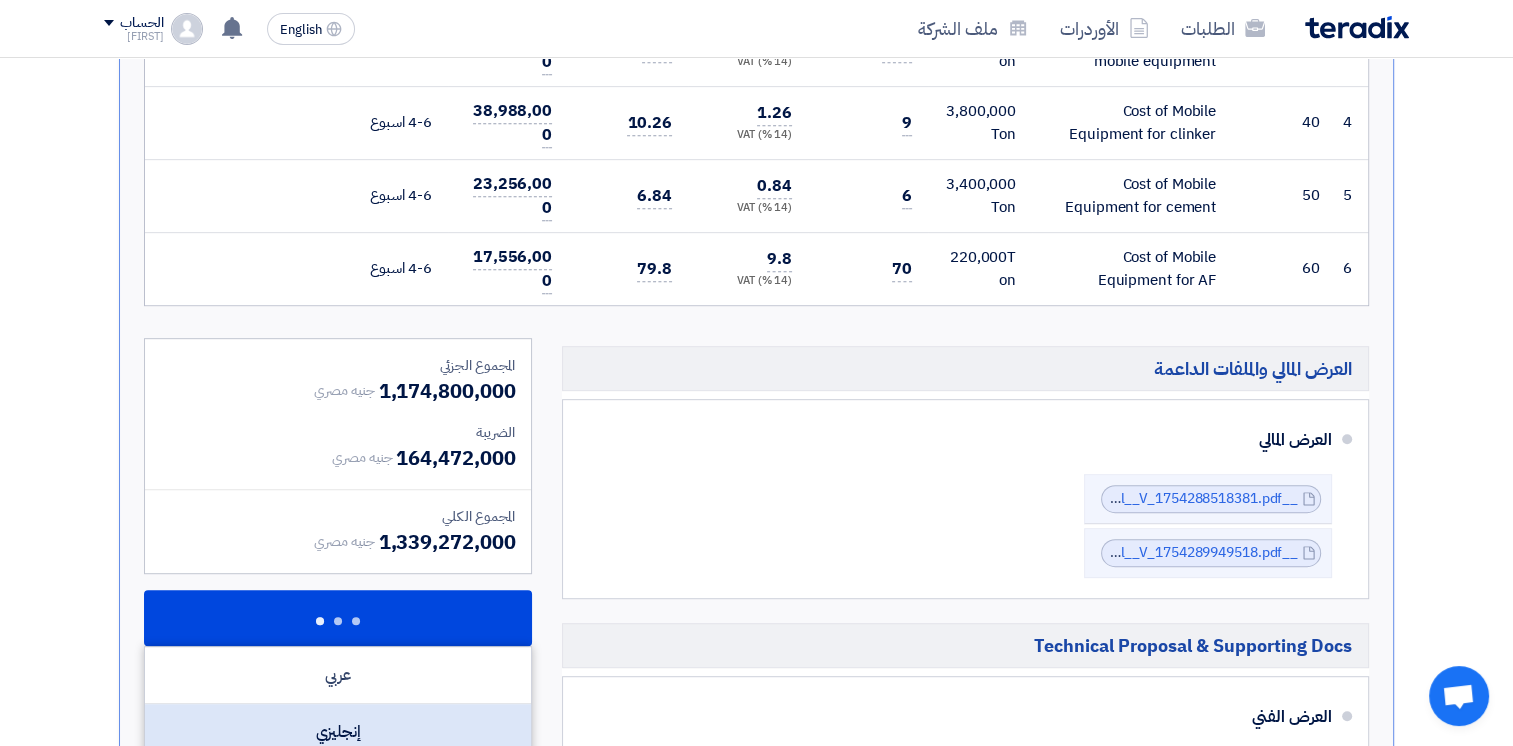 click on "إنجليزي" at bounding box center [338, 732] 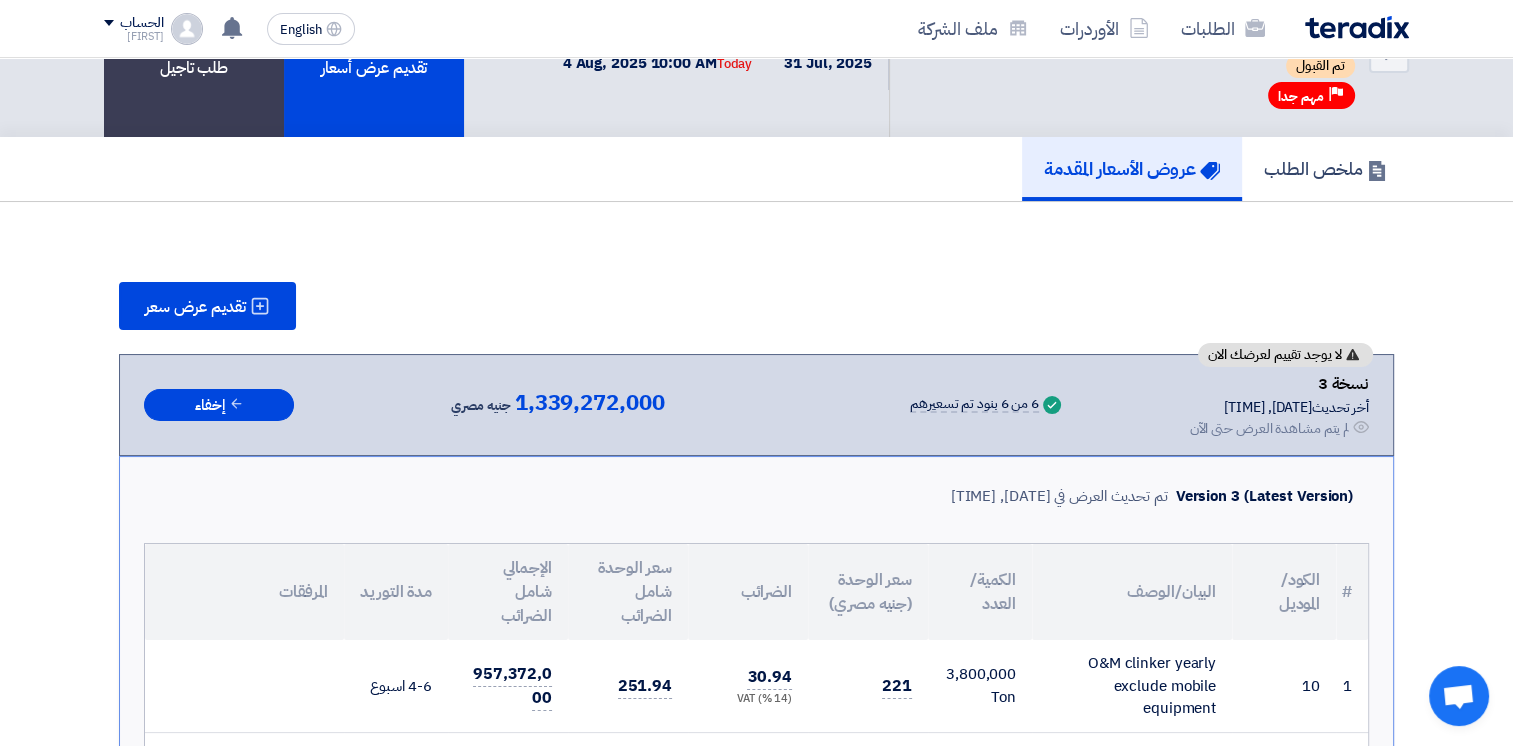 scroll, scrollTop: 0, scrollLeft: 0, axis: both 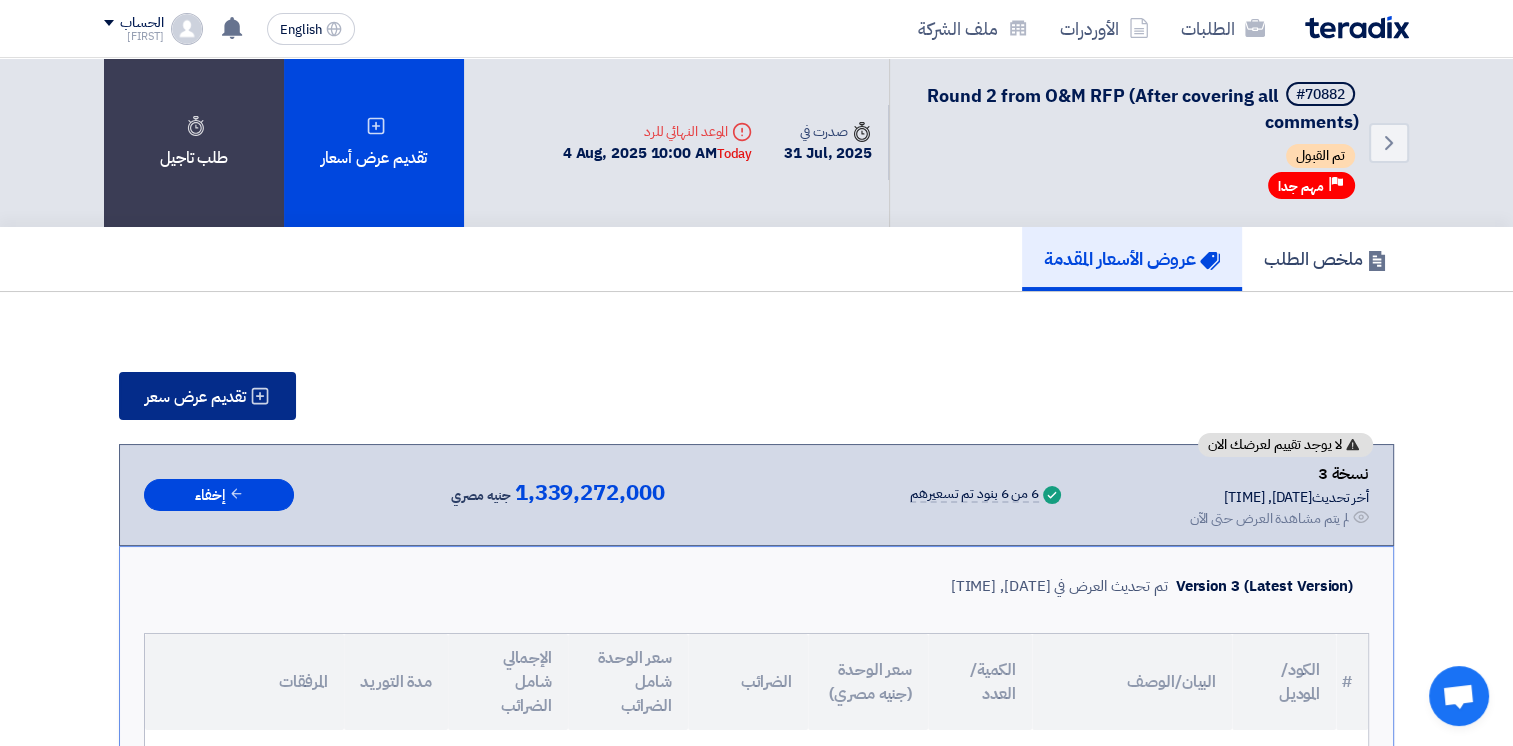 click on "تقديم عرض سعر" 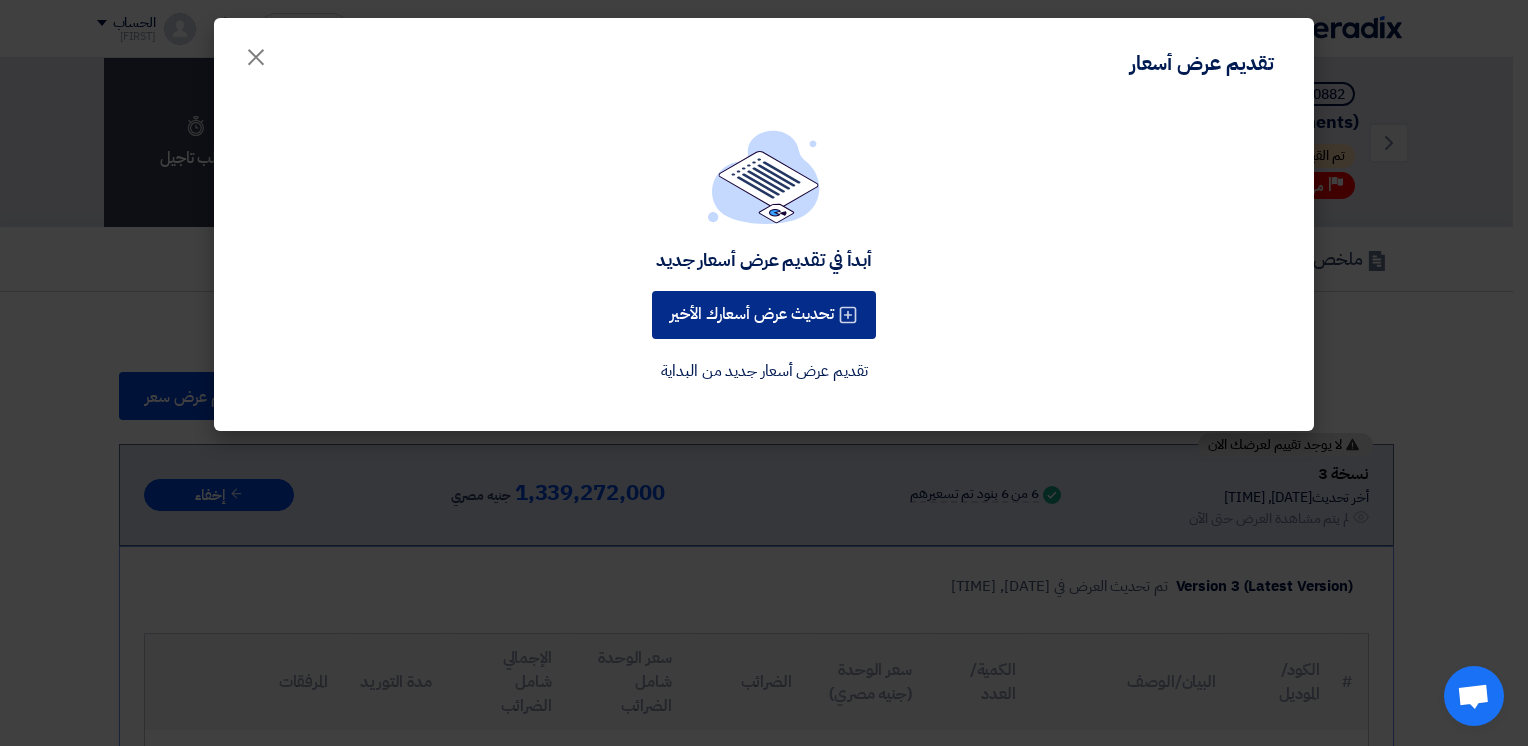click on "تحديث عرض أسعارك الأخير" 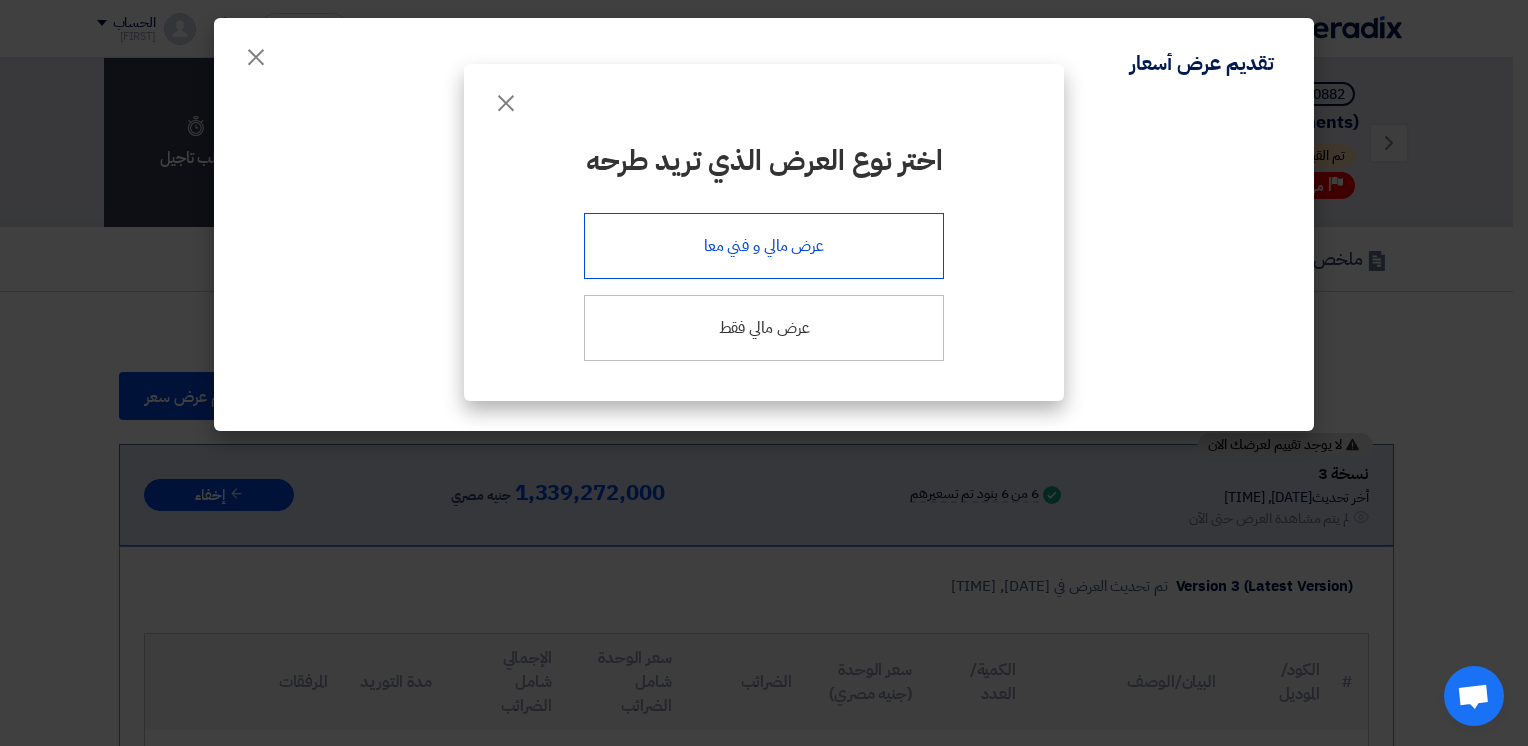 click on "عرض مالي و فني معا" 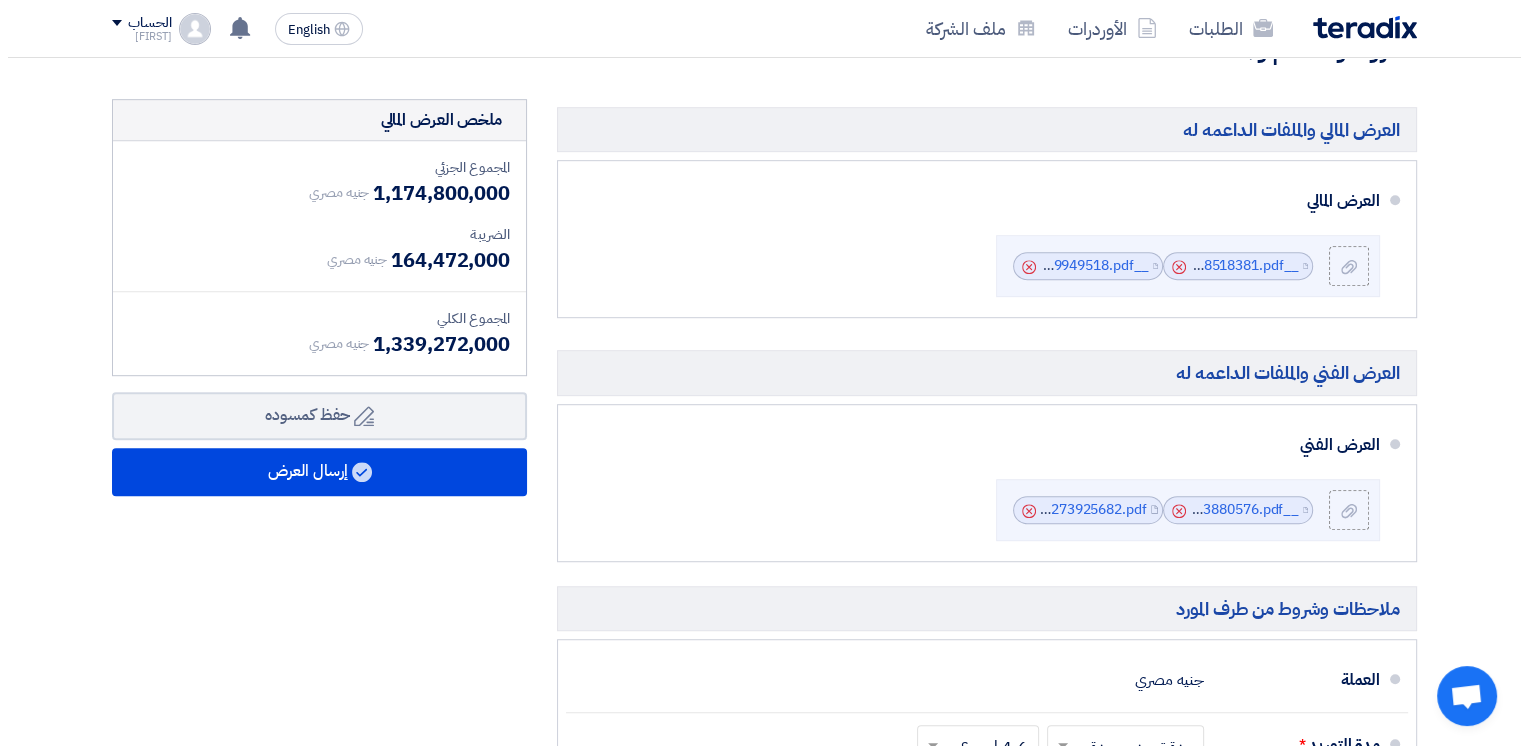 scroll, scrollTop: 1126, scrollLeft: 0, axis: vertical 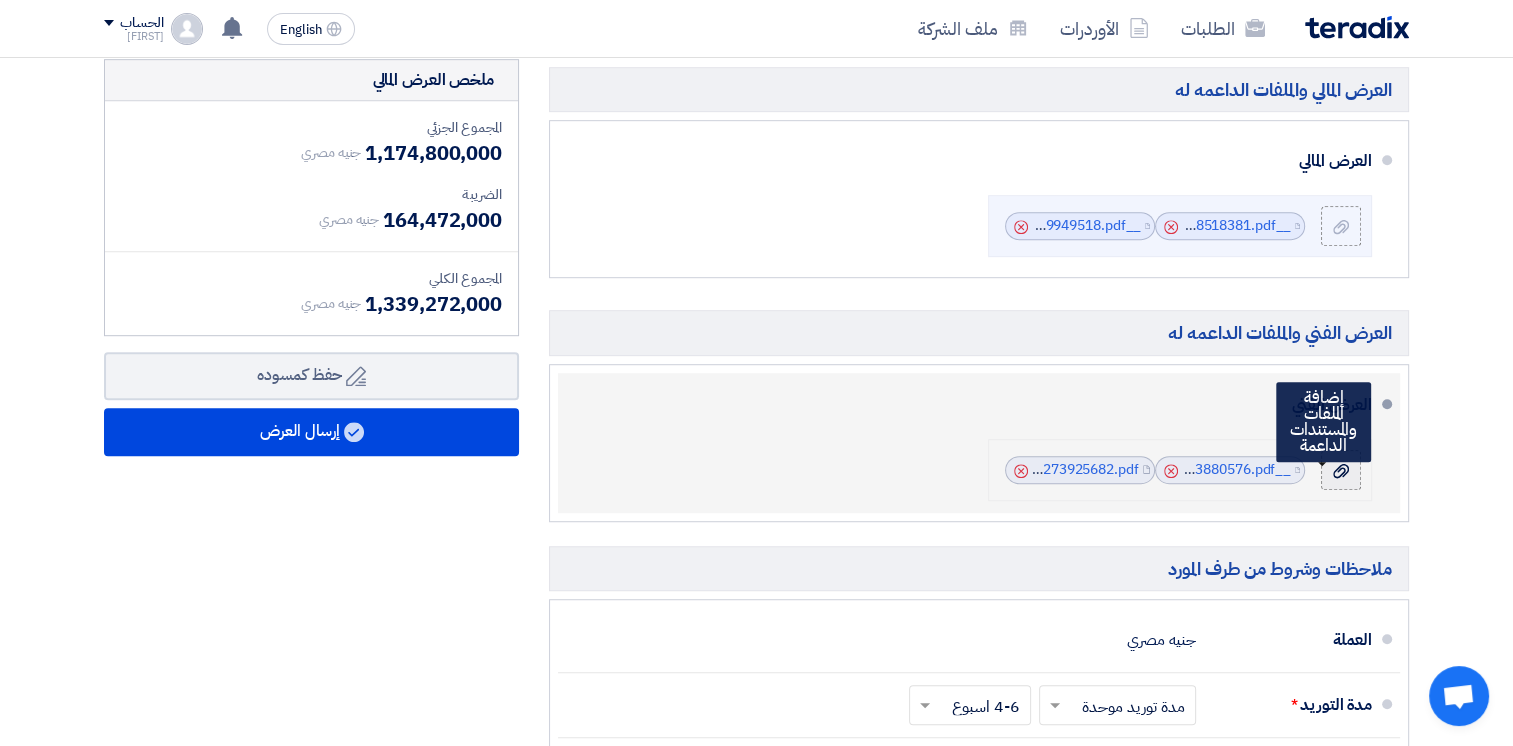click 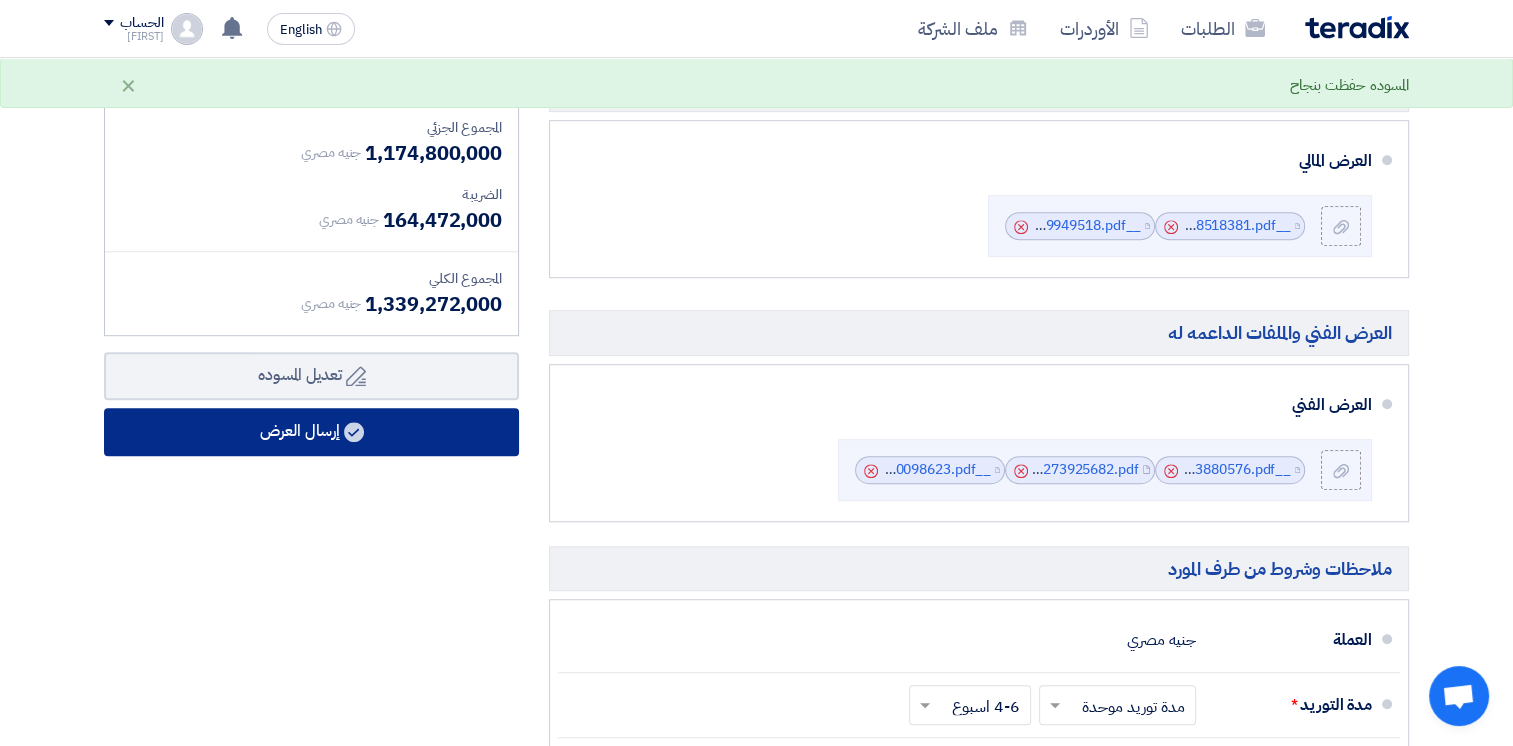 click on "إرسال العرض" 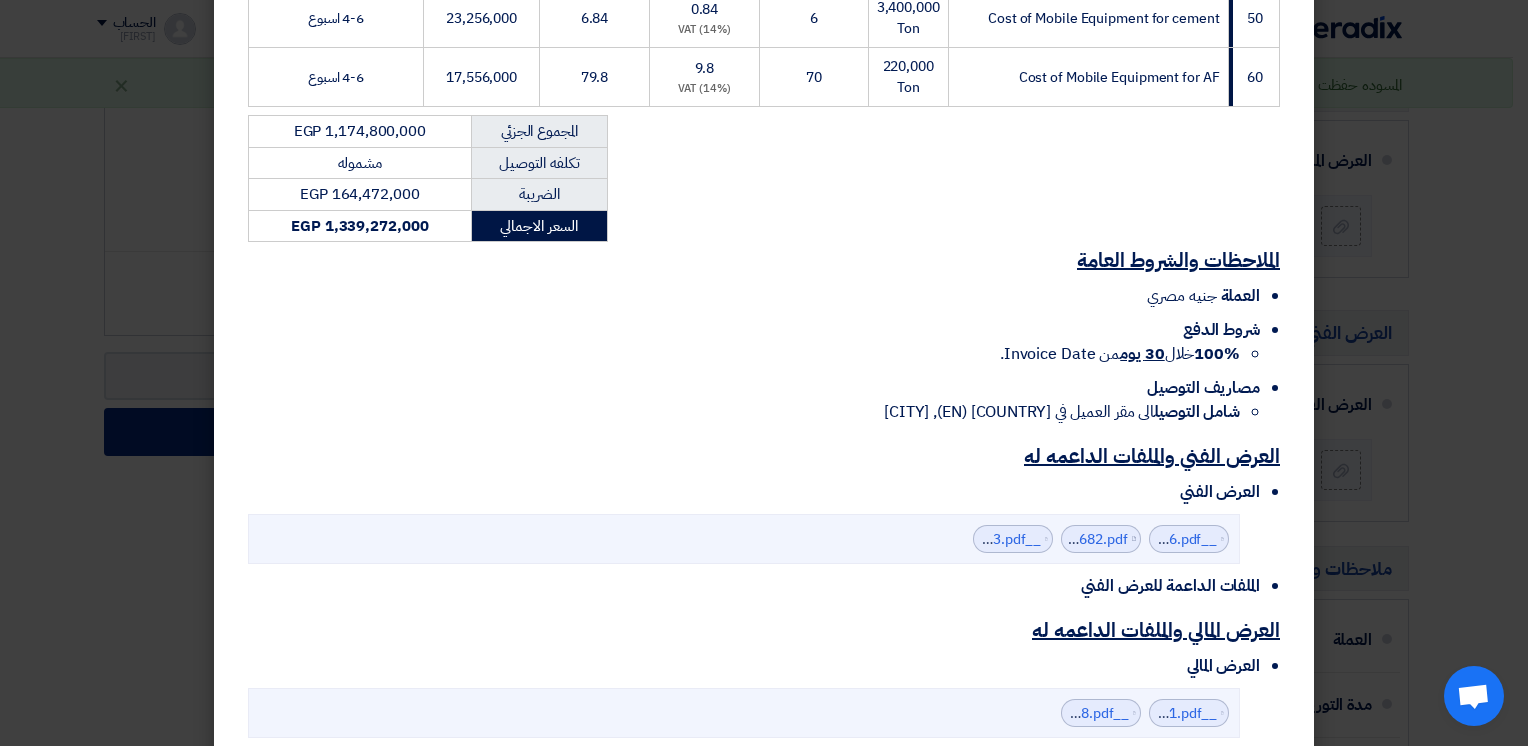 scroll, scrollTop: 793, scrollLeft: 0, axis: vertical 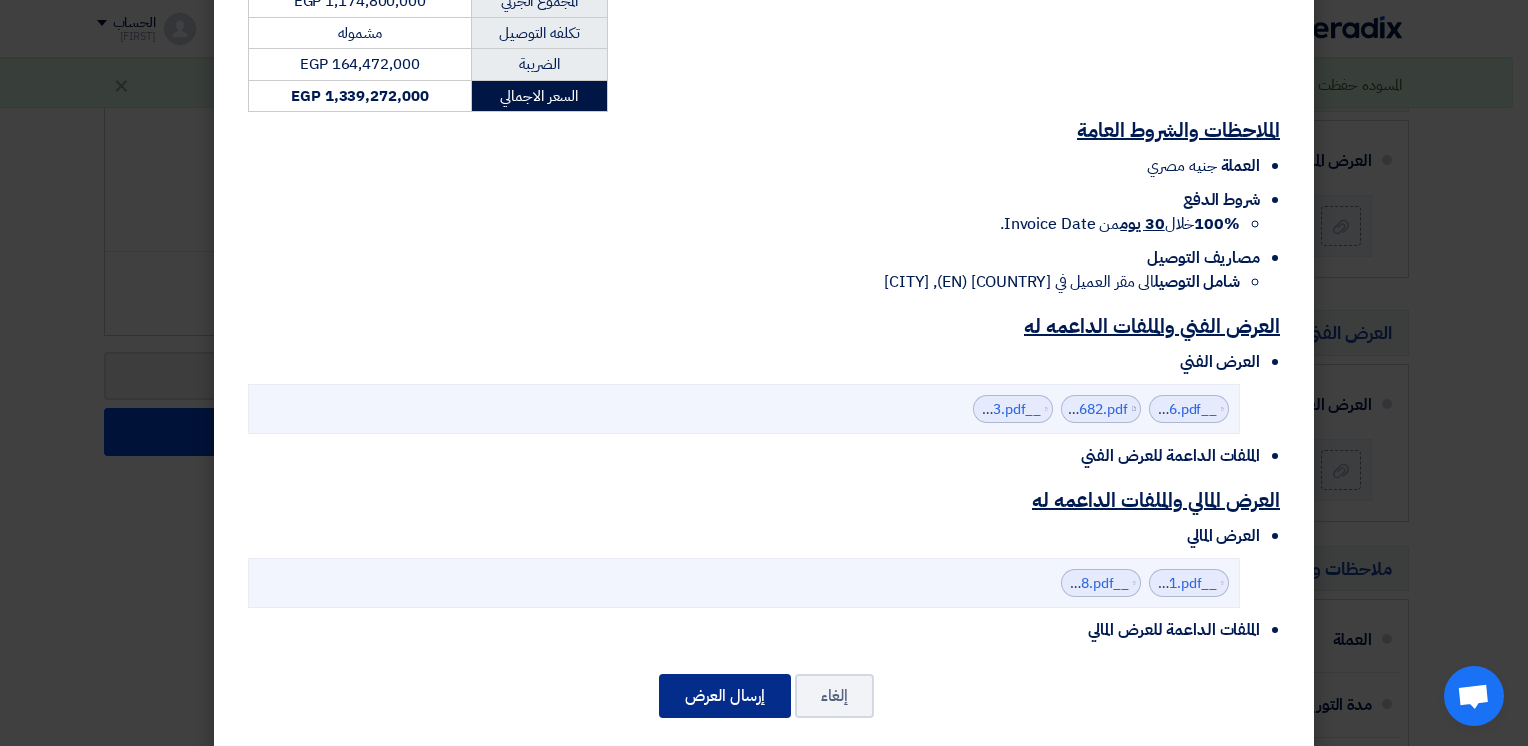 click on "إرسال العرض" 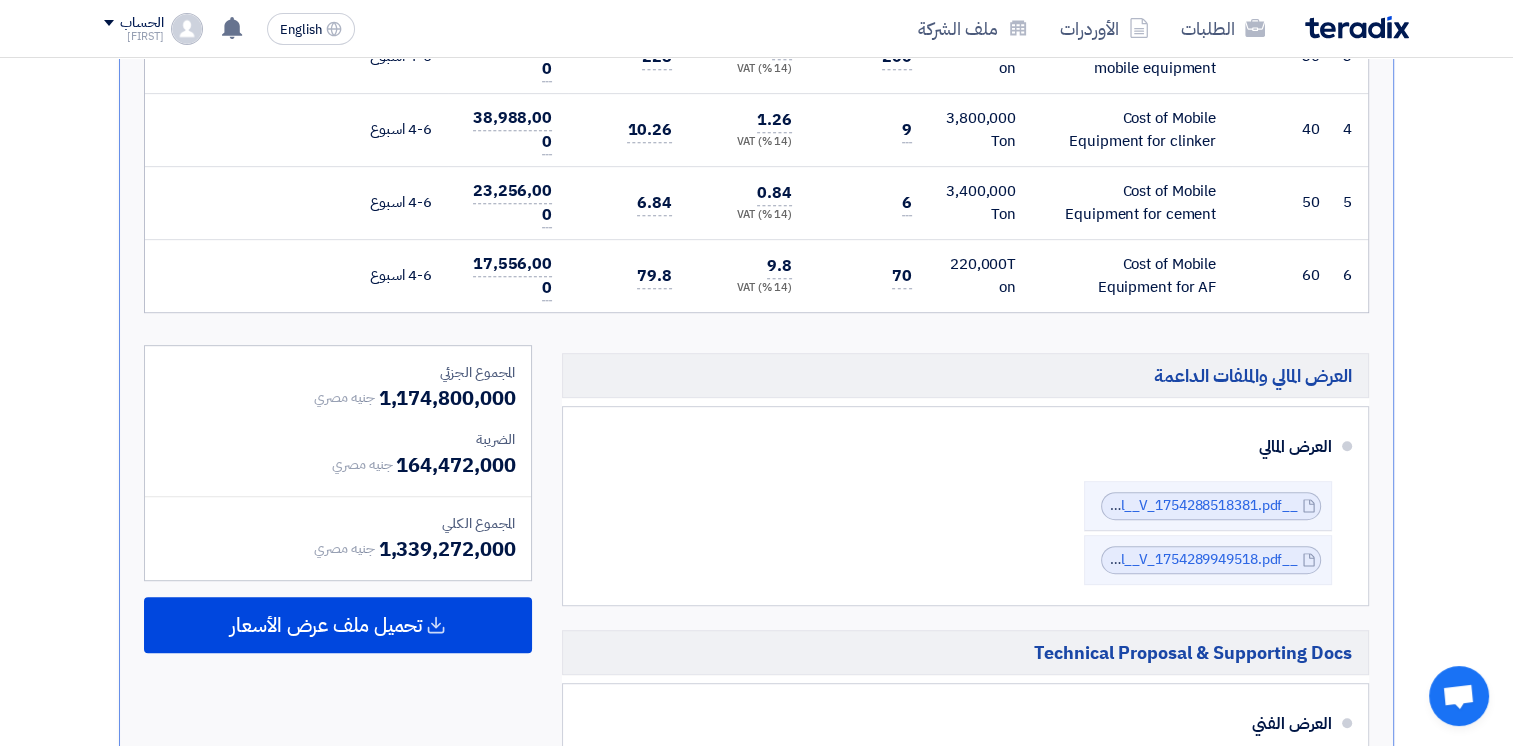 scroll, scrollTop: 915, scrollLeft: 0, axis: vertical 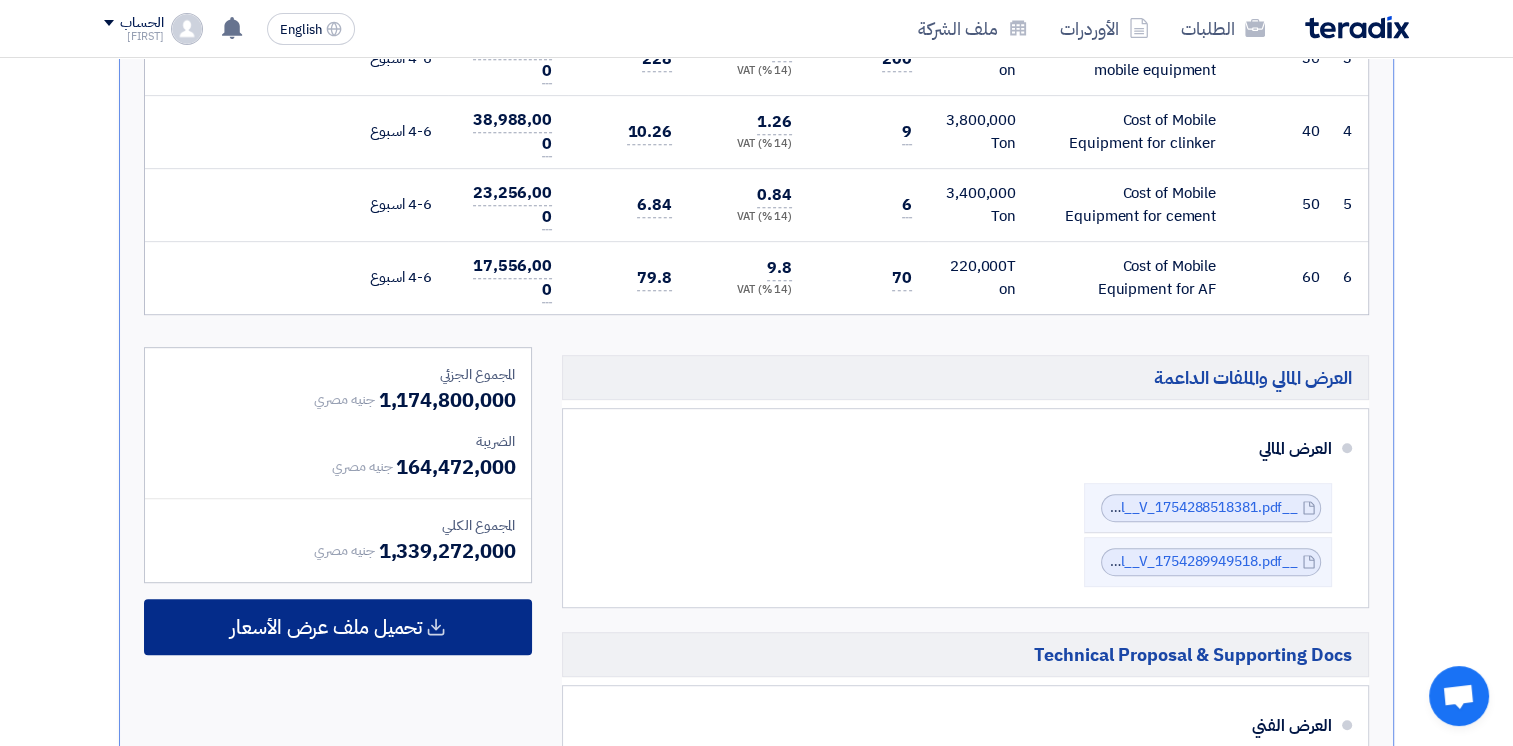 click on "تحميل ملف عرض الأسعار" at bounding box center [338, 627] 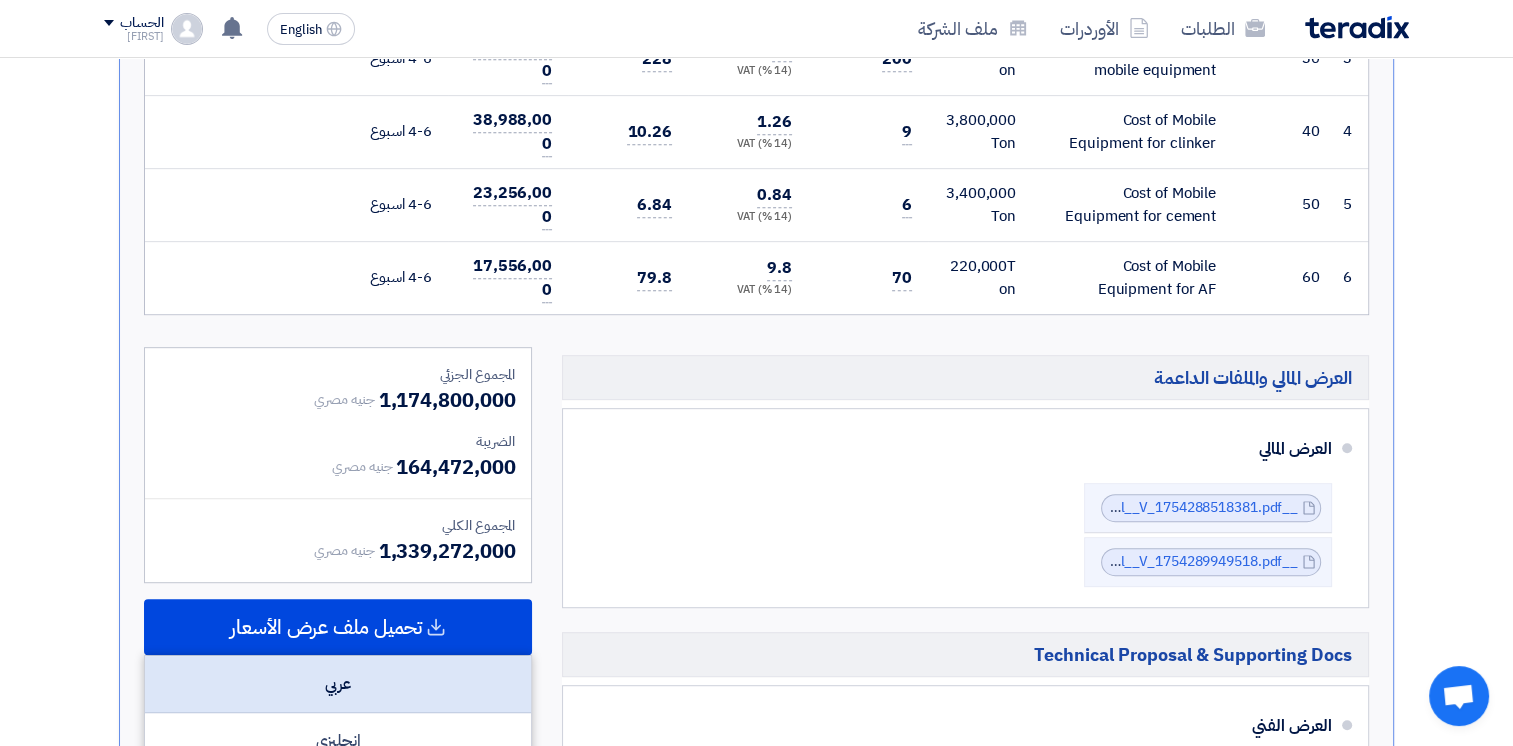 click on "عربي" at bounding box center (338, 684) 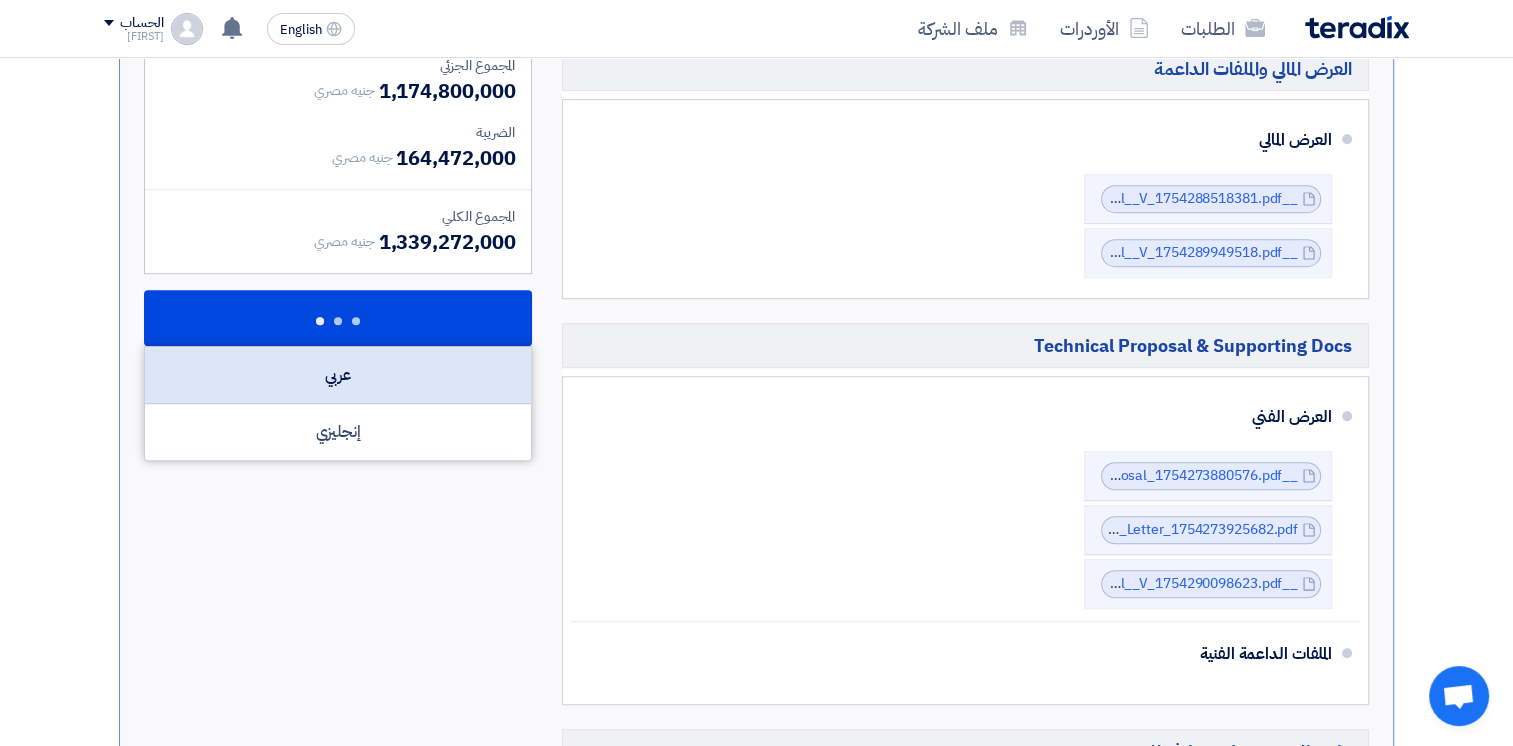 scroll, scrollTop: 1225, scrollLeft: 0, axis: vertical 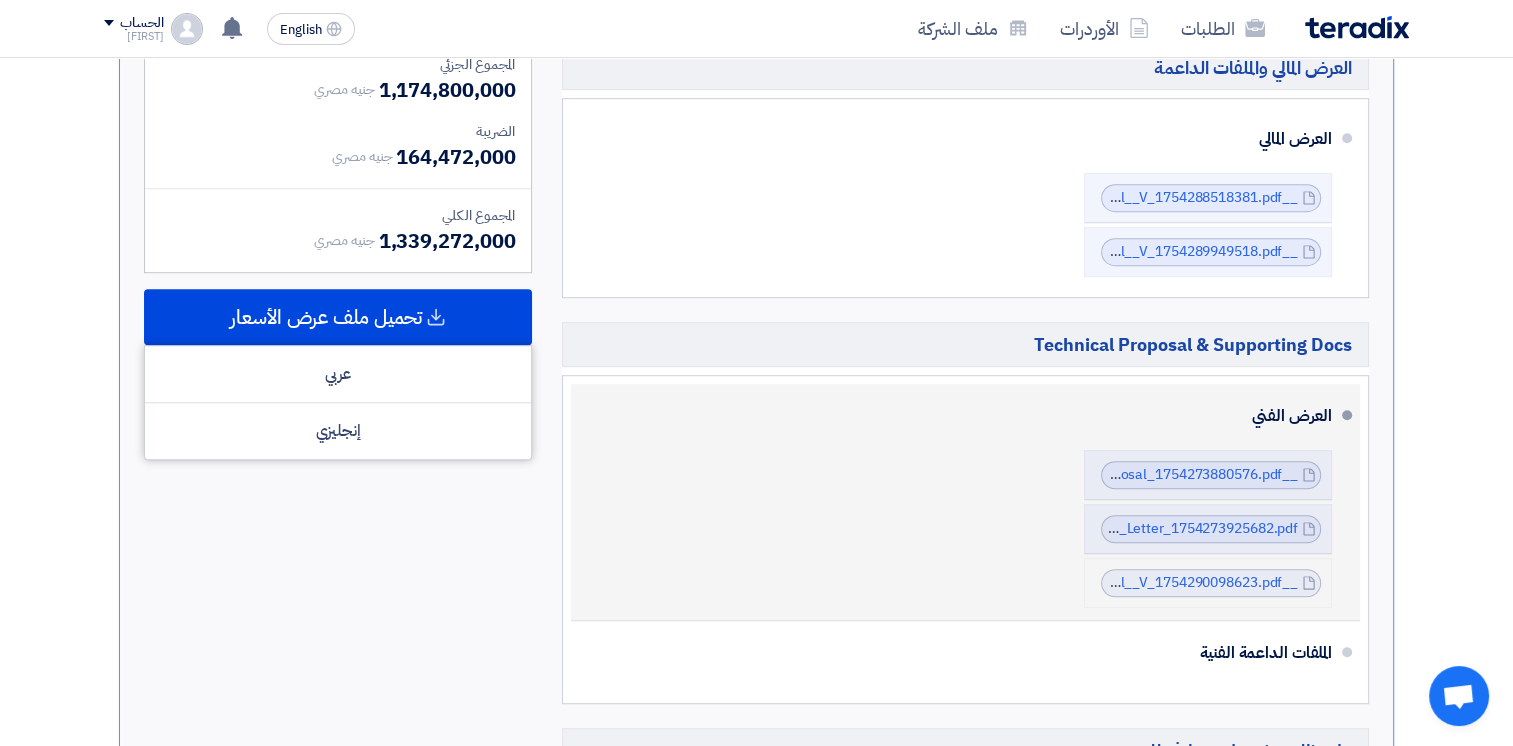 click on "__ACC__OM_Fin_Proposal__V_1754290098623.pdf
__ACC__OM_Fin_Proposal__V_1754290098623.pdf" at bounding box center [1211, 583] 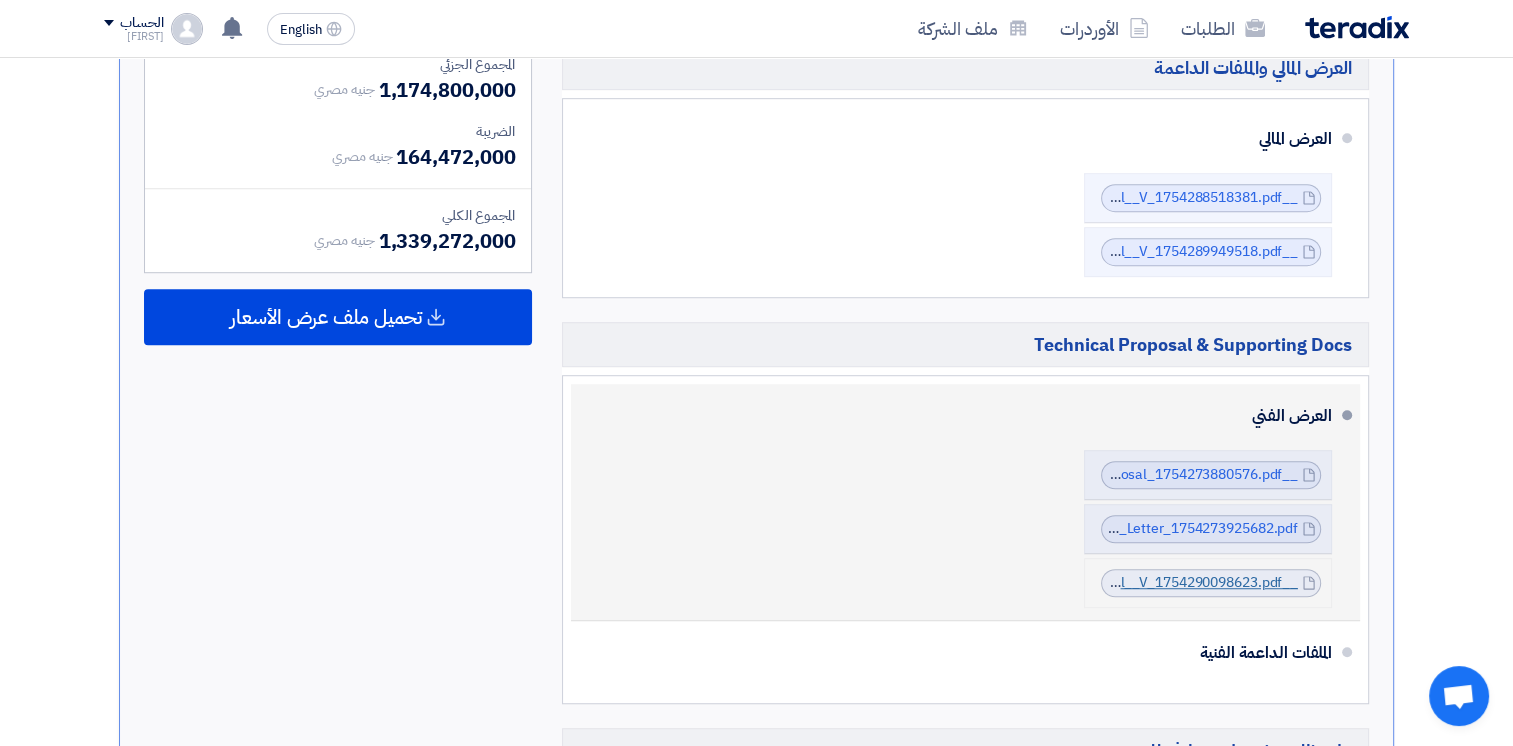 click on "__ACC__OM_Fin_Proposal__V_1754290098623.pdf" at bounding box center [1134, 582] 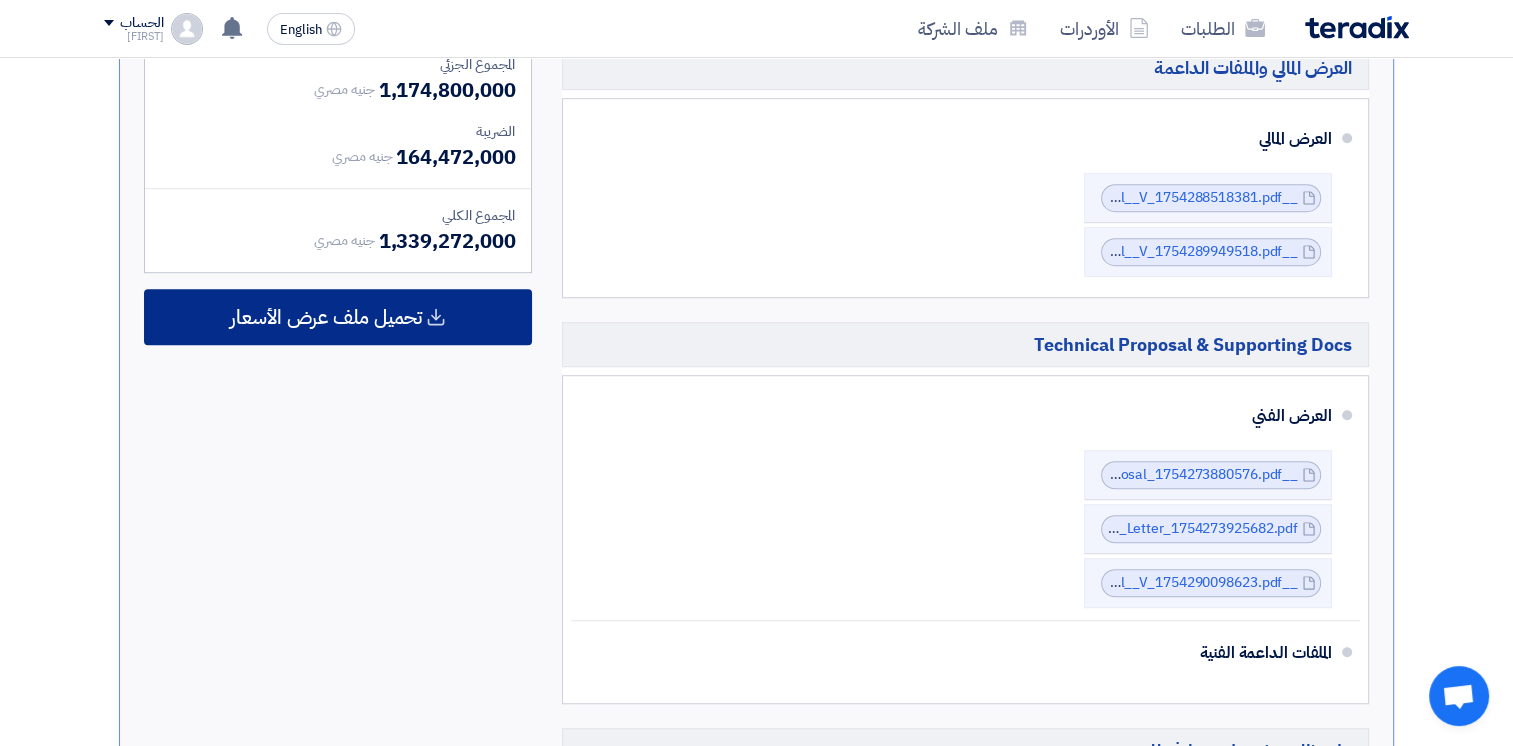 click on "تحميل ملف عرض الأسعار" at bounding box center (338, 317) 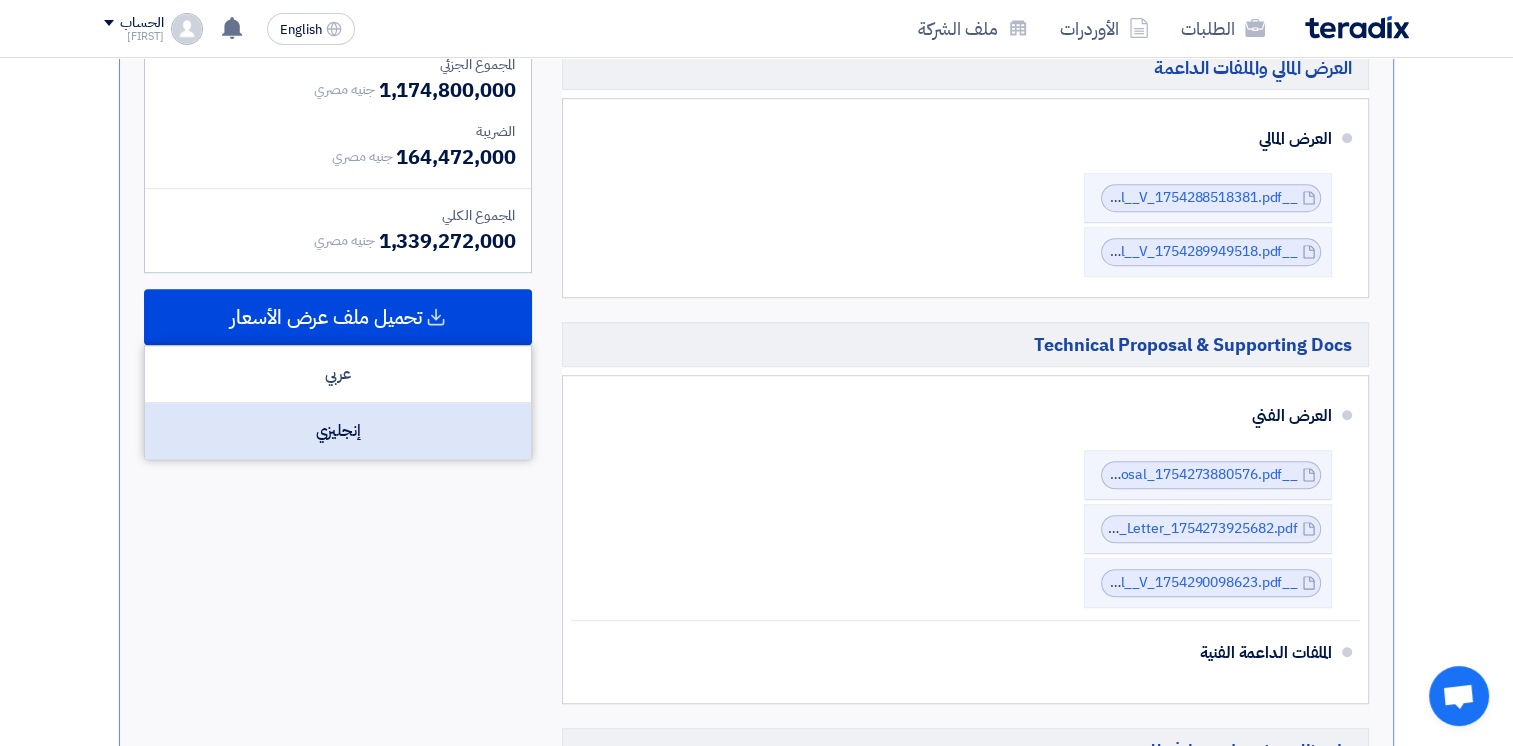 click on "إنجليزي" at bounding box center (338, 431) 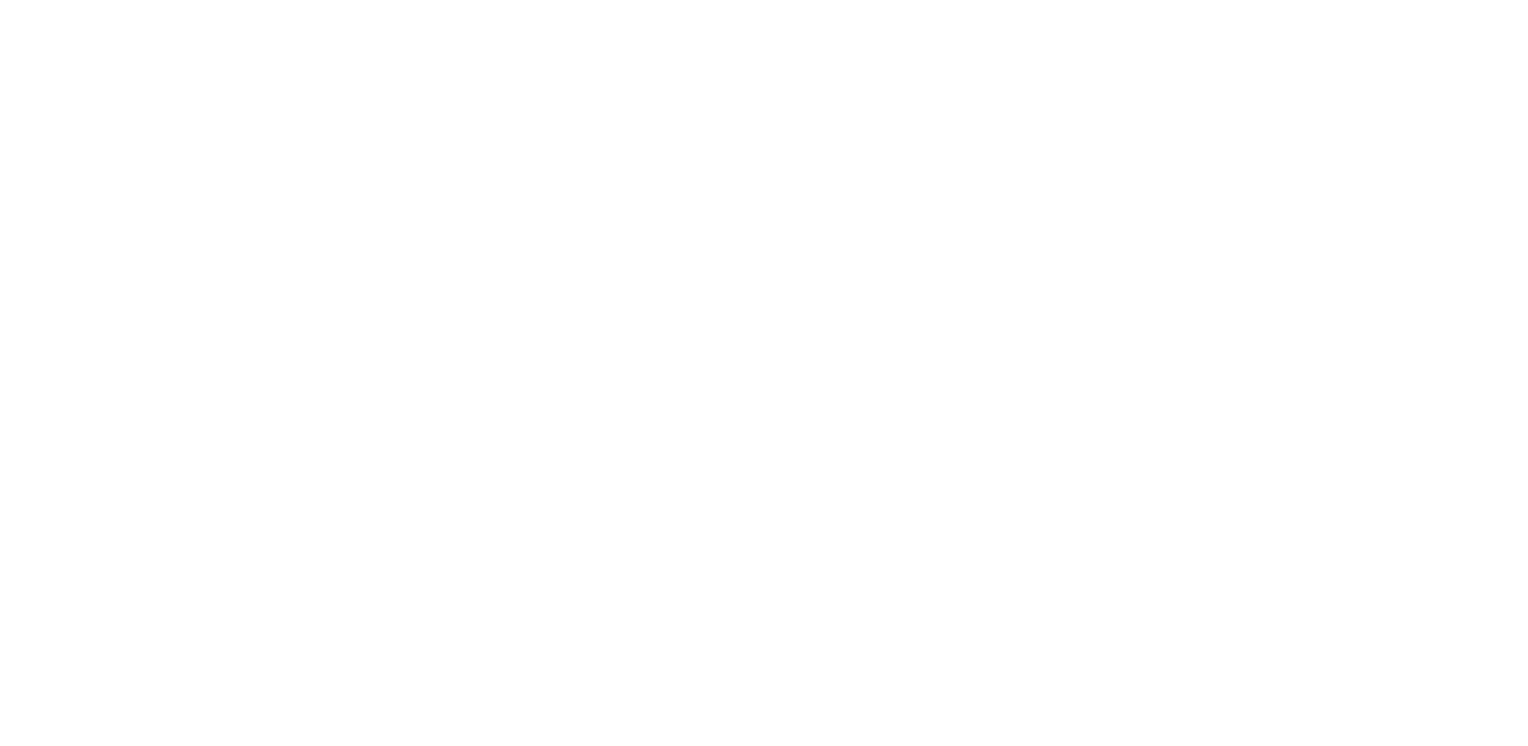 scroll, scrollTop: 0, scrollLeft: 0, axis: both 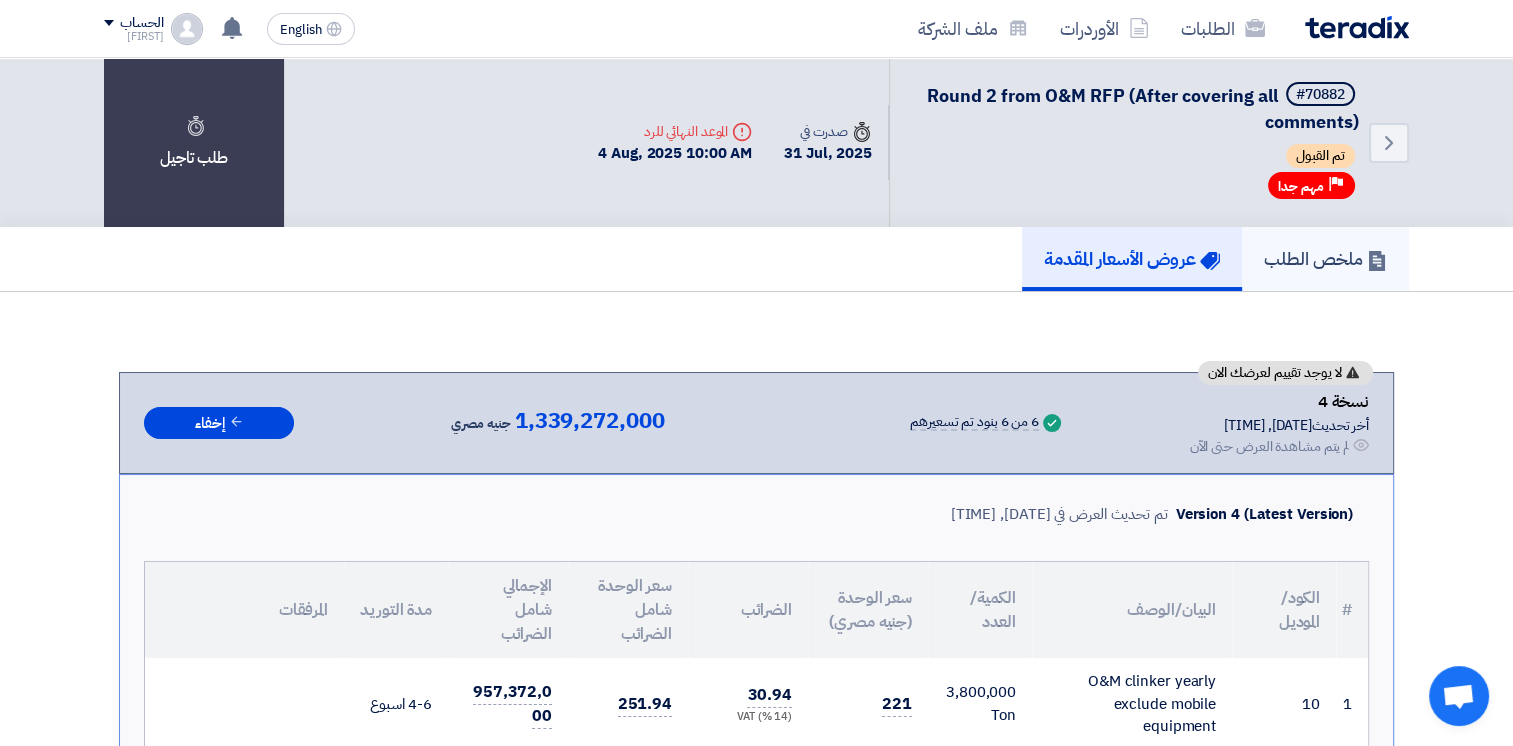 click on "ملخص الطلب" 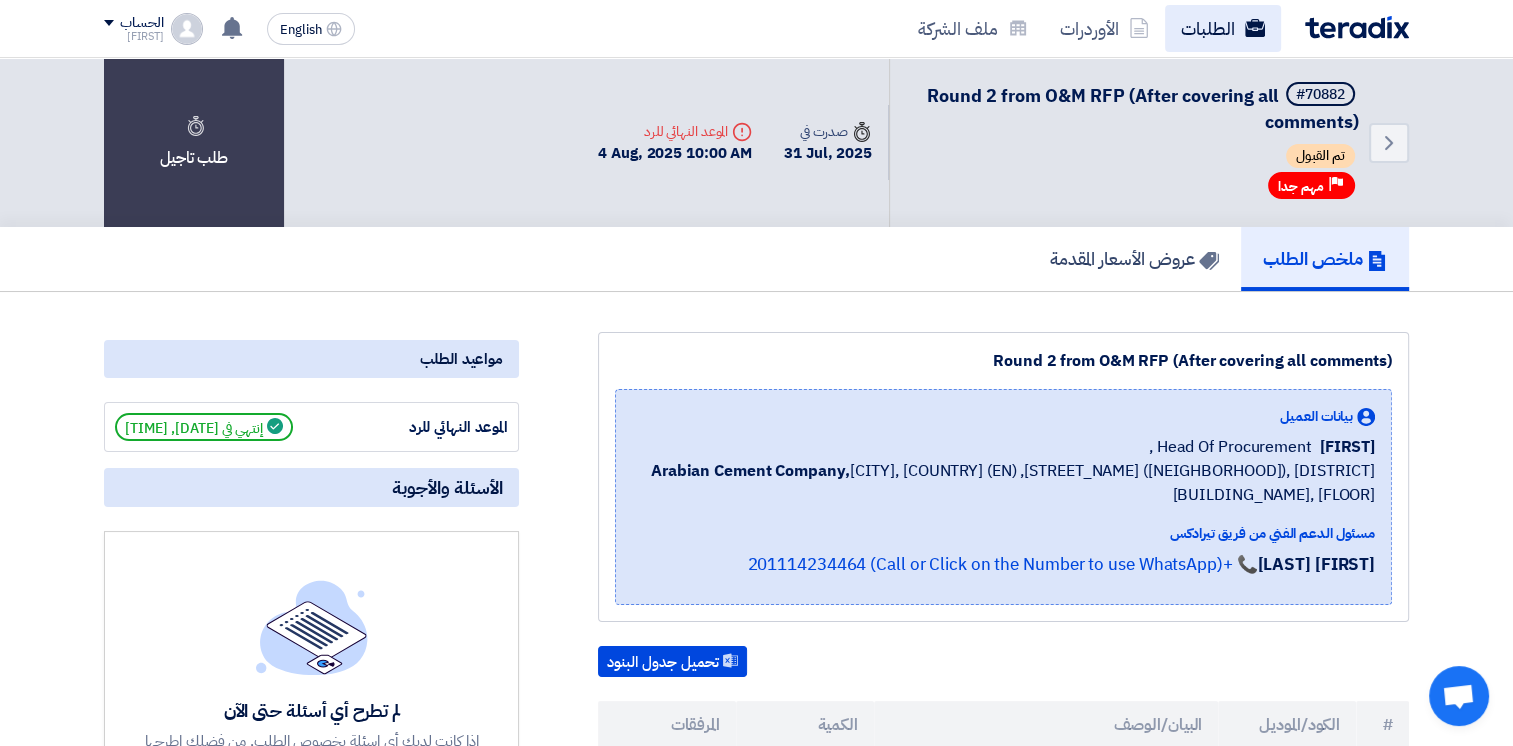 click on "الطلبات" 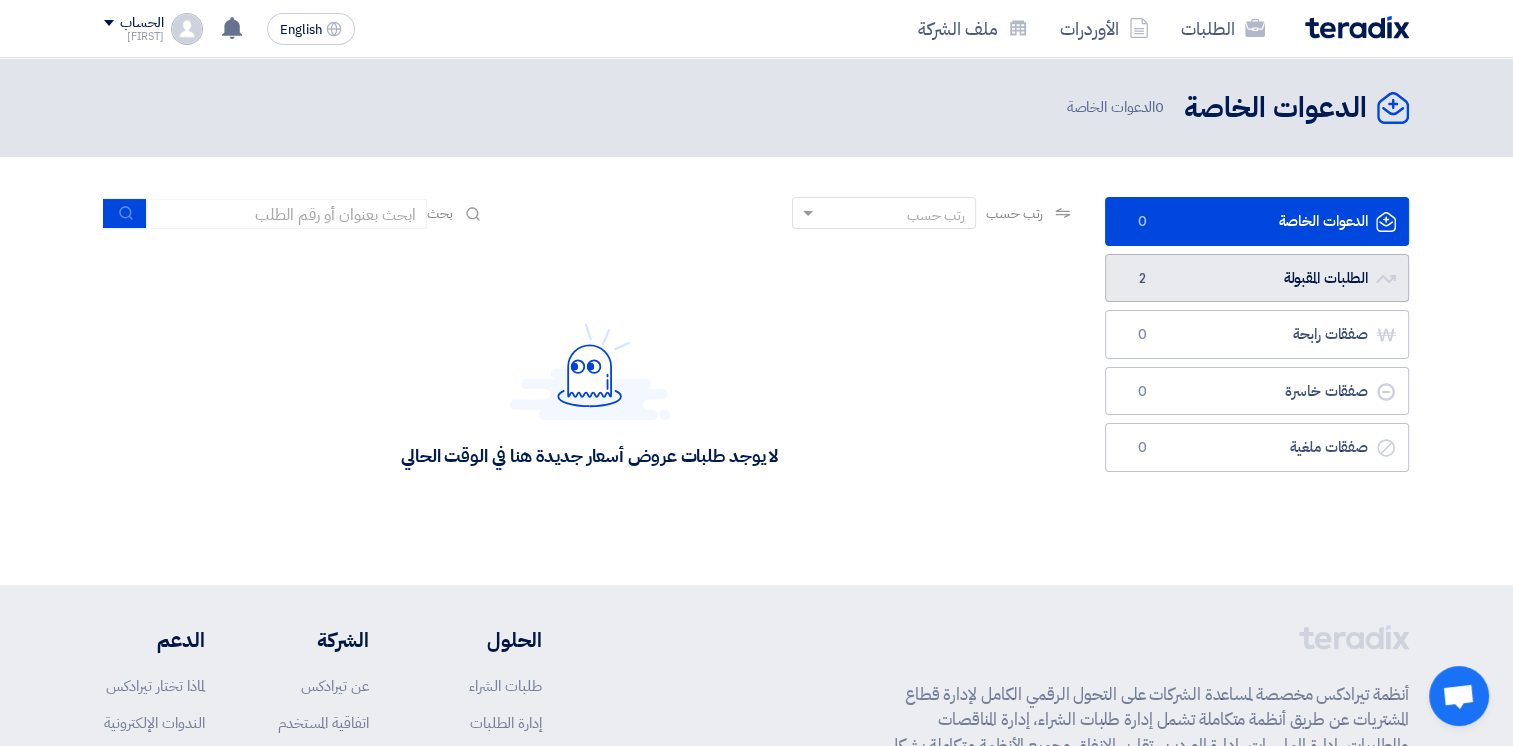 click on "الطلبات المقبولة
الطلبات المقبولة
2" 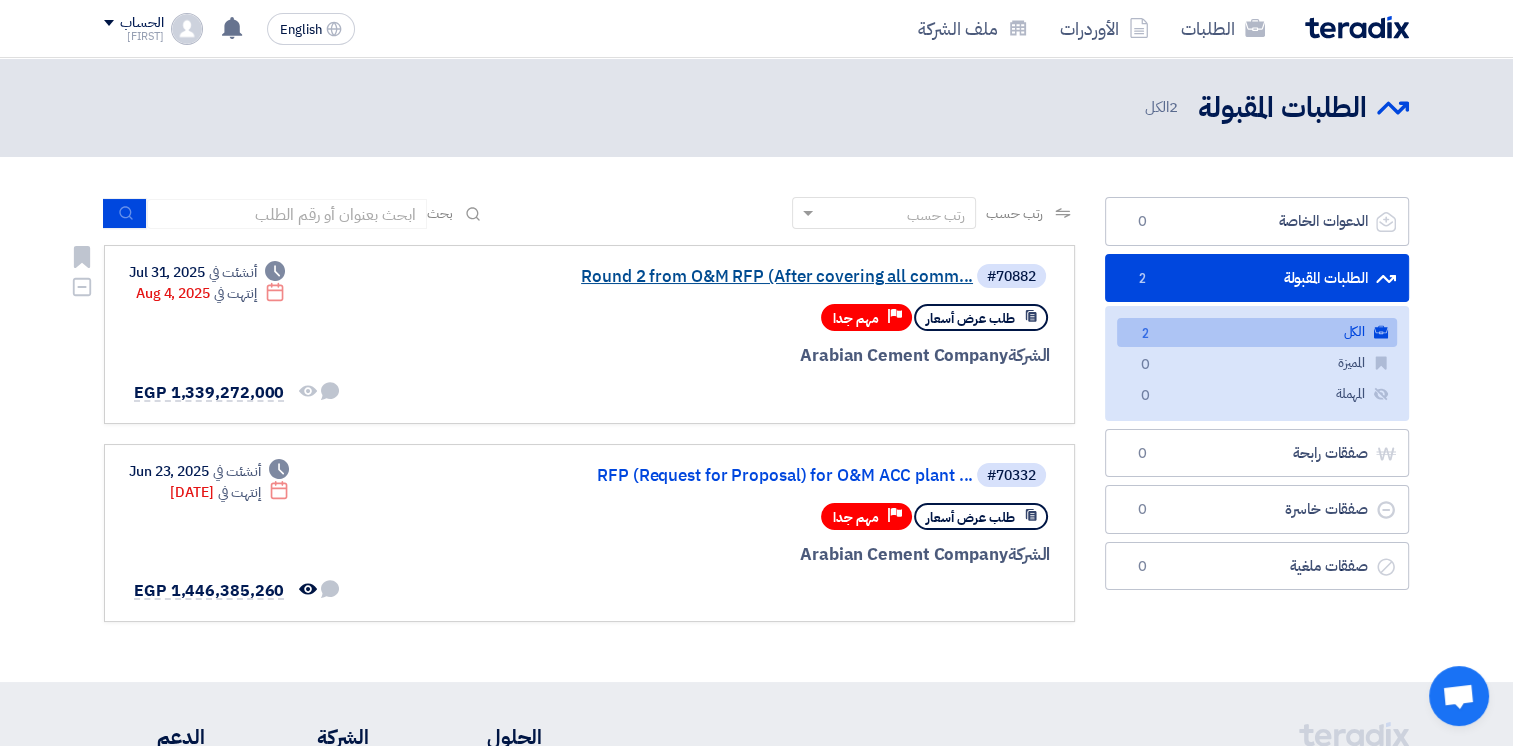 click on "Round 2 from O&M RFP (After covering all comm..." 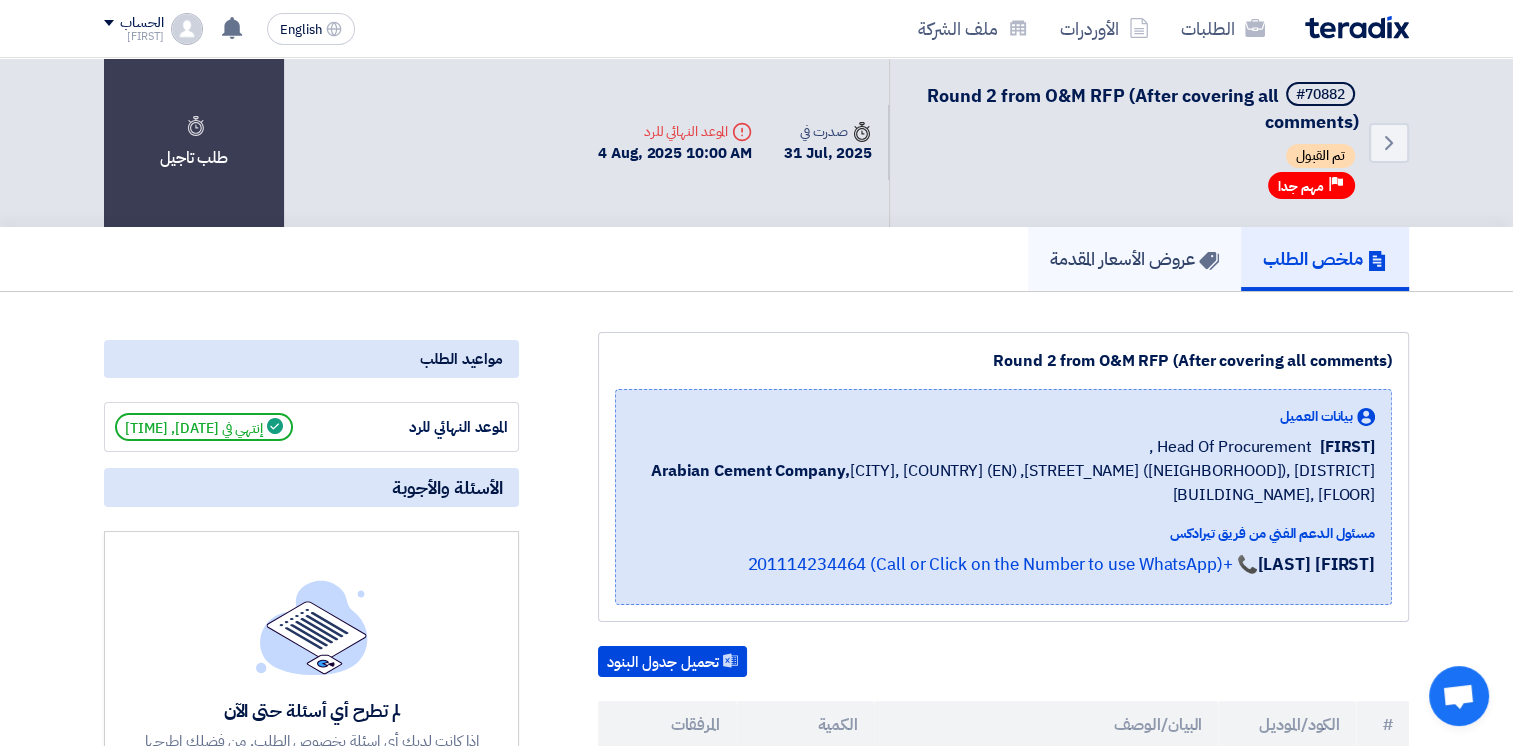 click on "عروض الأسعار المقدمة" 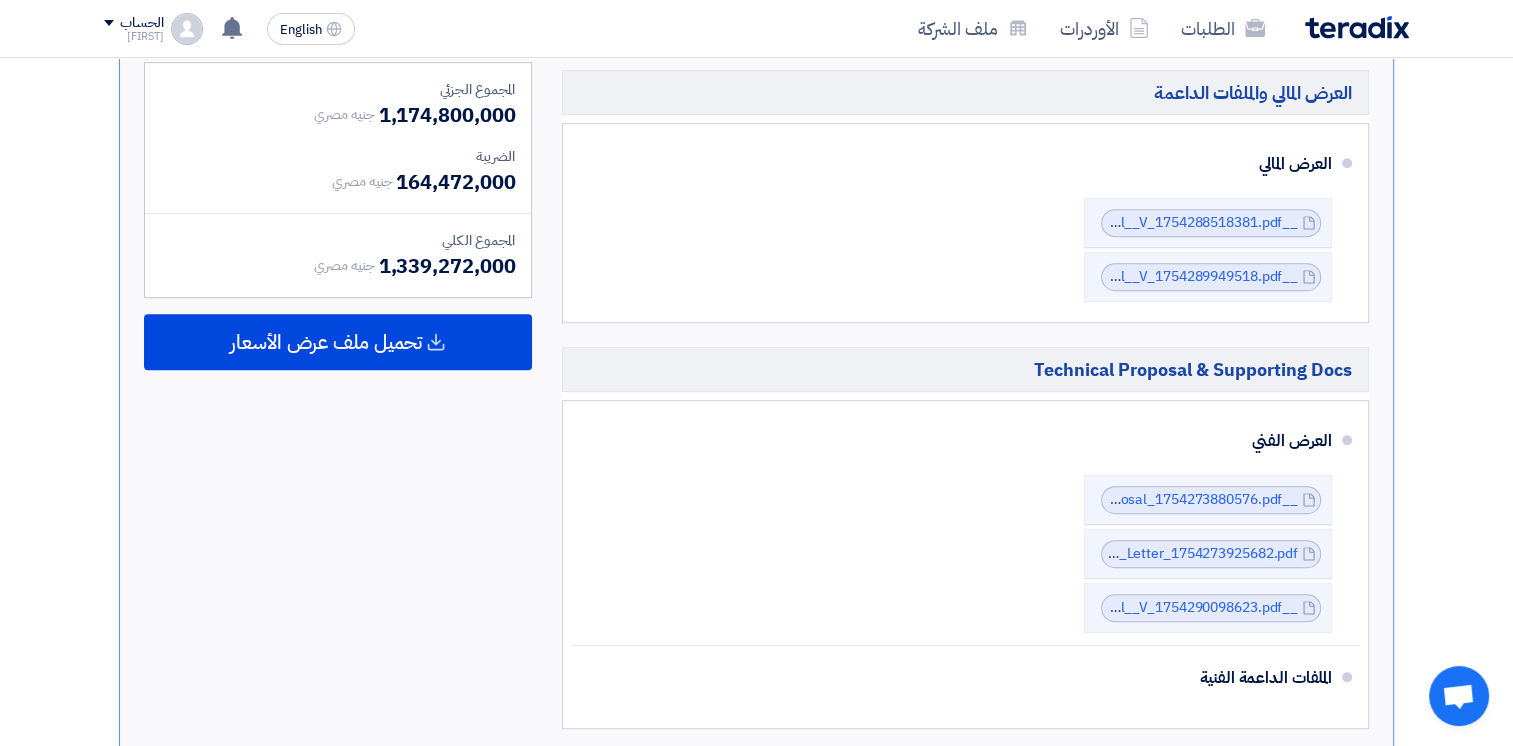 scroll, scrollTop: 1138, scrollLeft: 0, axis: vertical 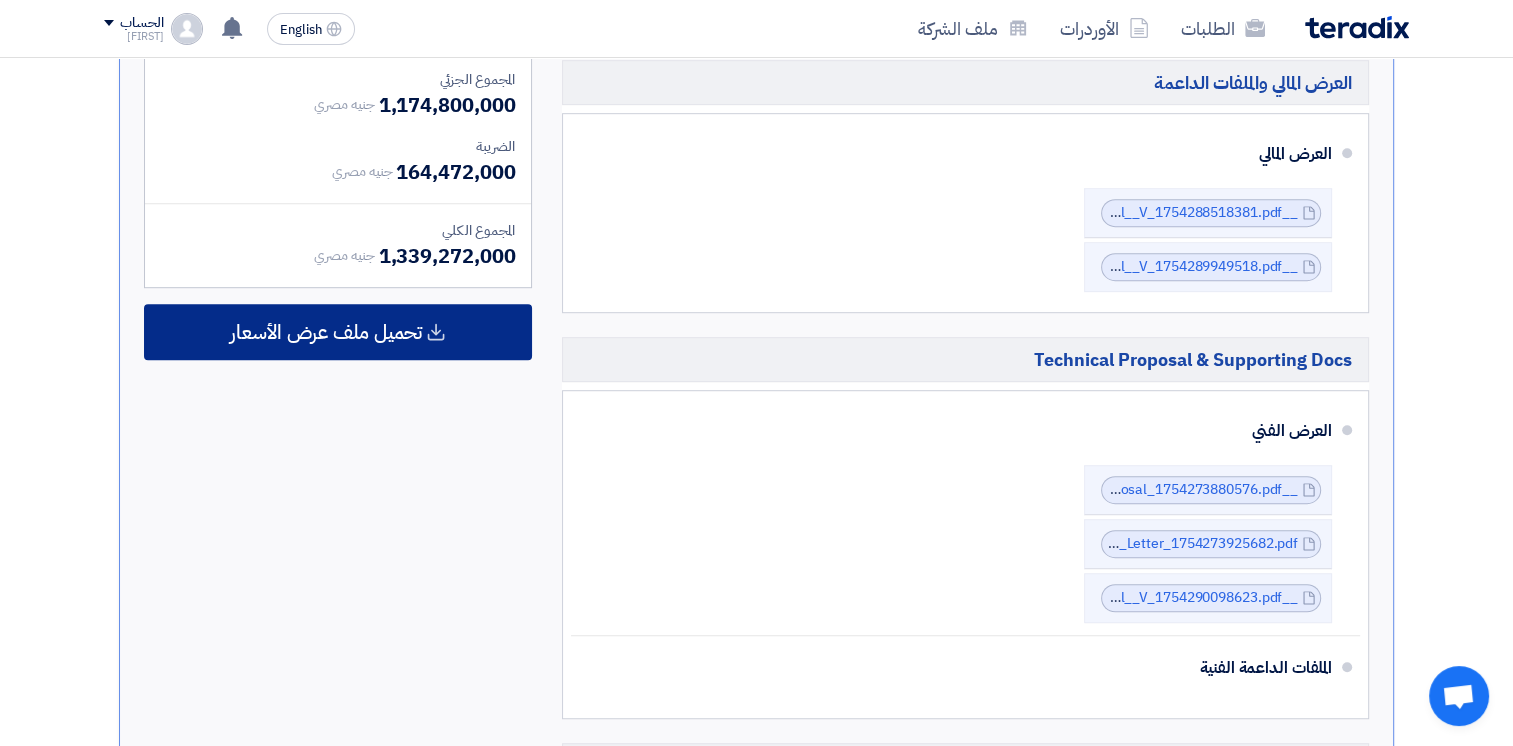click on "تحميل ملف عرض الأسعار" at bounding box center [326, 332] 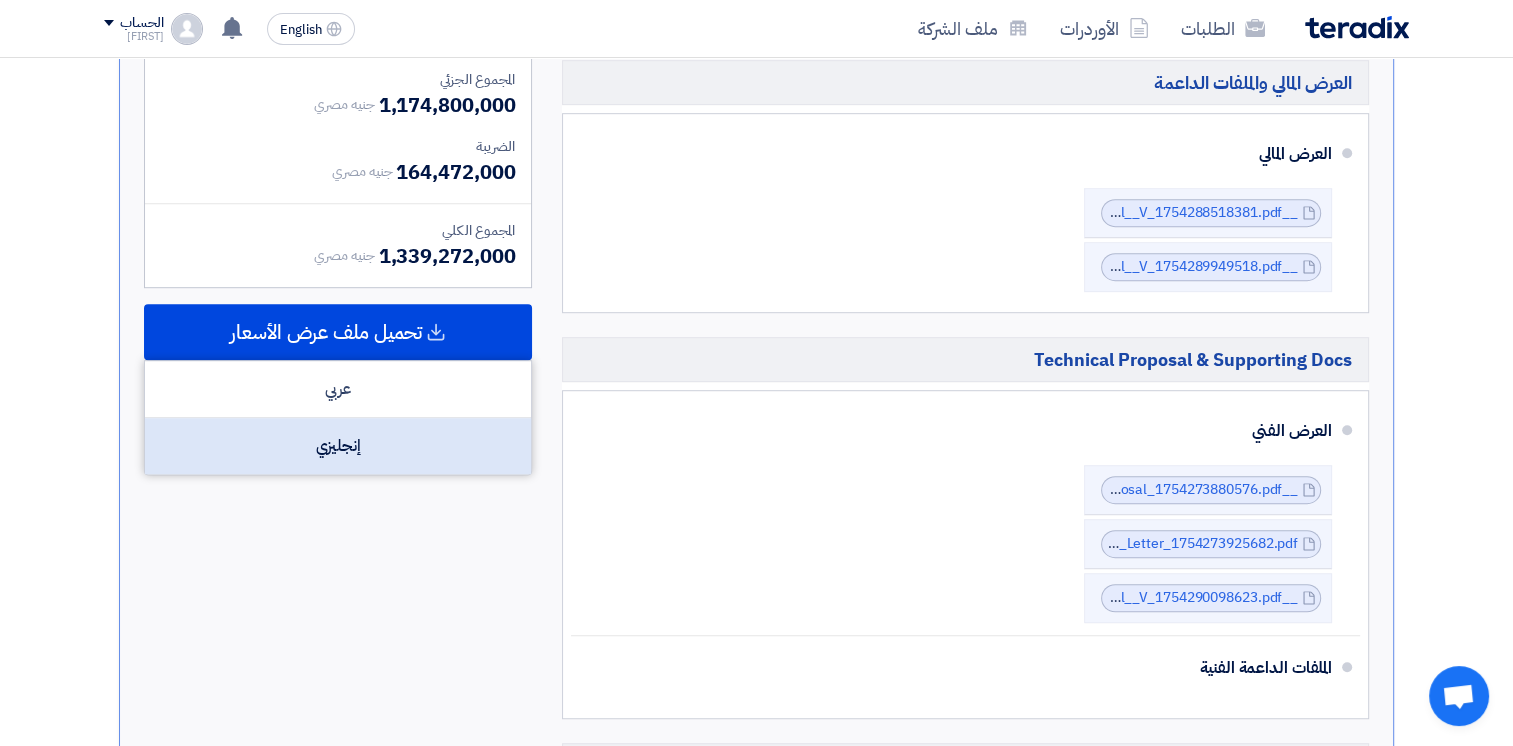click on "إنجليزي" at bounding box center [338, 446] 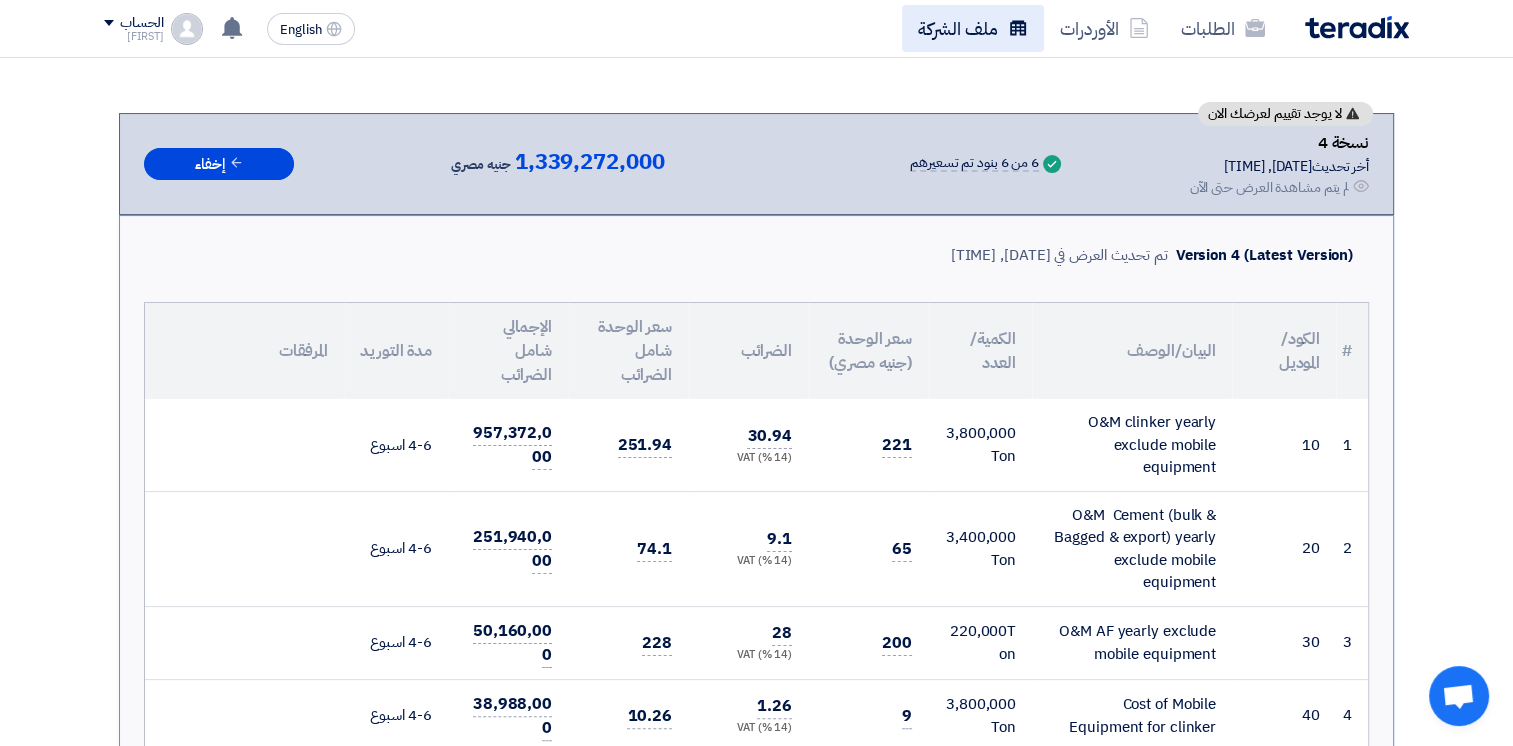 scroll, scrollTop: 256, scrollLeft: 0, axis: vertical 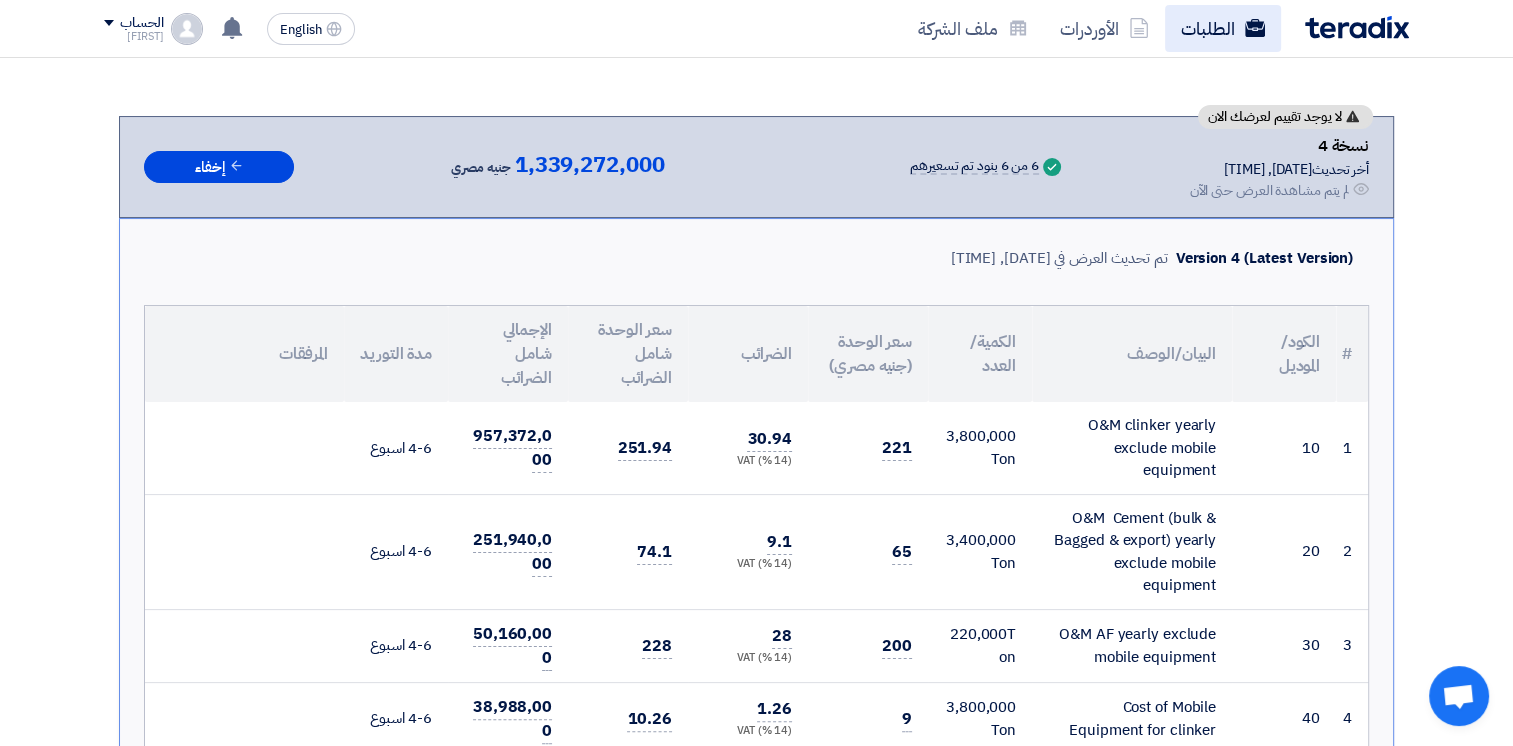 click on "الطلبات" 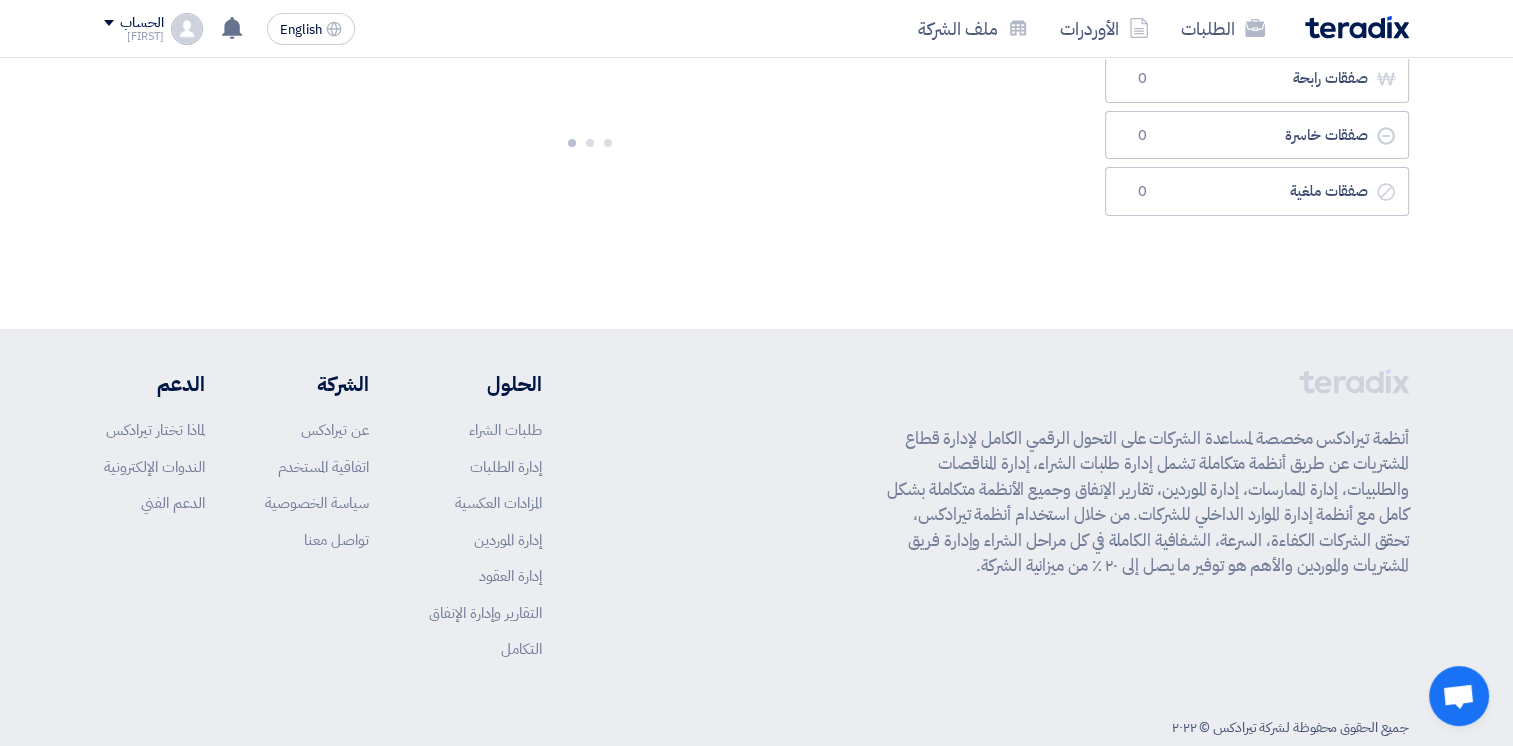 scroll, scrollTop: 0, scrollLeft: 0, axis: both 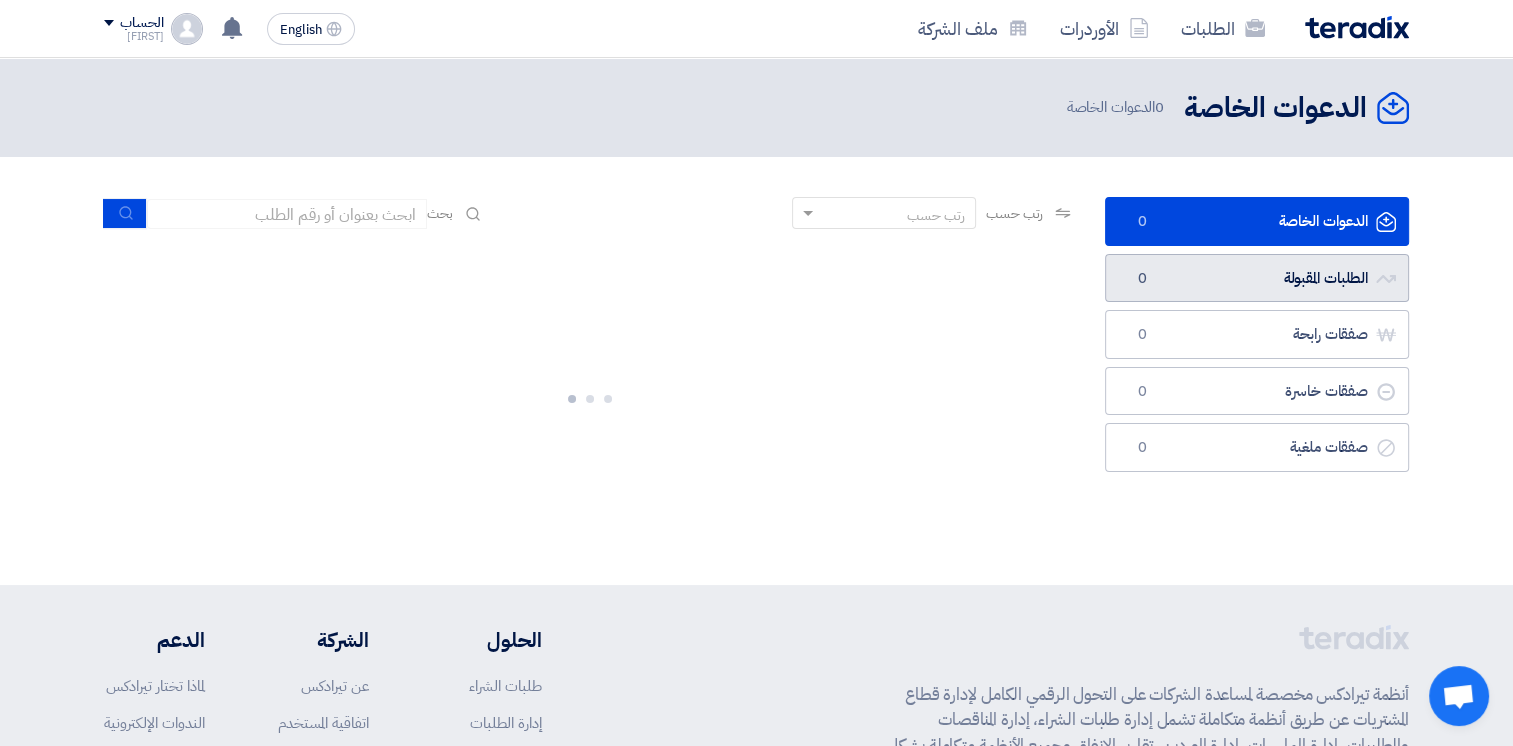 click on "الطلبات المقبولة
الطلبات المقبولة
0" 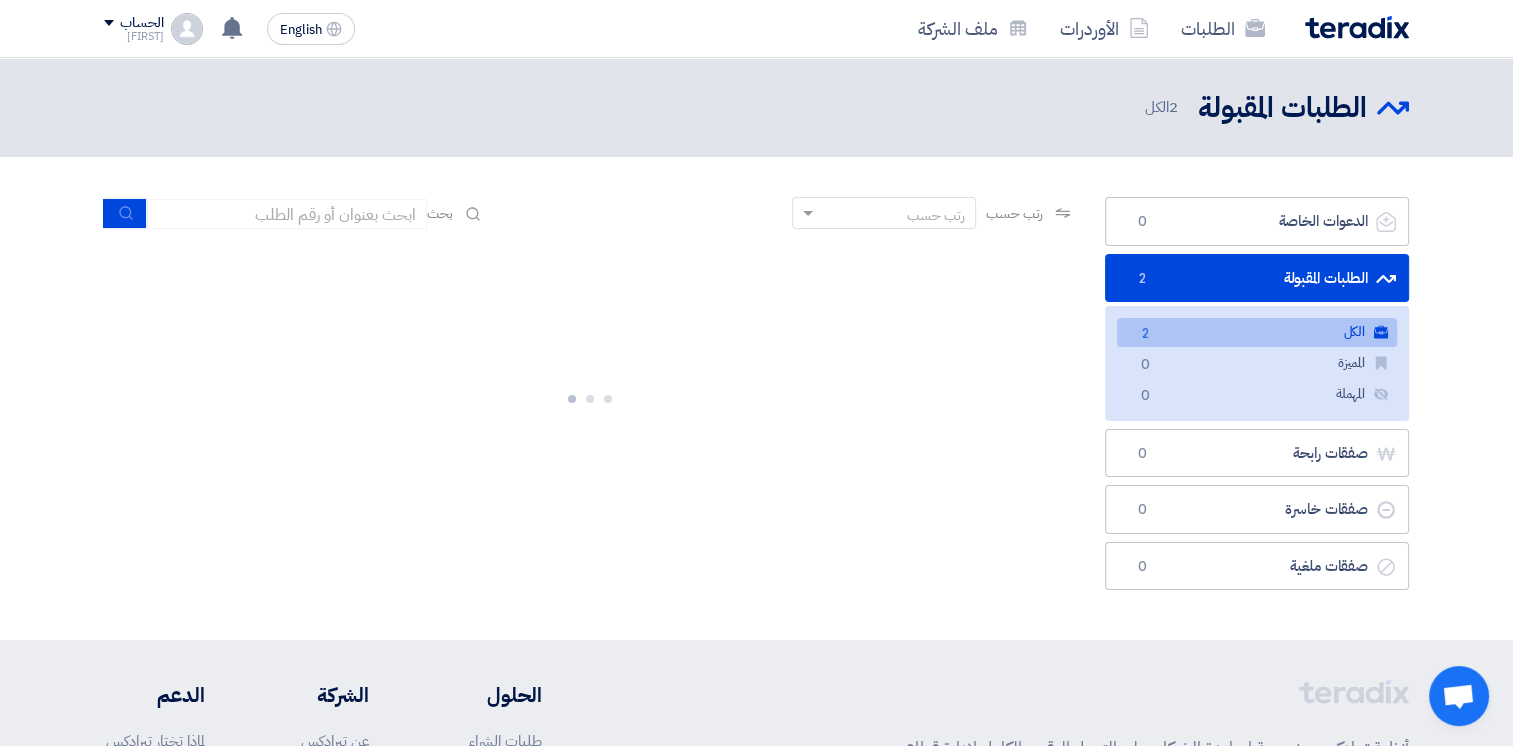 click on "الكل
الكل
2" 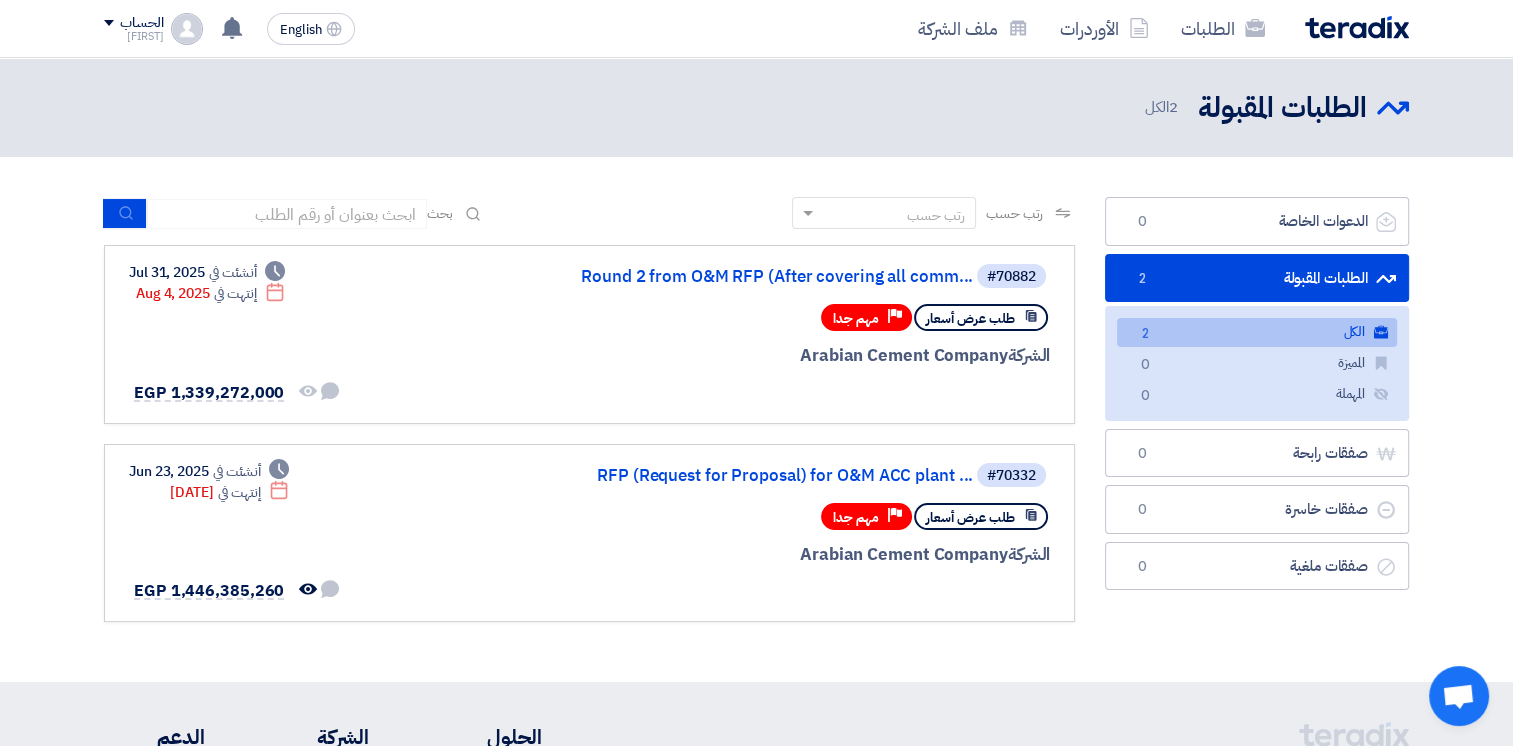 click on "الكل
الكل
2" 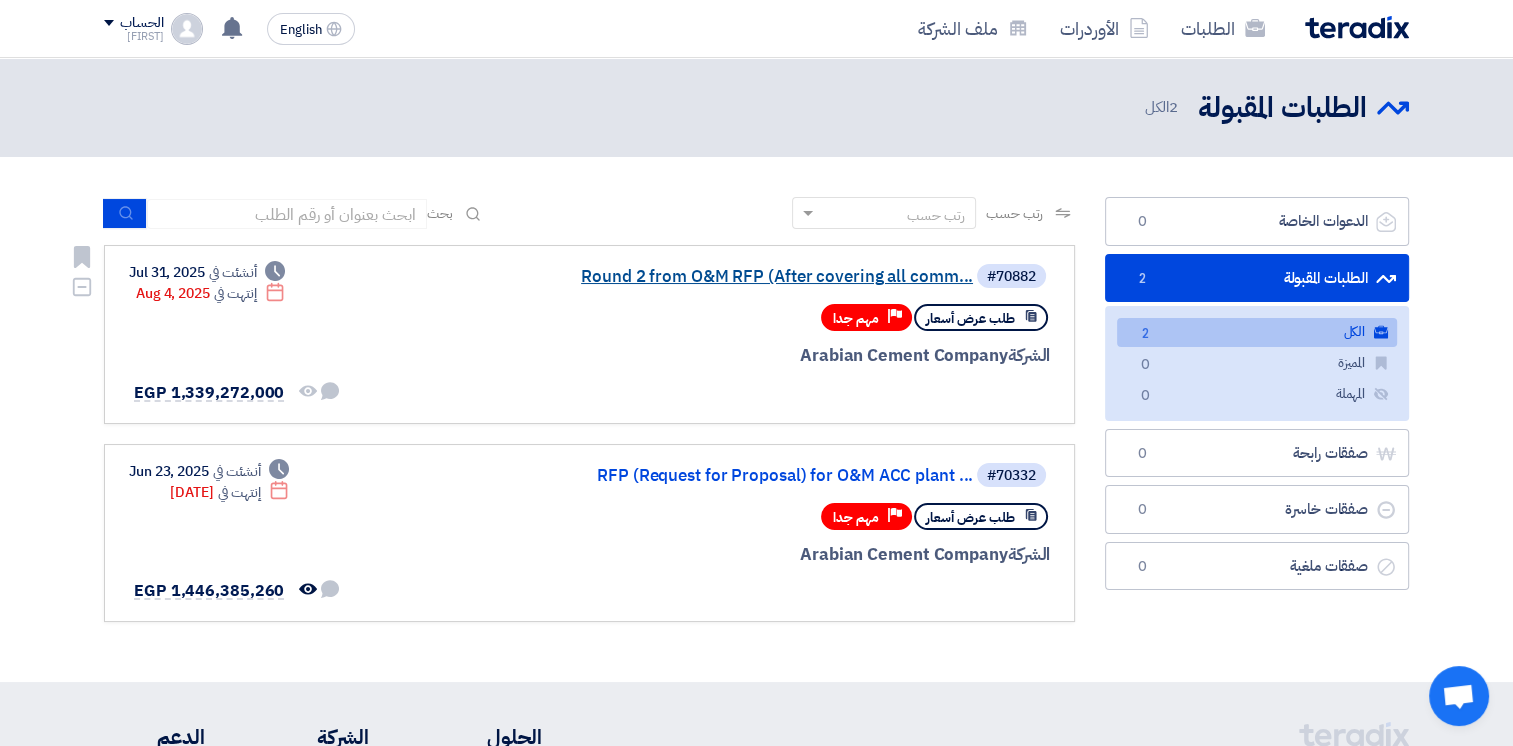 click on "Round 2 from O&M RFP (After covering all comm..." 